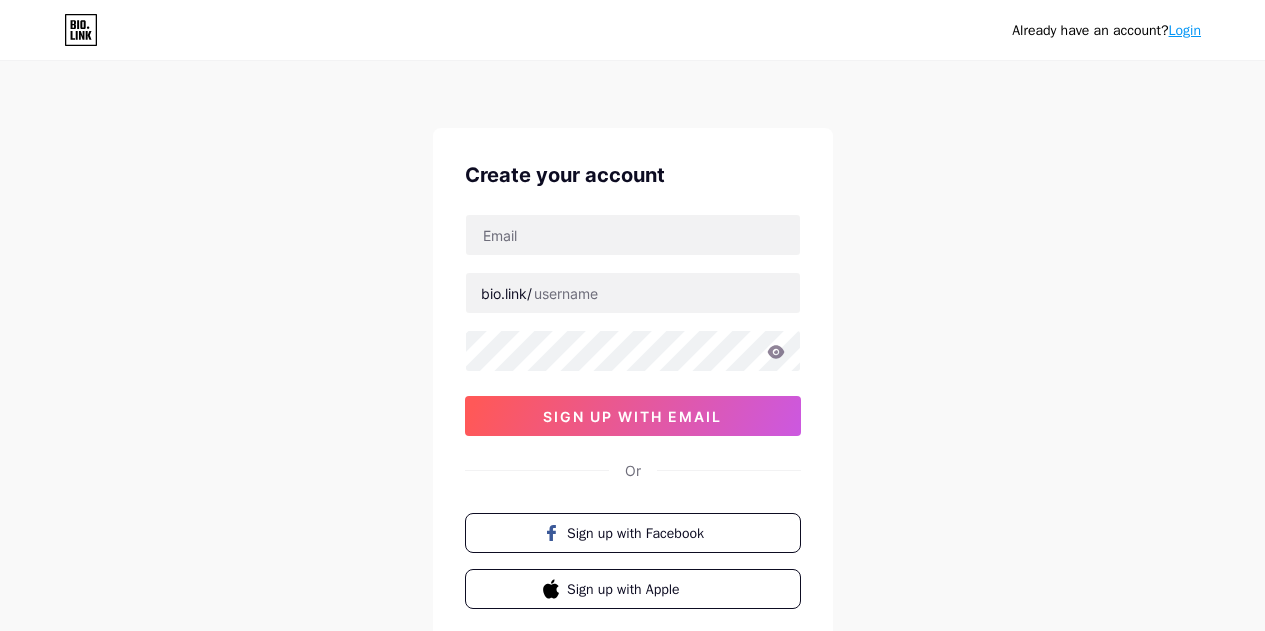 scroll, scrollTop: 0, scrollLeft: 0, axis: both 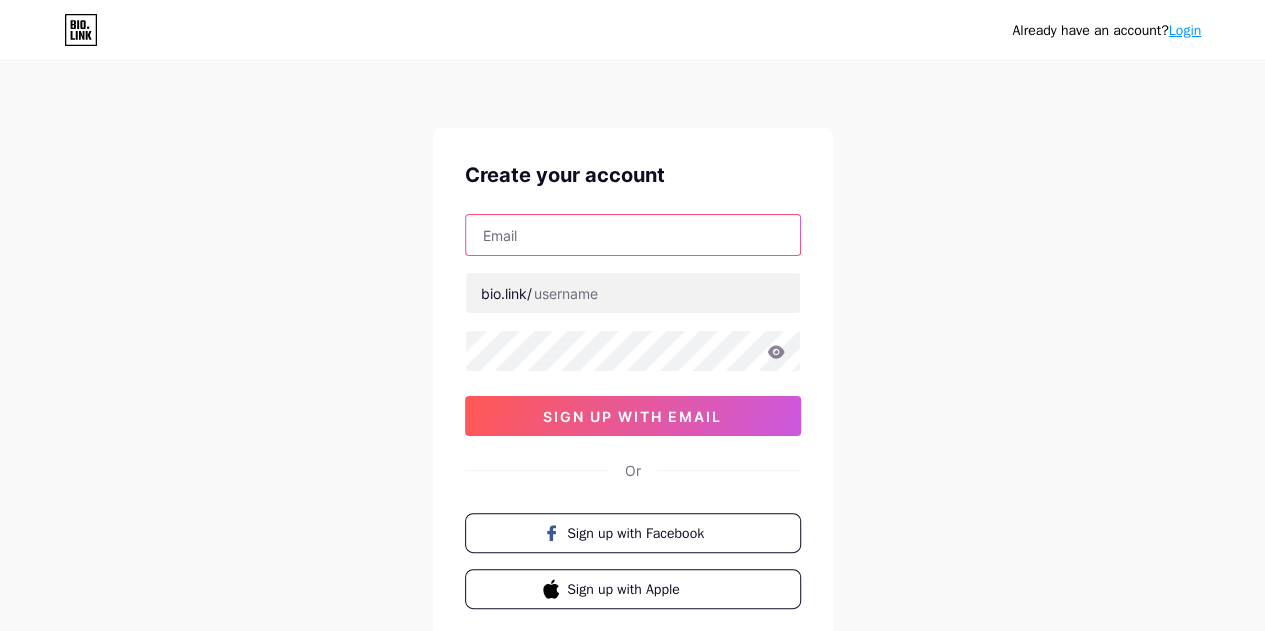 click at bounding box center (633, 235) 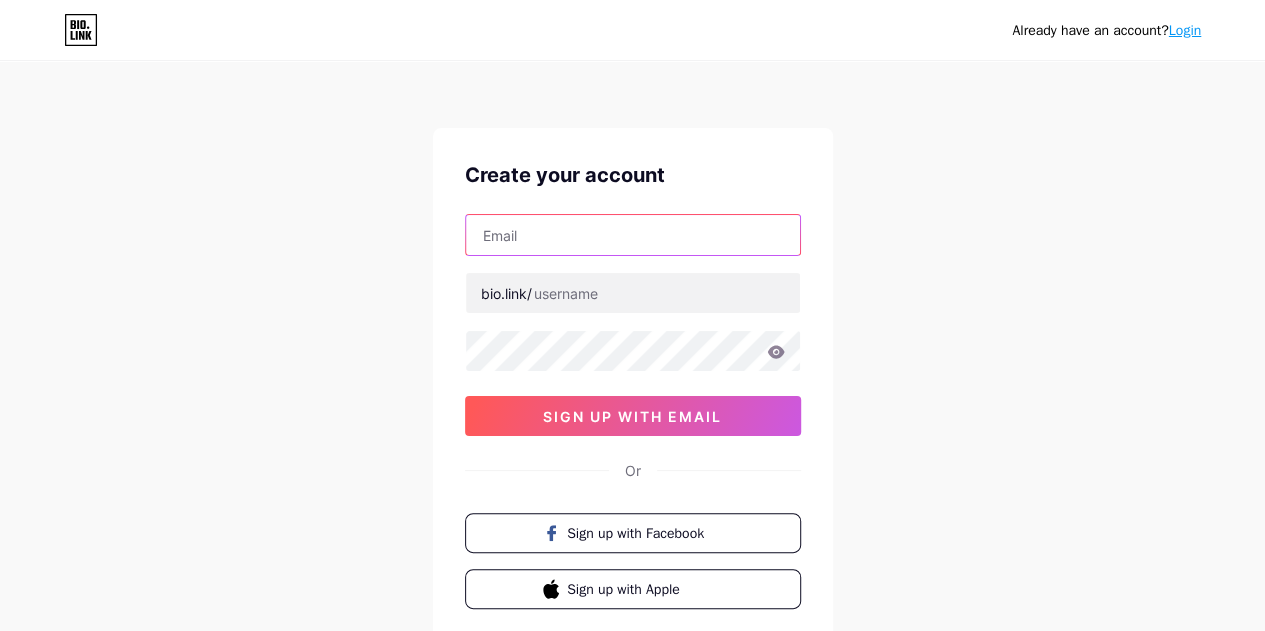 type on "[USERNAME]@[DOMAIN]" 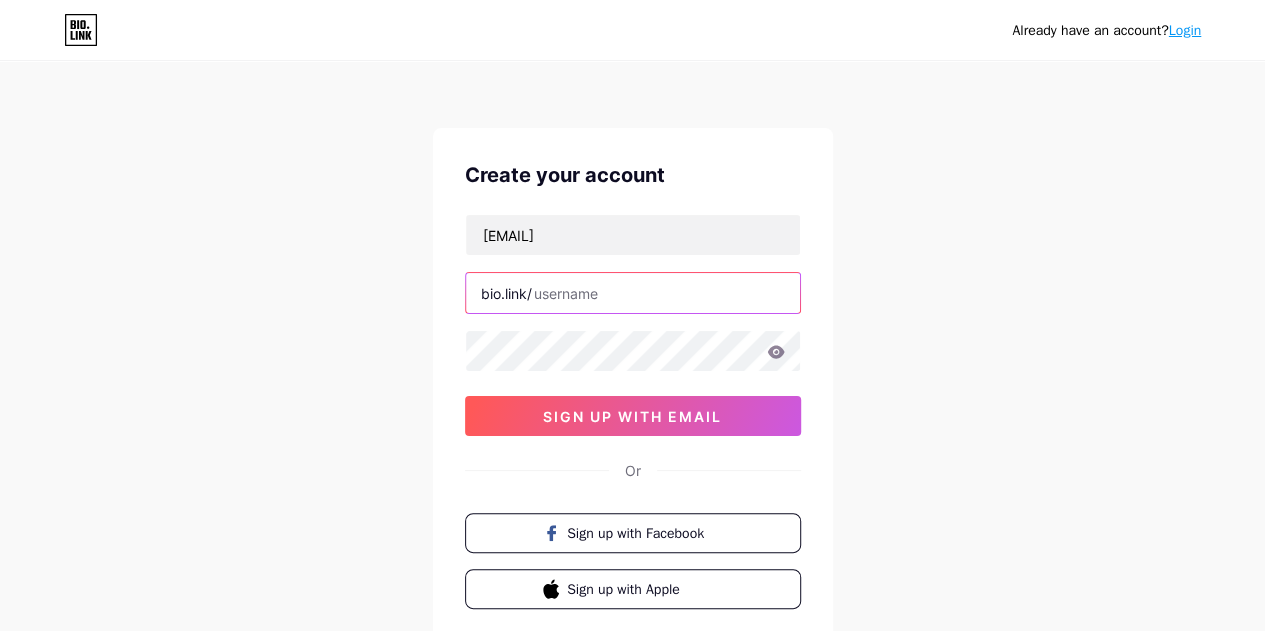 click at bounding box center [633, 293] 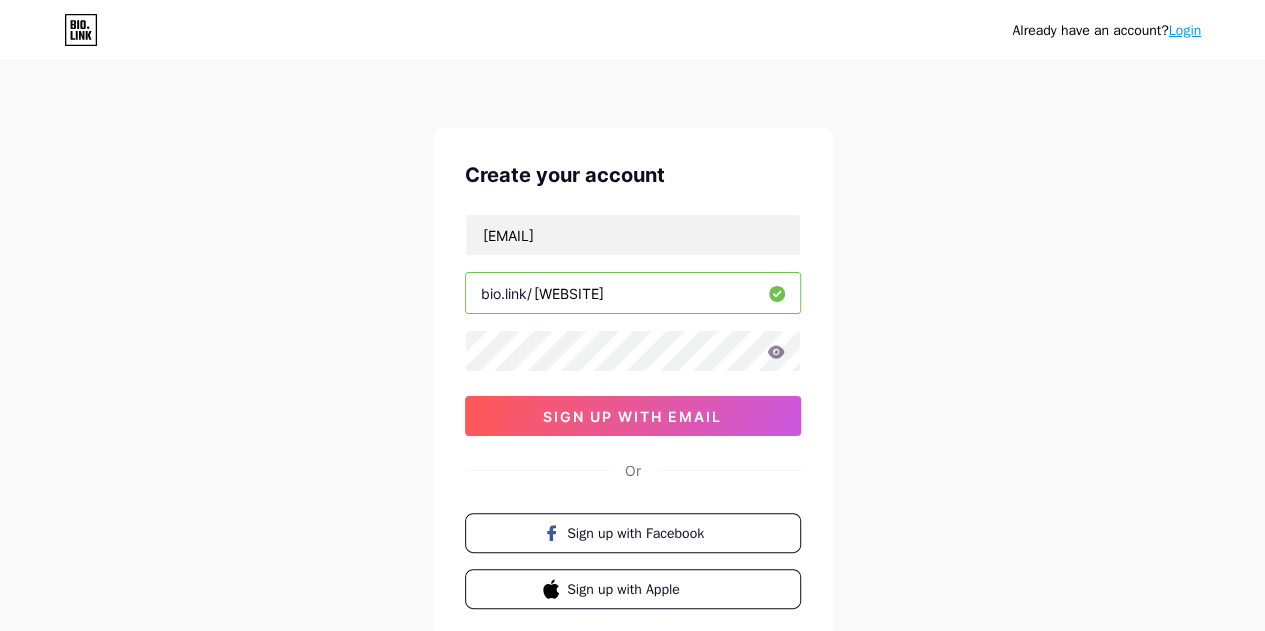 type on "chirpinghillsresort" 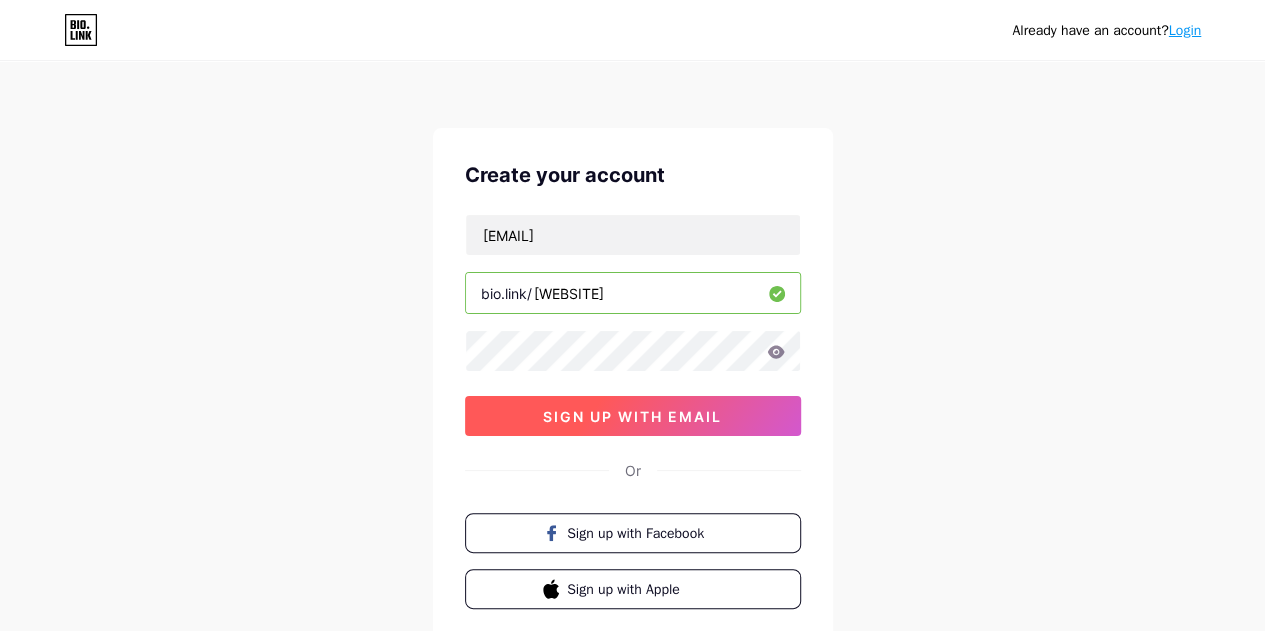 click on "sign up with email" at bounding box center [632, 416] 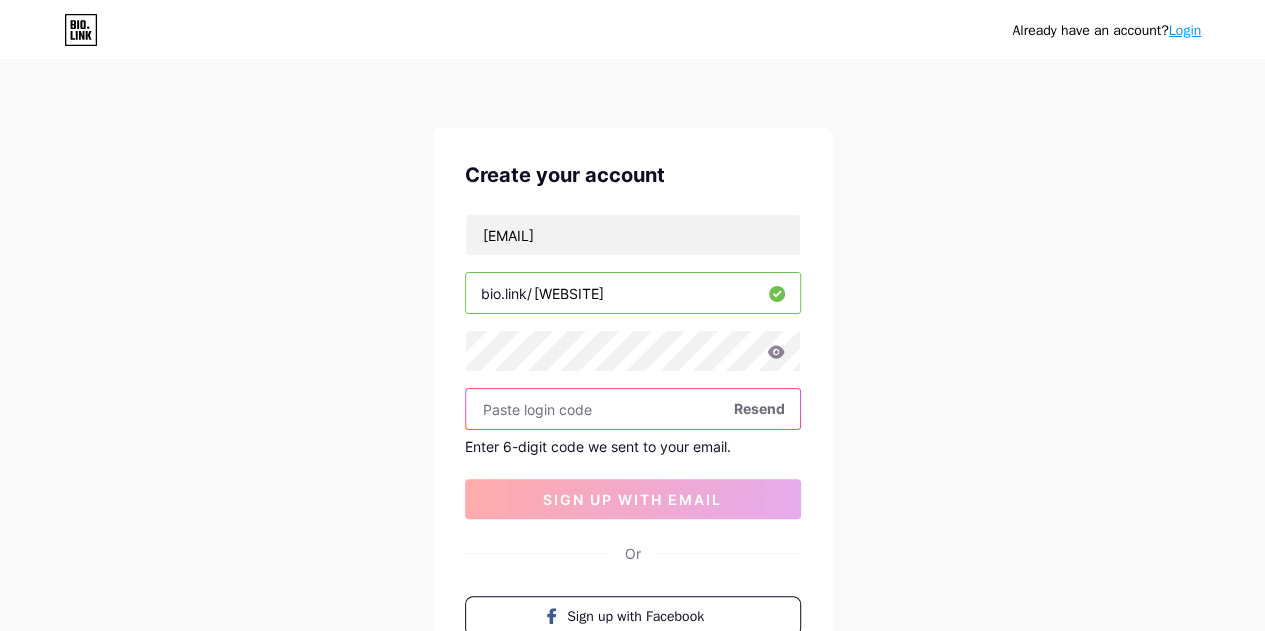 paste on "865960" 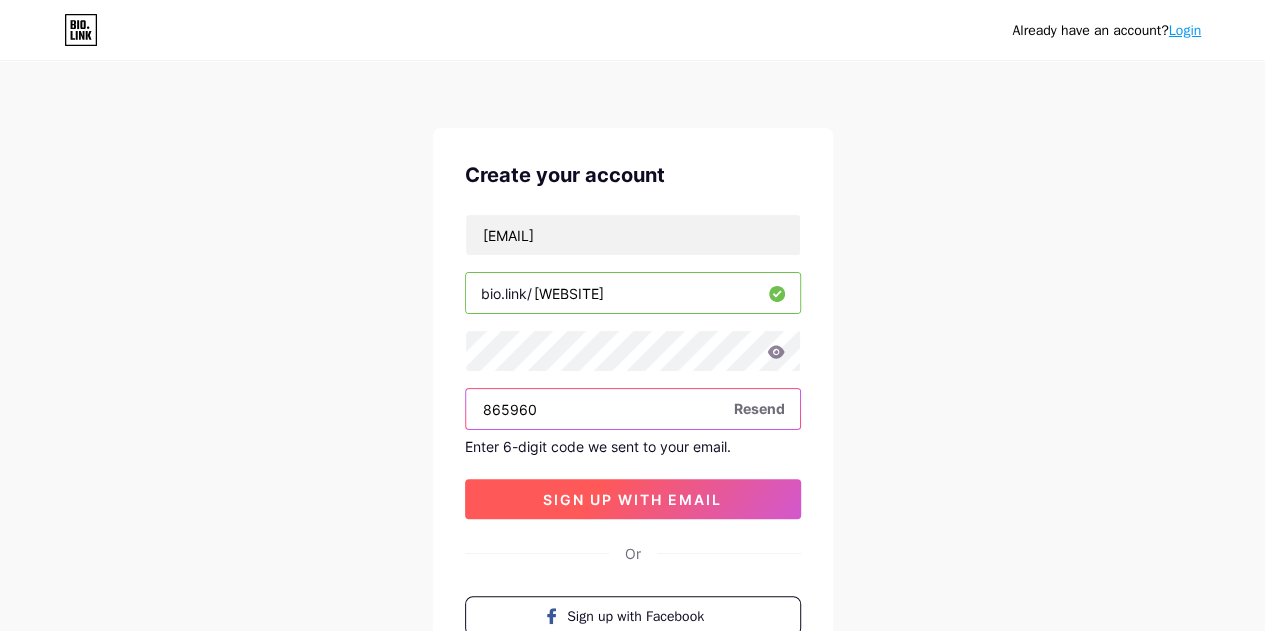 type on "865960" 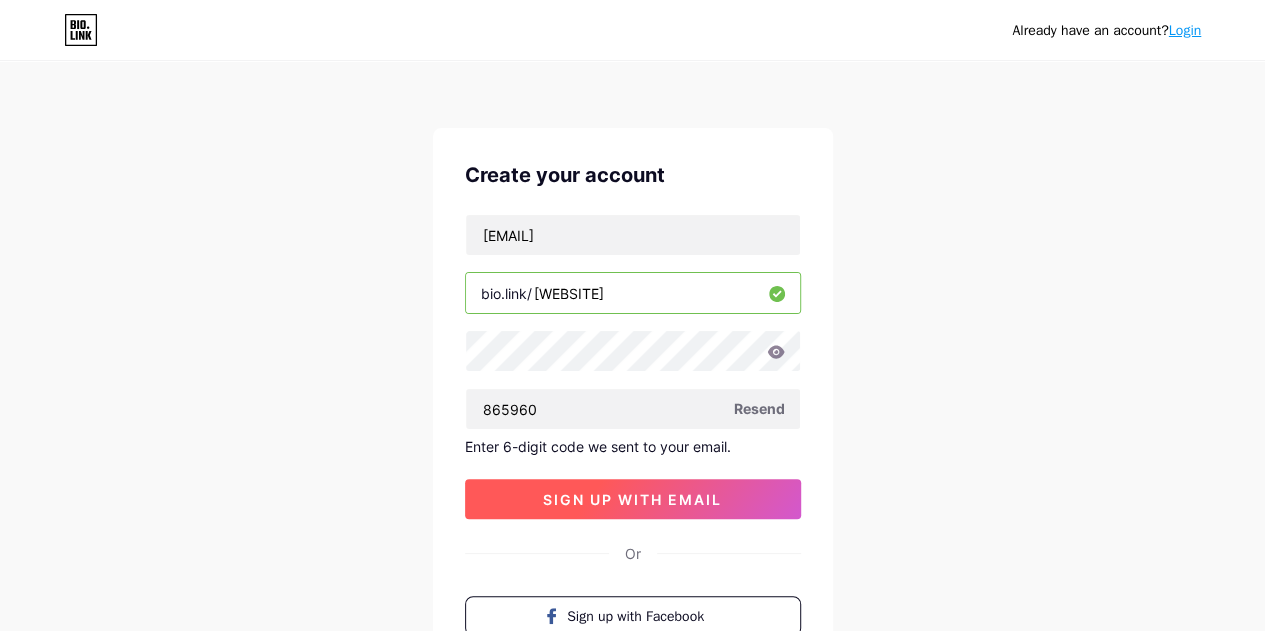 click on "sign up with email" at bounding box center (633, 499) 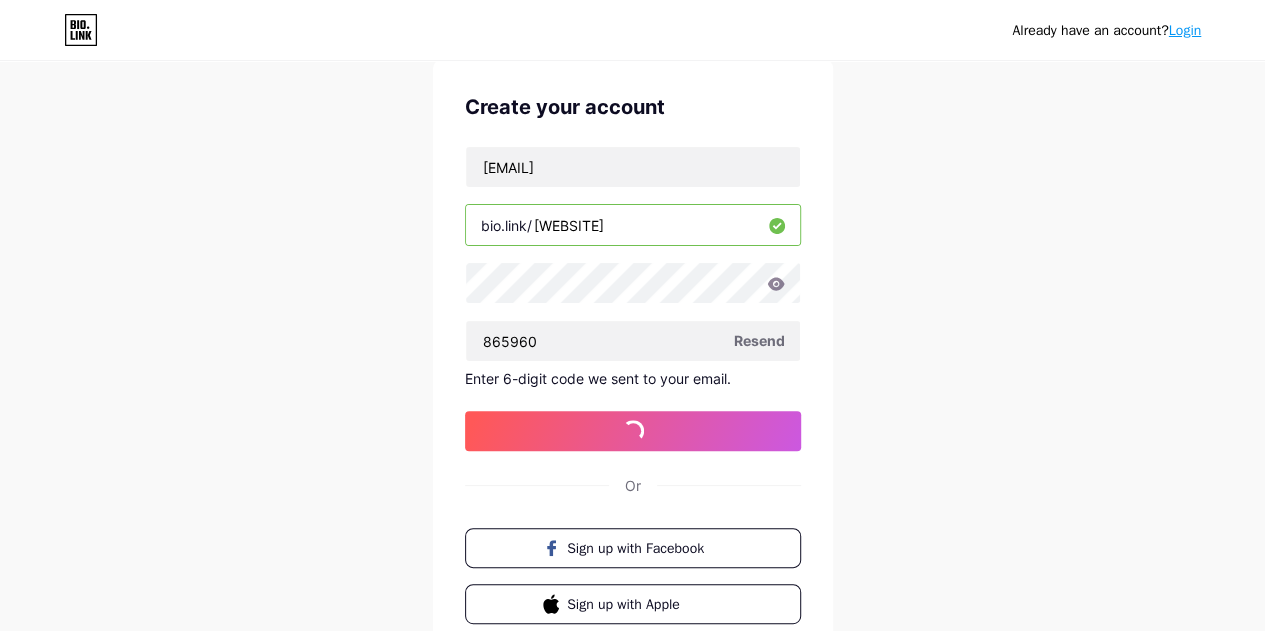 scroll, scrollTop: 100, scrollLeft: 0, axis: vertical 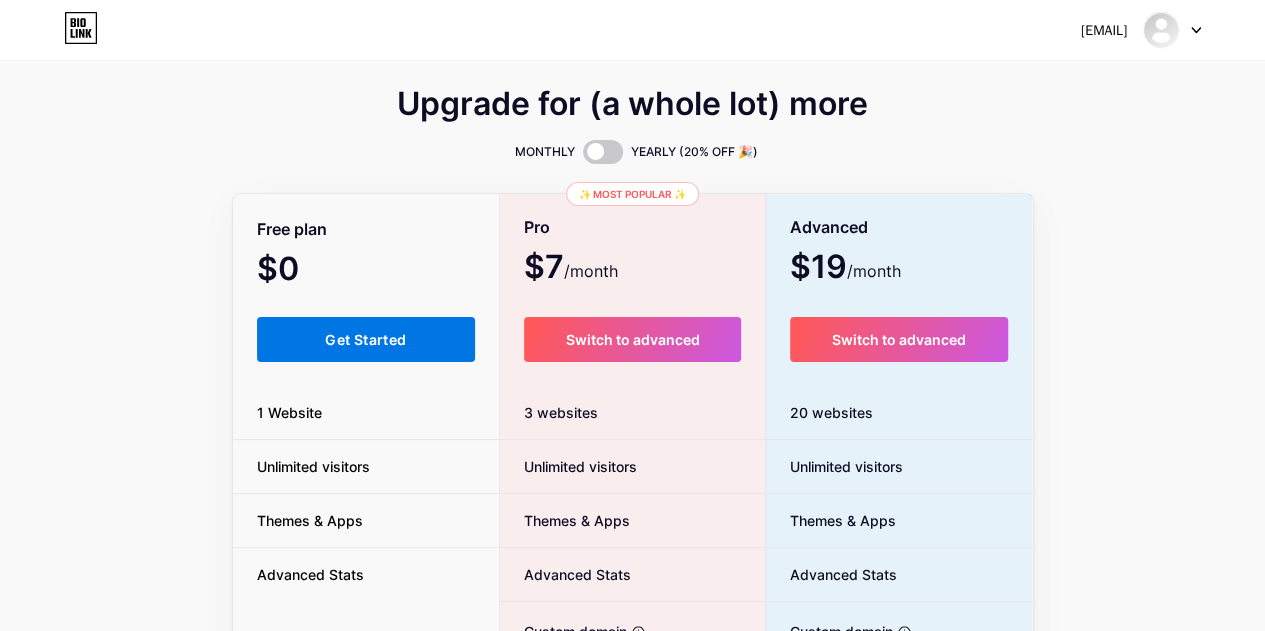 click on "Get Started" at bounding box center [366, 339] 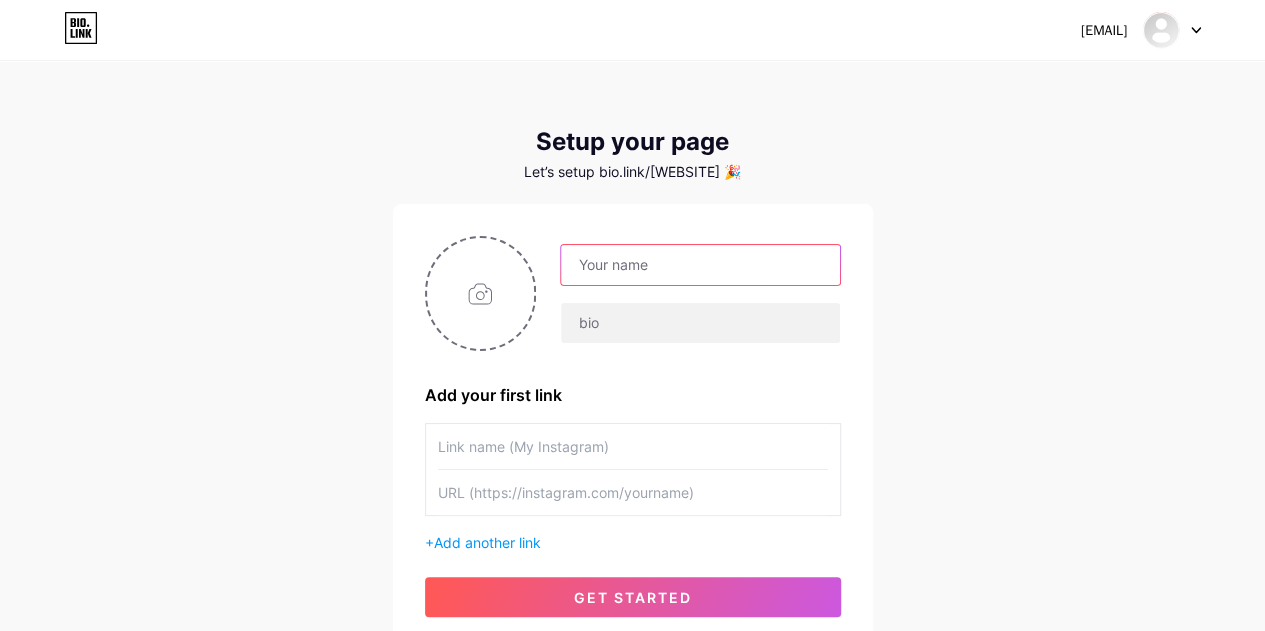 click at bounding box center (700, 265) 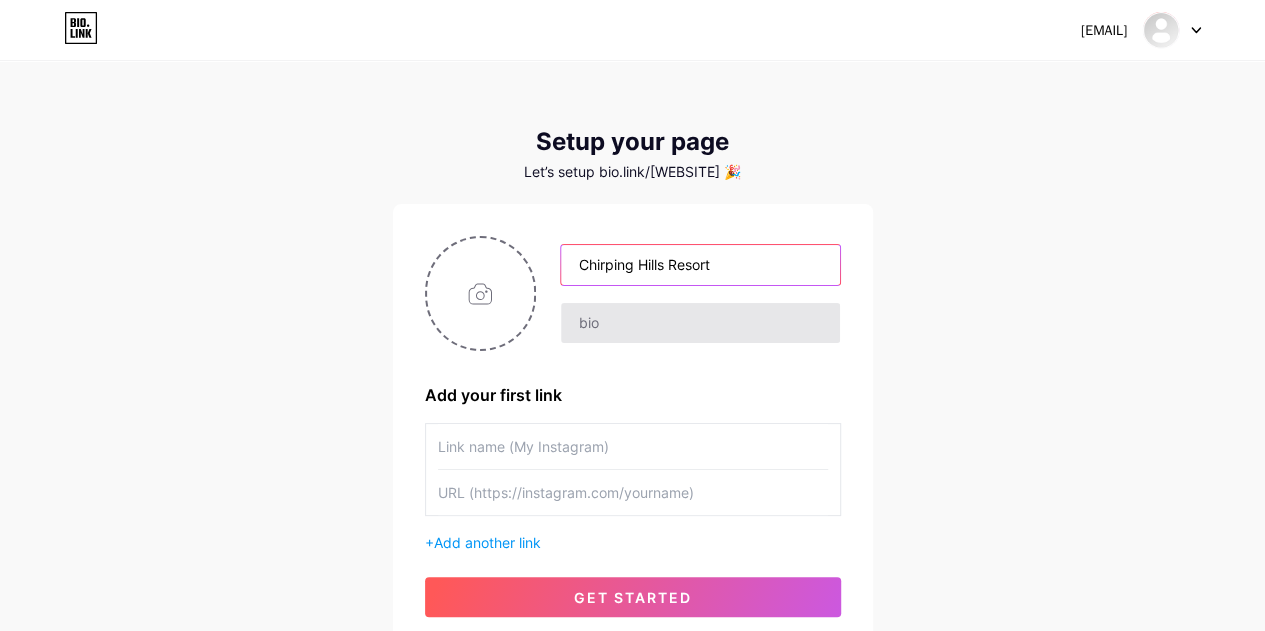 type on "Chirping Hills Resort" 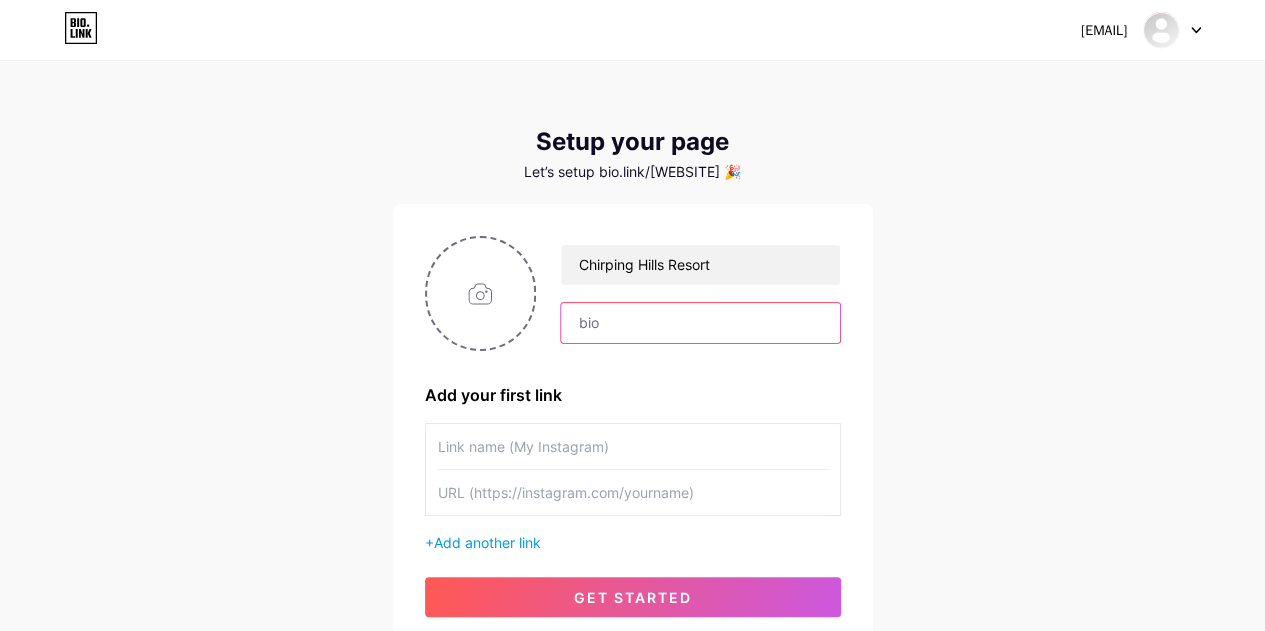 click at bounding box center (700, 323) 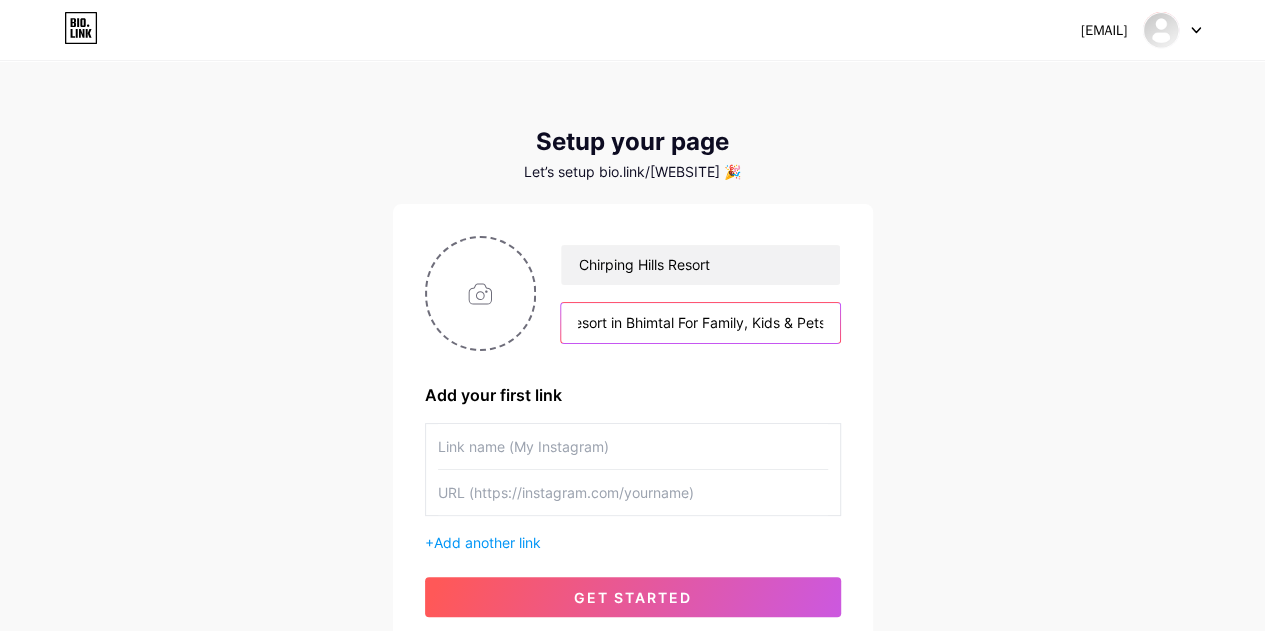 scroll, scrollTop: 0, scrollLeft: 54, axis: horizontal 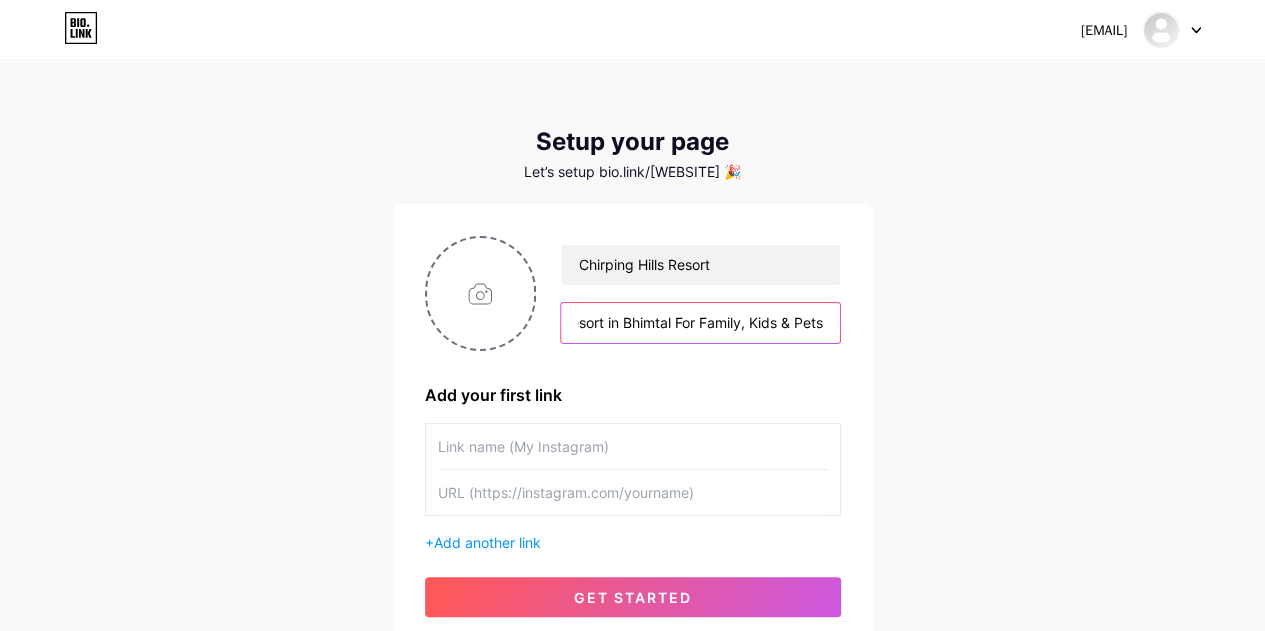 type on "Best Resort in Bhimtal For Family, Kids & Pets" 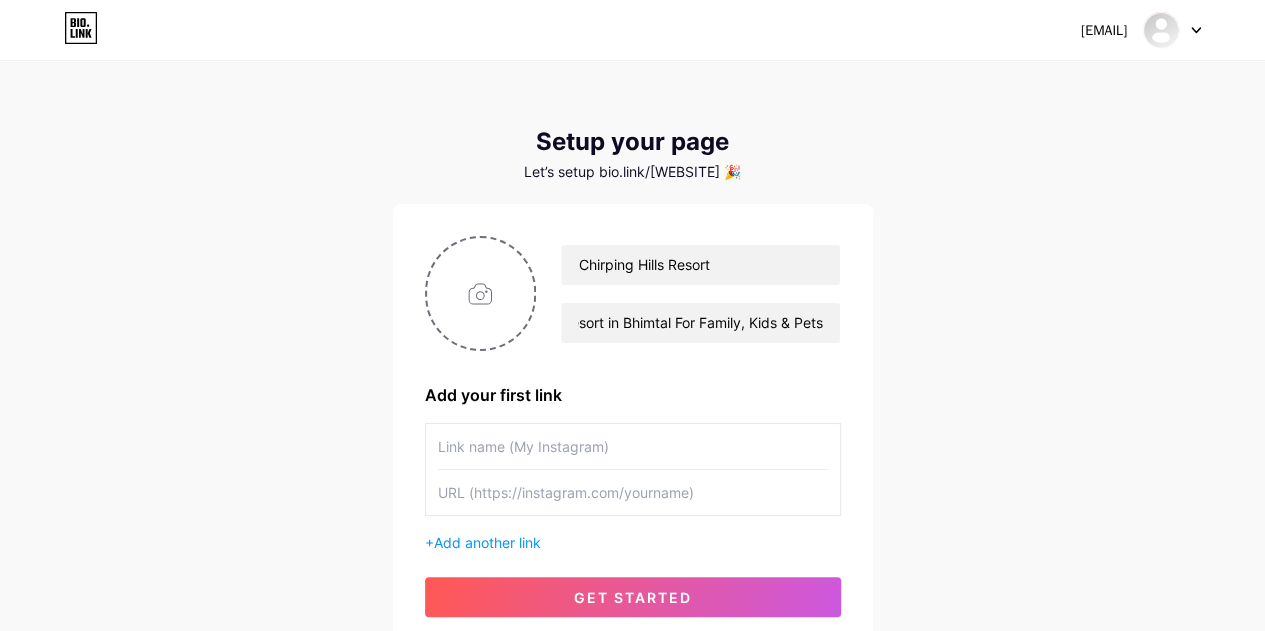 scroll, scrollTop: 0, scrollLeft: 0, axis: both 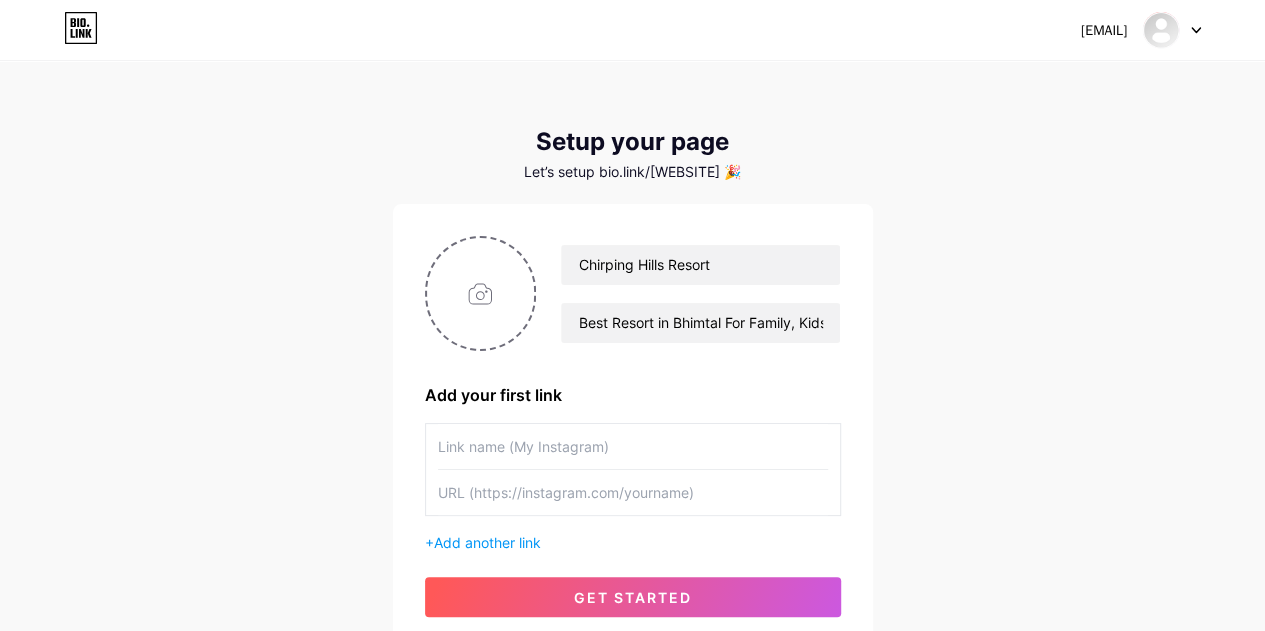 click at bounding box center (633, 446) 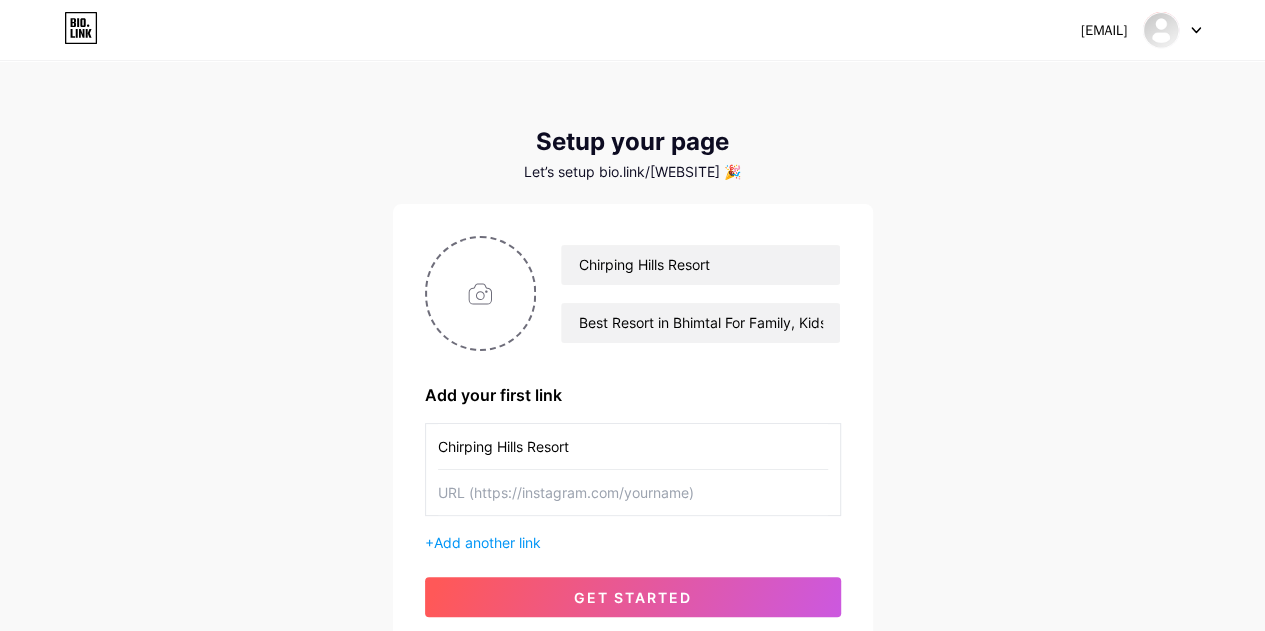 type on "Chirping Hills Resort" 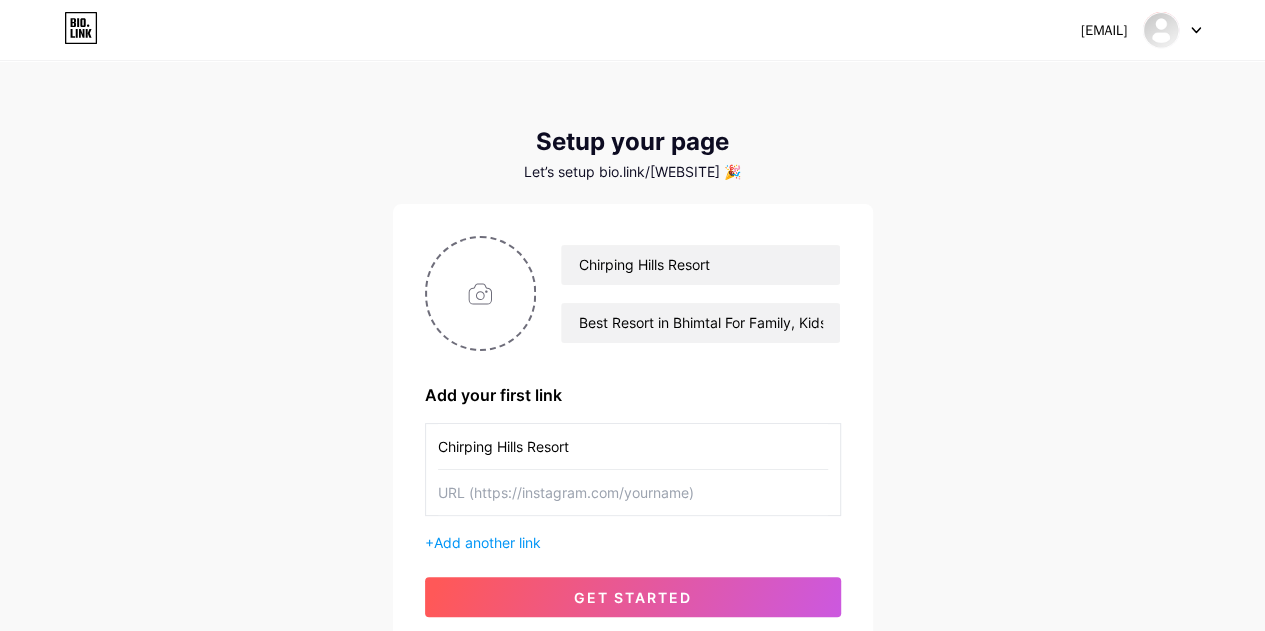 click at bounding box center [633, 492] 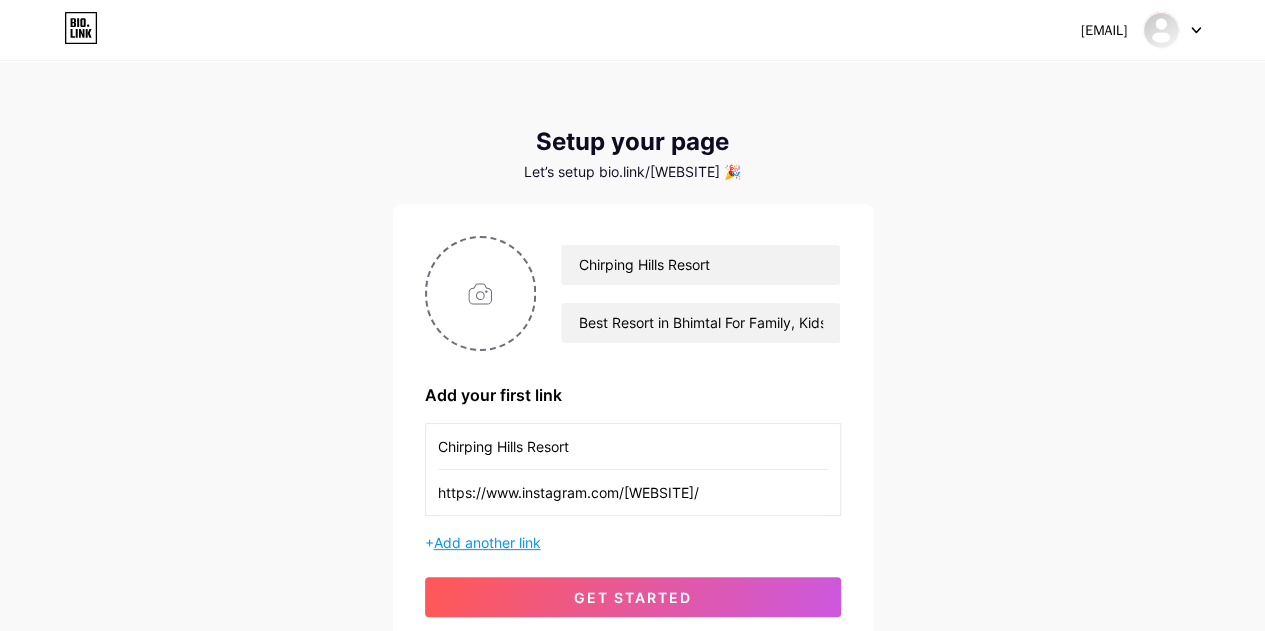 type on "https://www.instagram.com/chirpinghillsresort/" 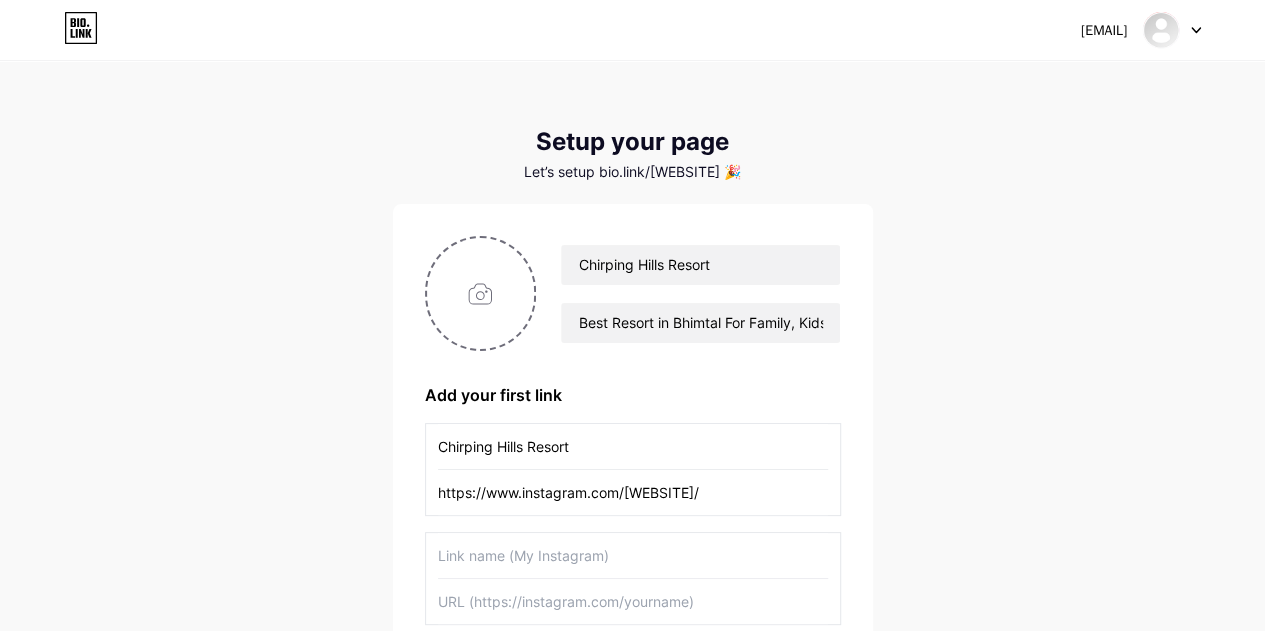 scroll, scrollTop: 200, scrollLeft: 0, axis: vertical 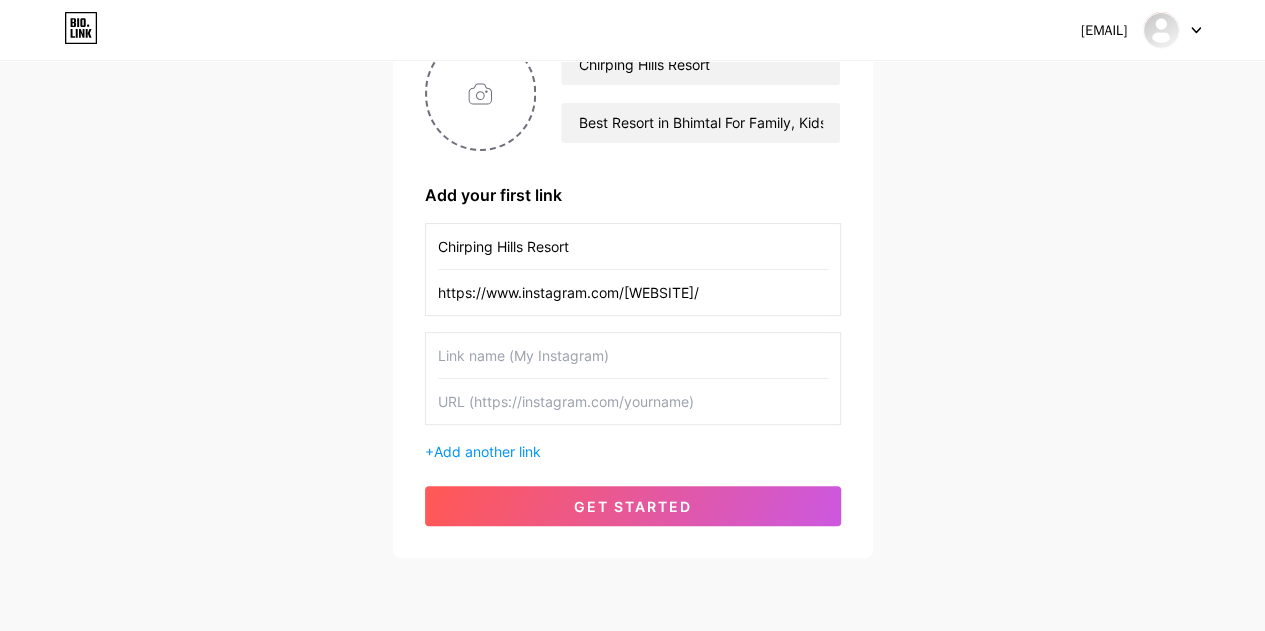 click at bounding box center [633, 401] 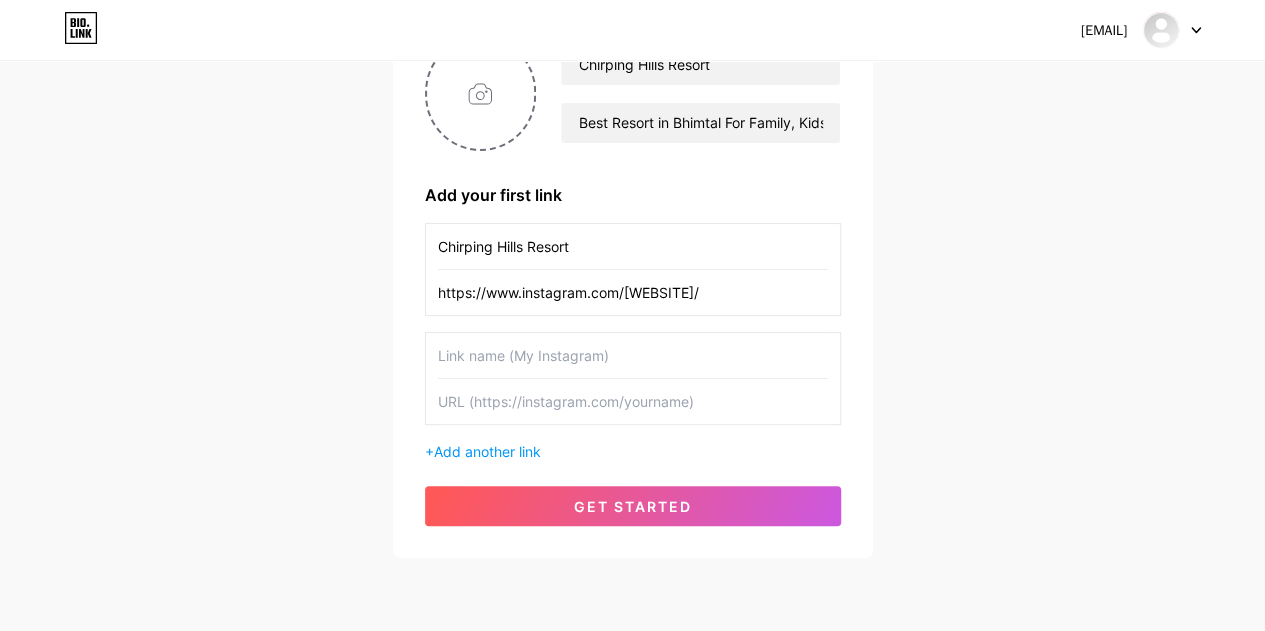 paste on "https://www.facebook.com/chirpinghillsresort/" 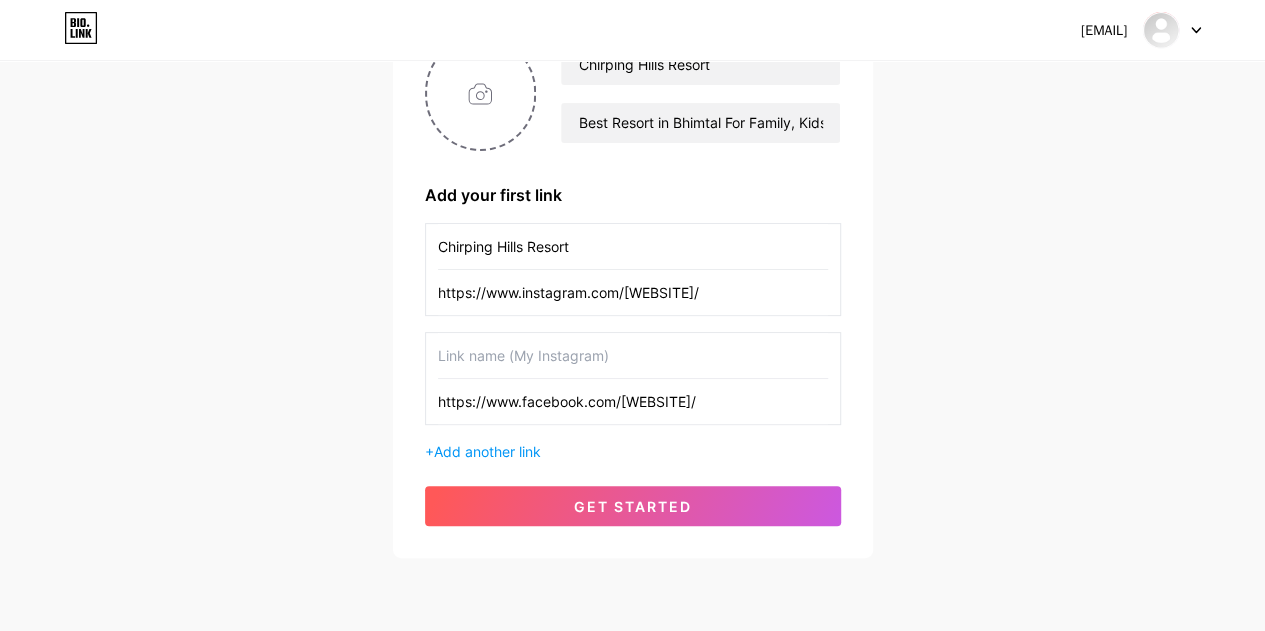 type on "https://www.facebook.com/chirpinghillsresort/" 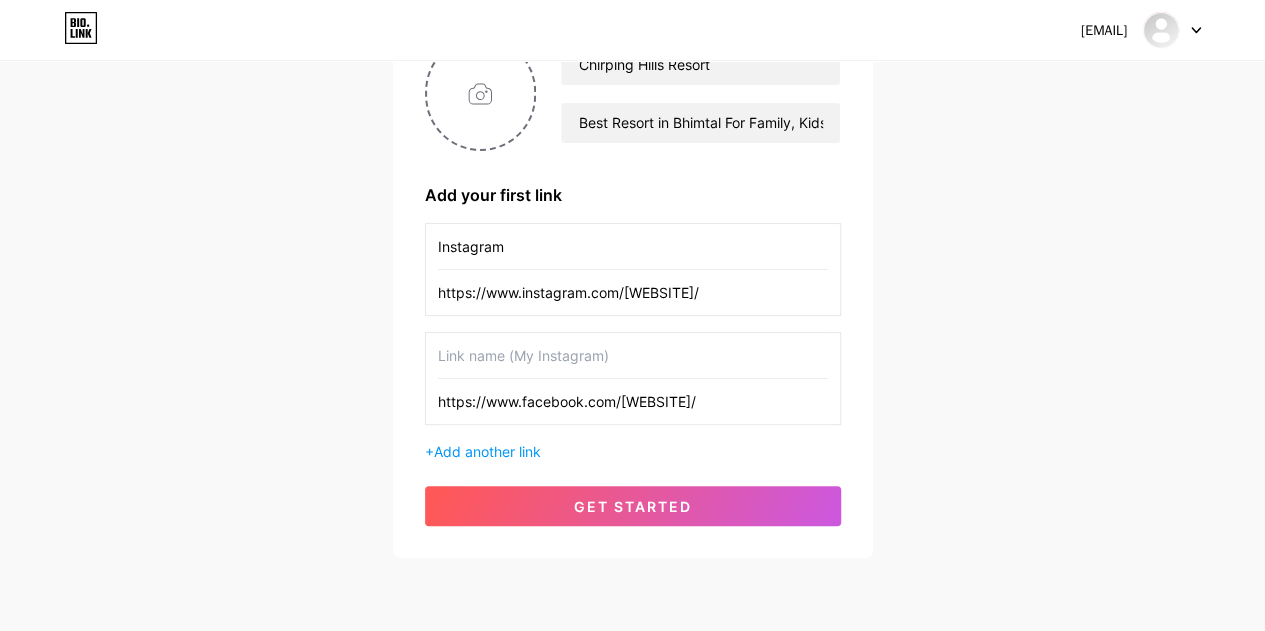 type on "Instagram" 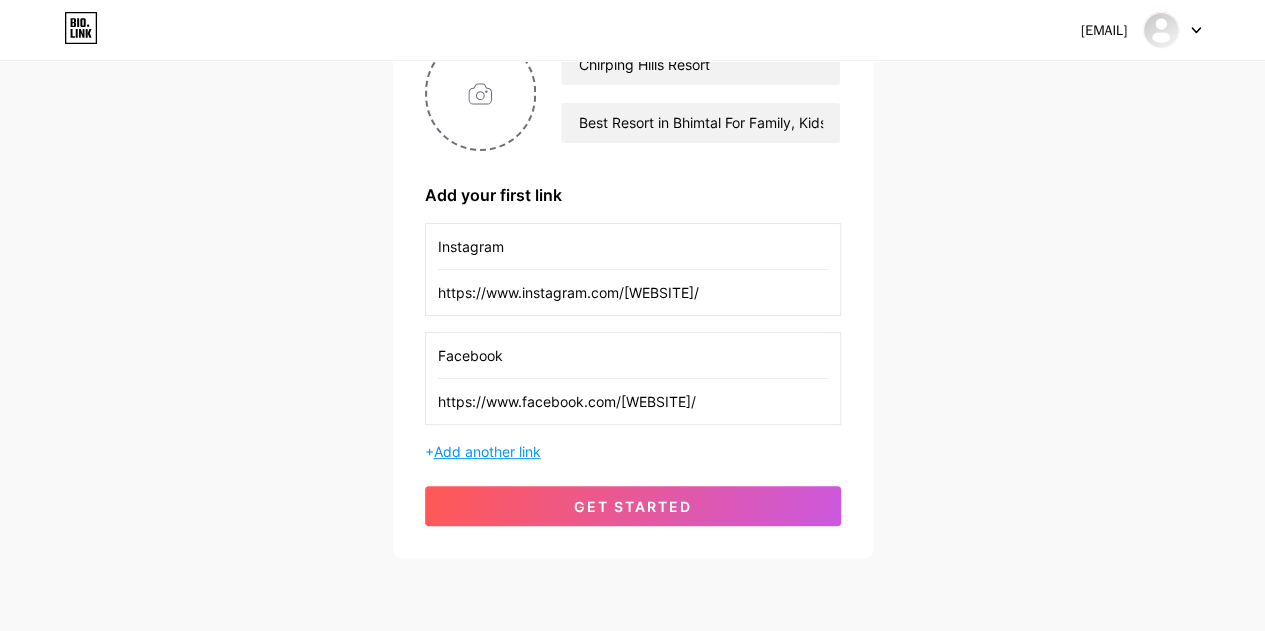 type on "Facebook" 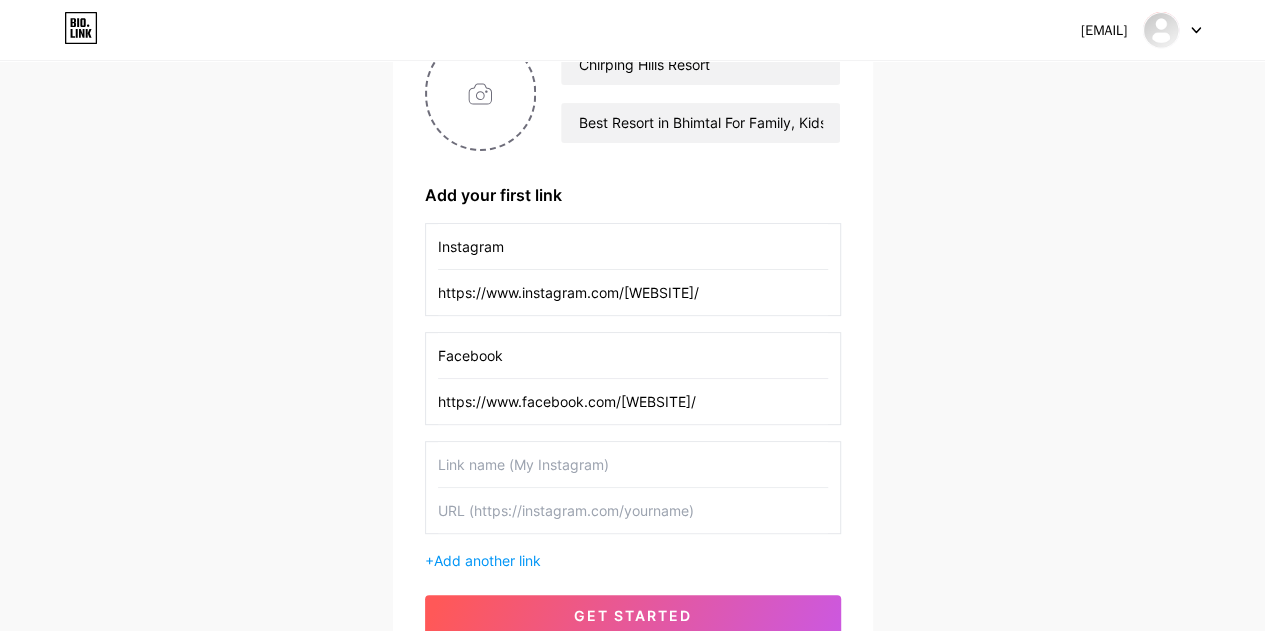 click at bounding box center (633, 464) 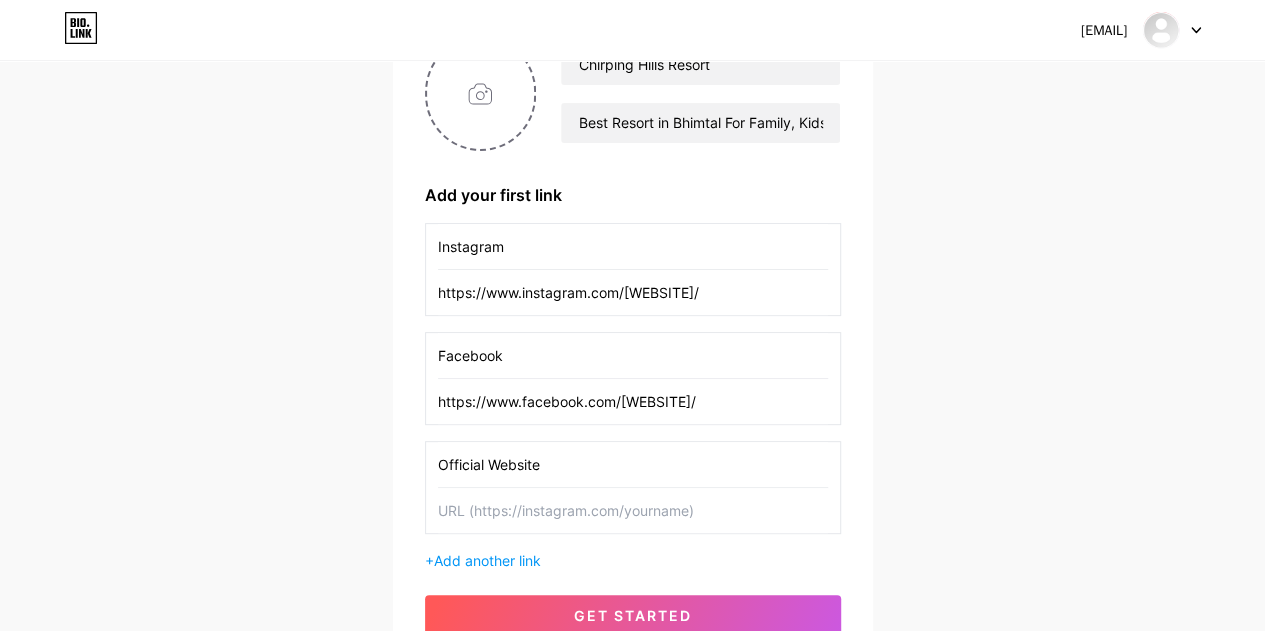 type on "Official Website" 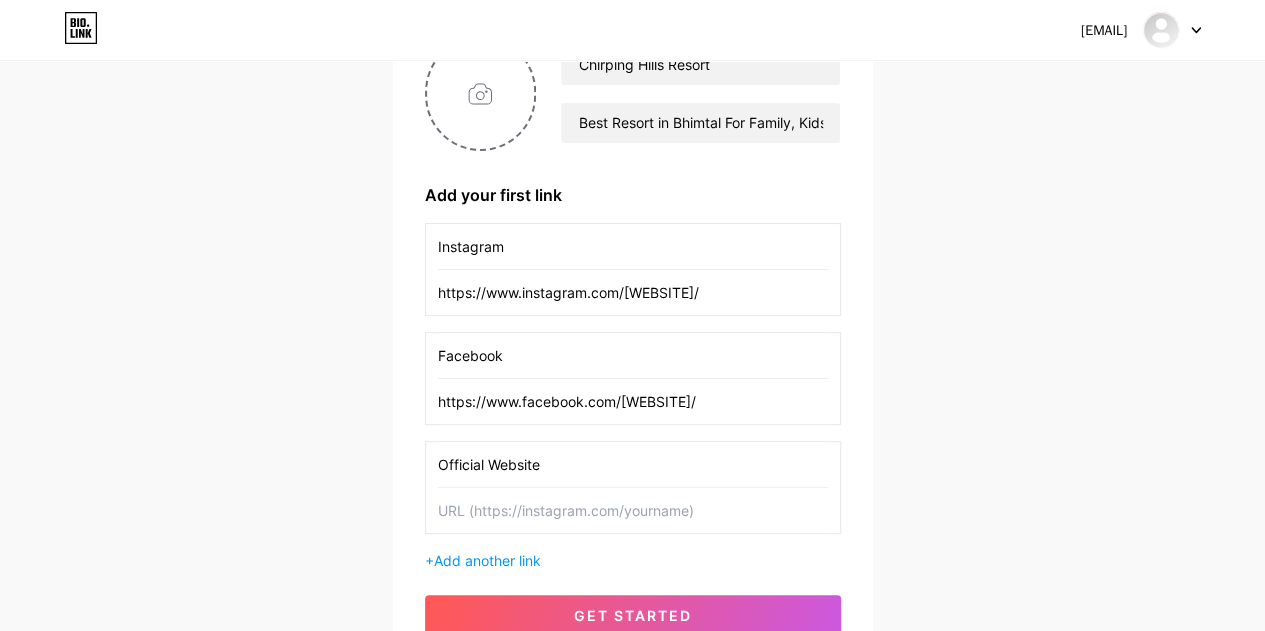 click at bounding box center [633, 510] 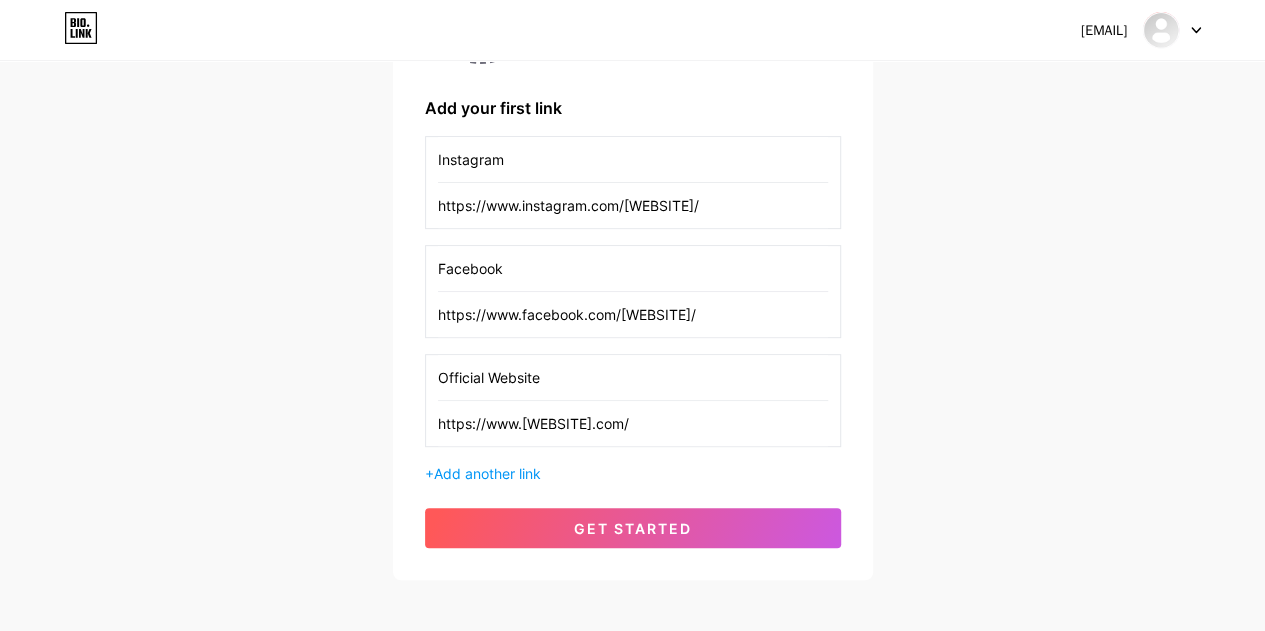 scroll, scrollTop: 376, scrollLeft: 0, axis: vertical 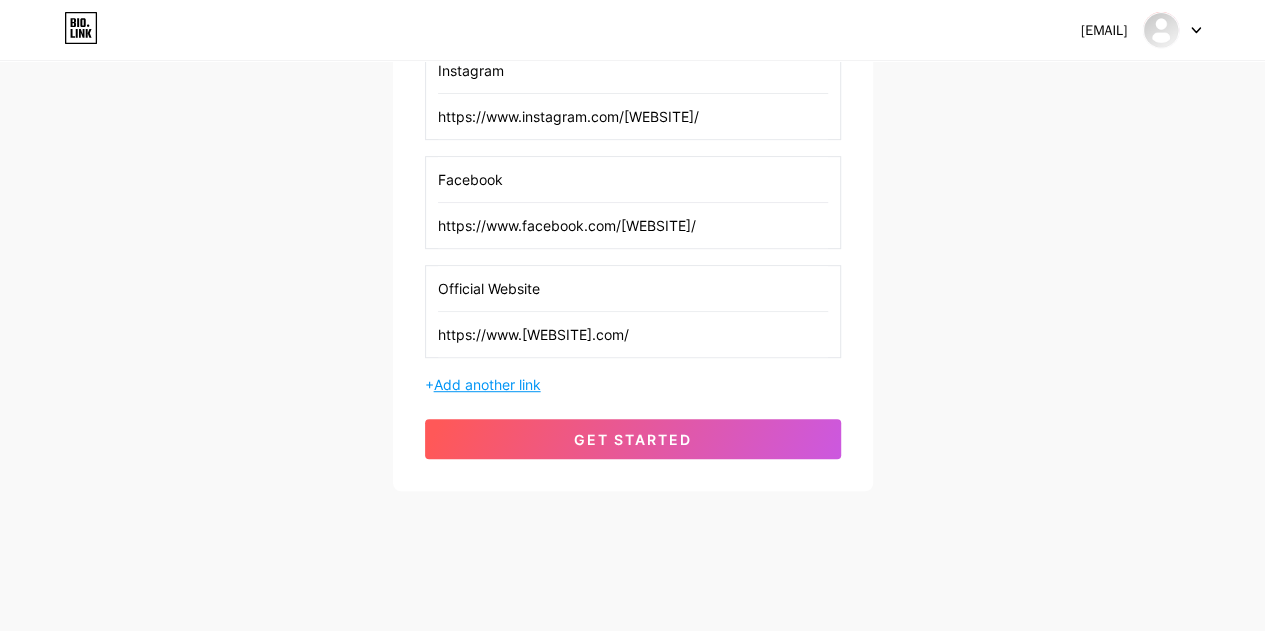 type on "https://www.chirpinghillsresort.com/" 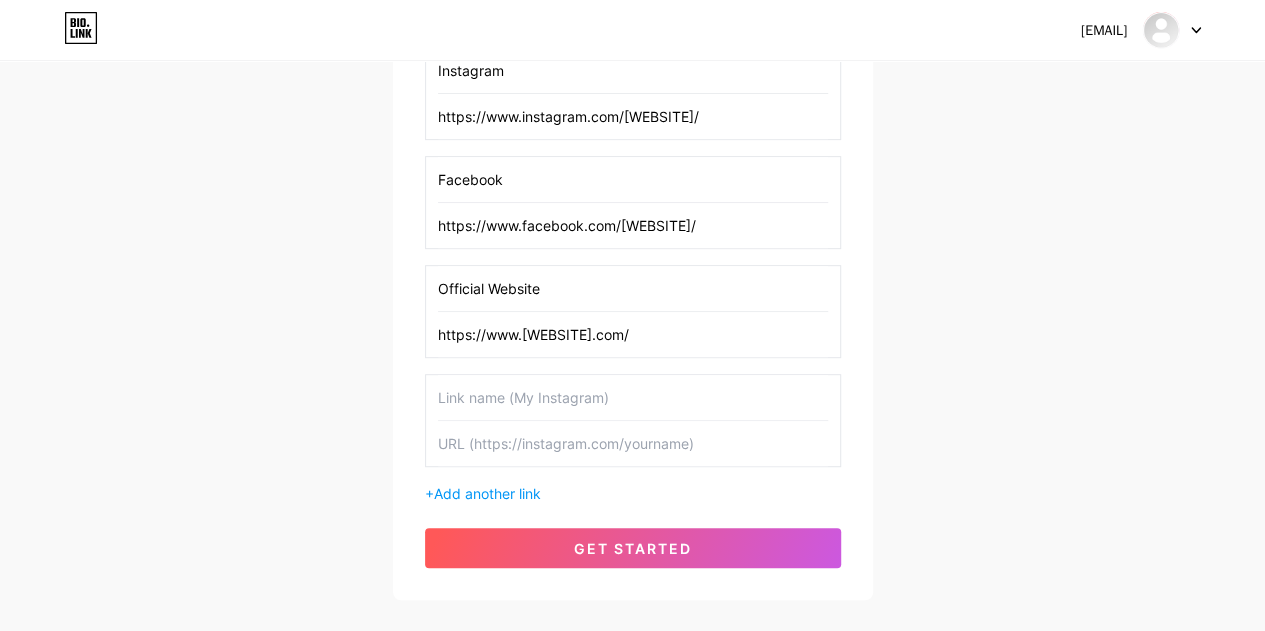 click at bounding box center (633, 397) 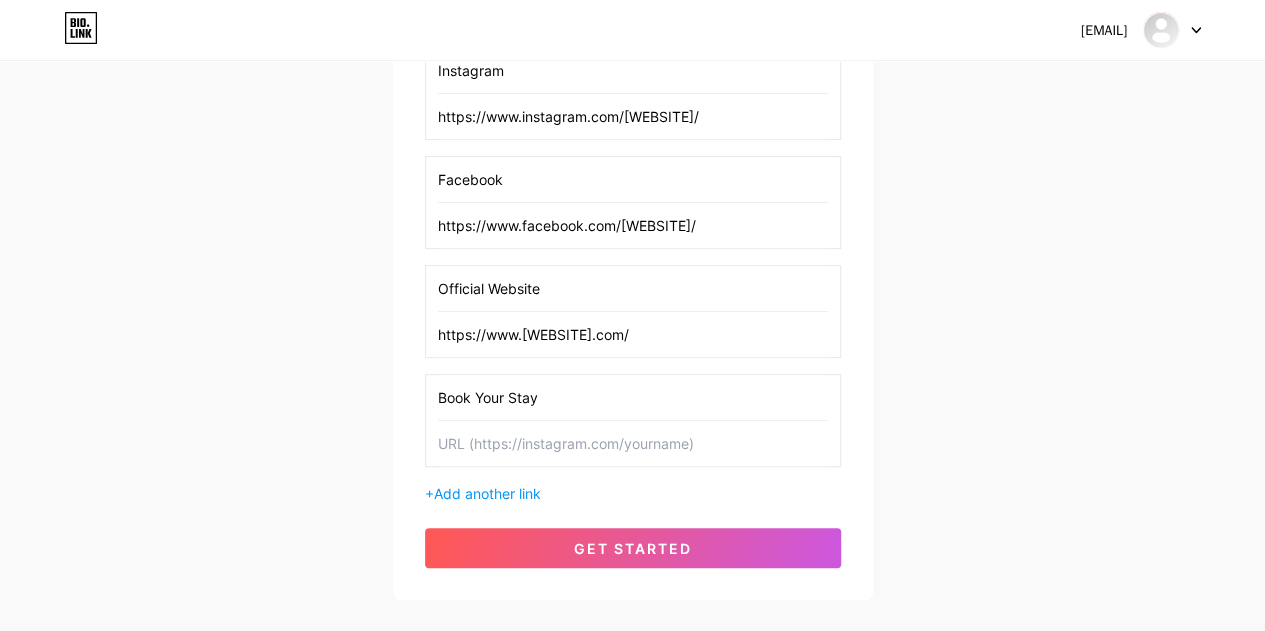 type on "Book Your Stay" 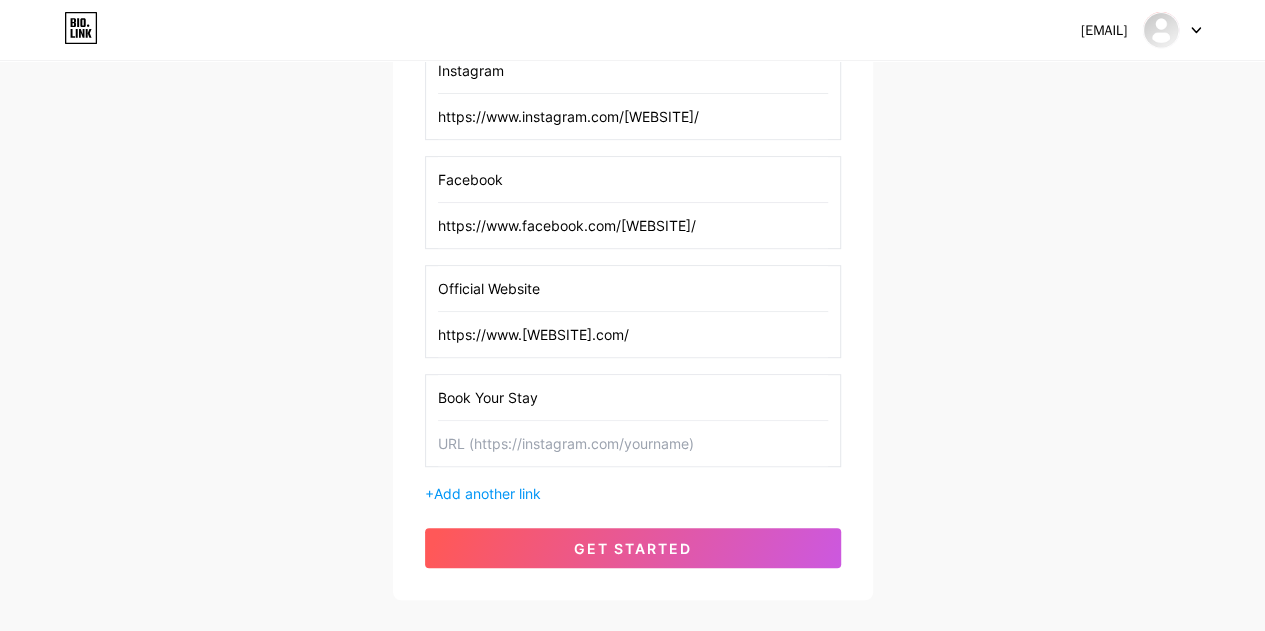 click at bounding box center (633, 443) 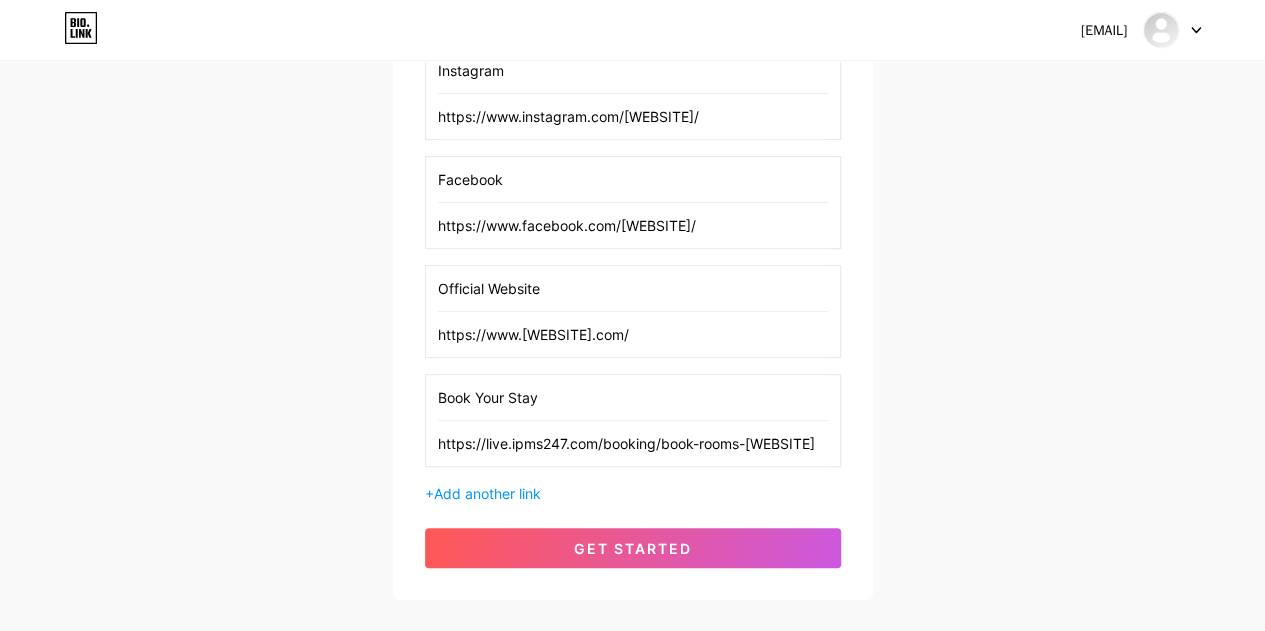 scroll, scrollTop: 0, scrollLeft: 38, axis: horizontal 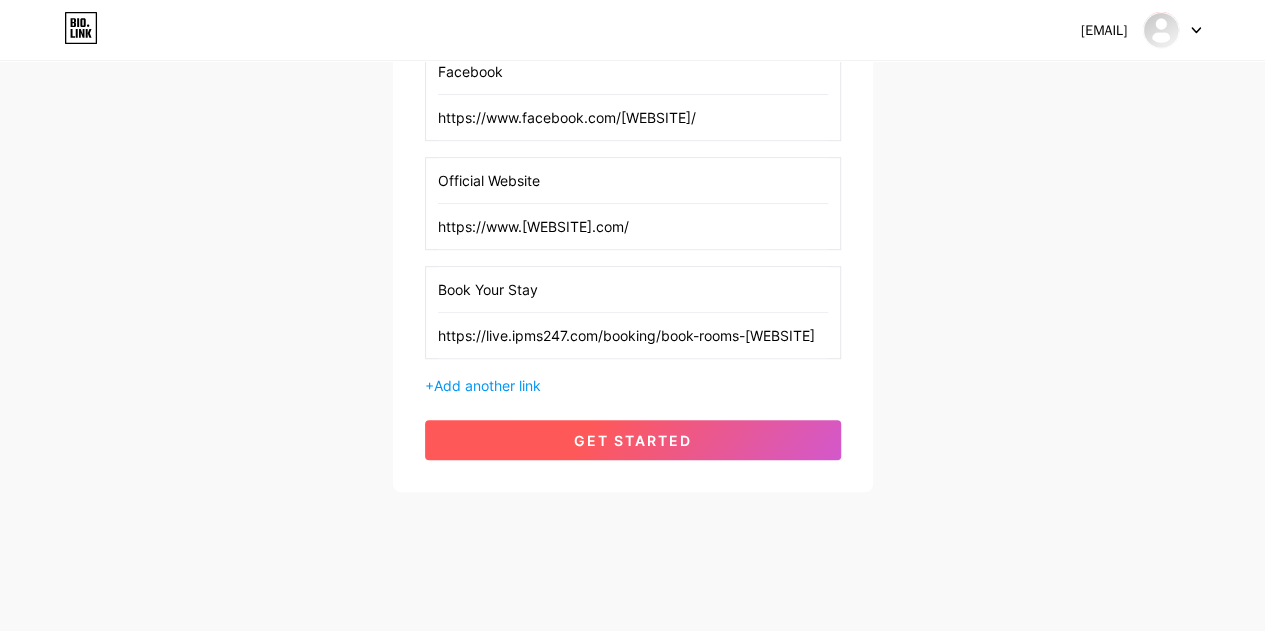 type on "https://live.ipms247.com/booking/book-rooms-chirpinghillsresort" 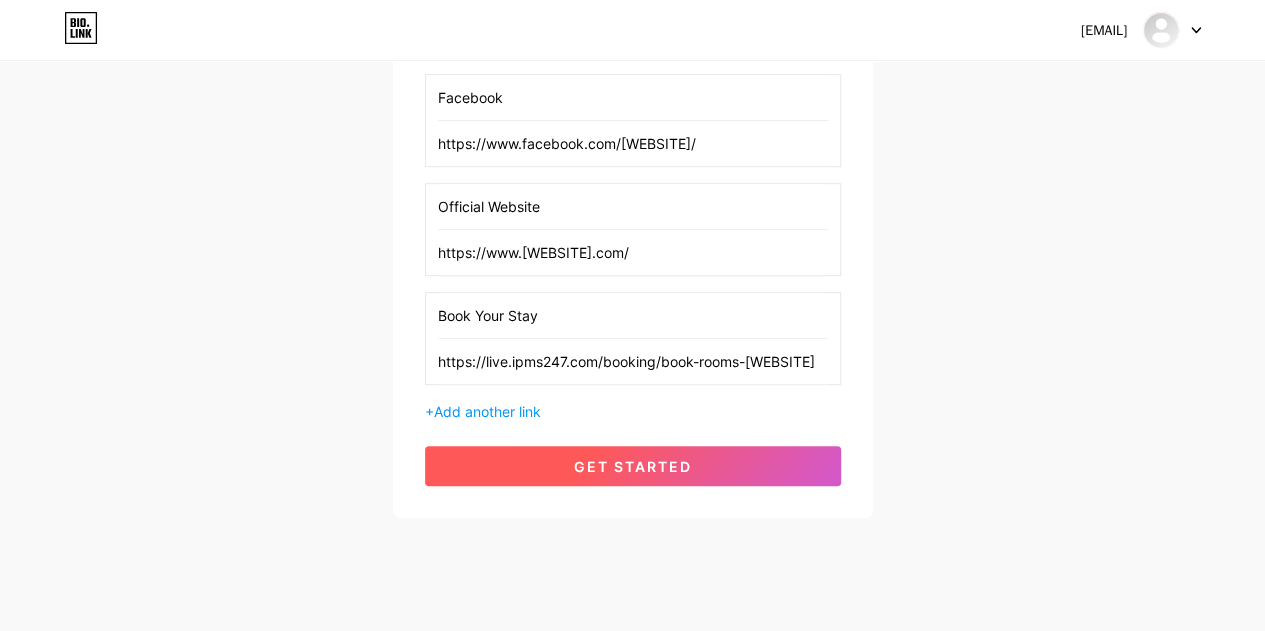 scroll, scrollTop: 0, scrollLeft: 0, axis: both 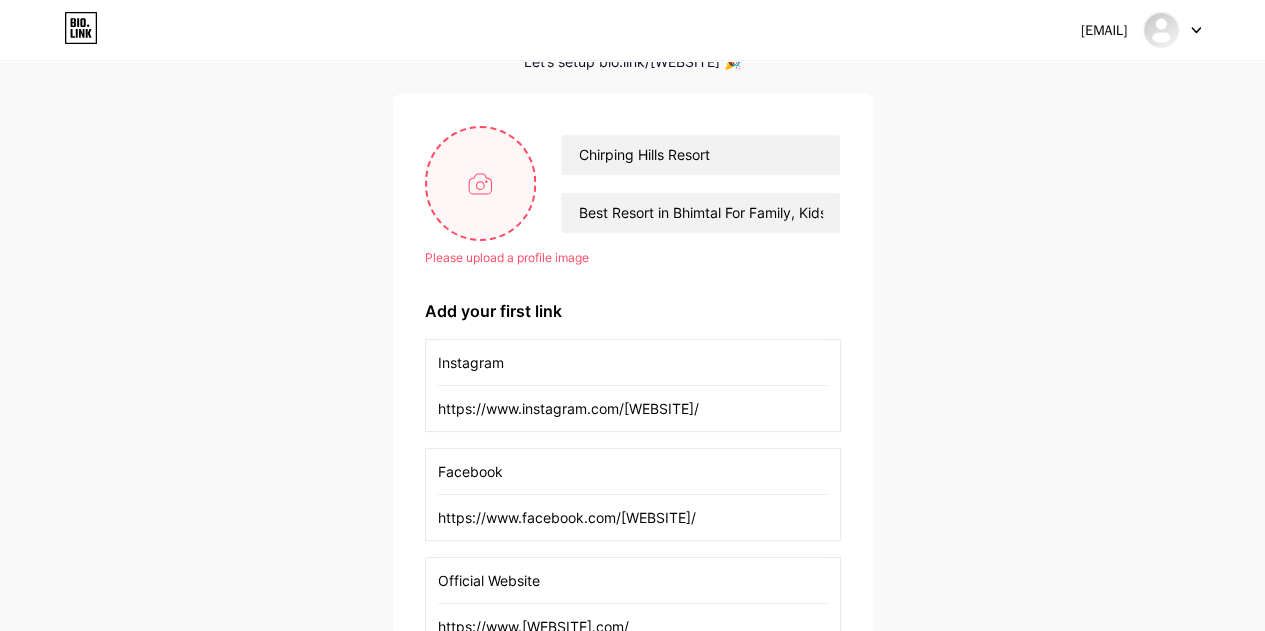 click at bounding box center (481, 183) 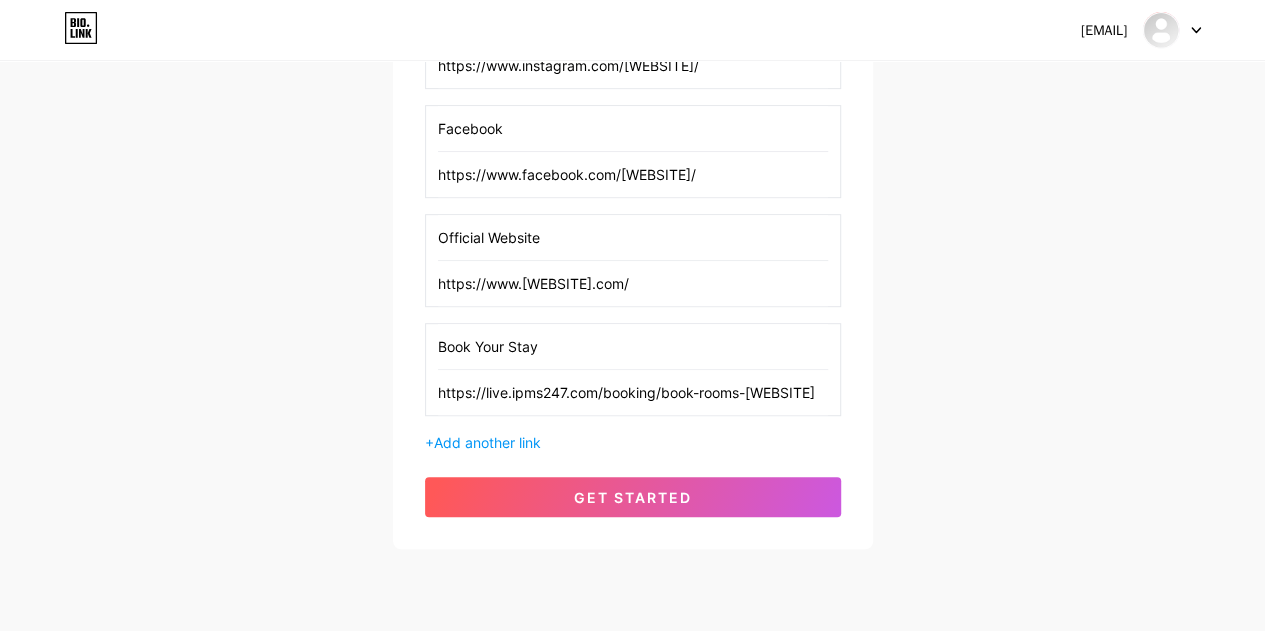 scroll, scrollTop: 484, scrollLeft: 0, axis: vertical 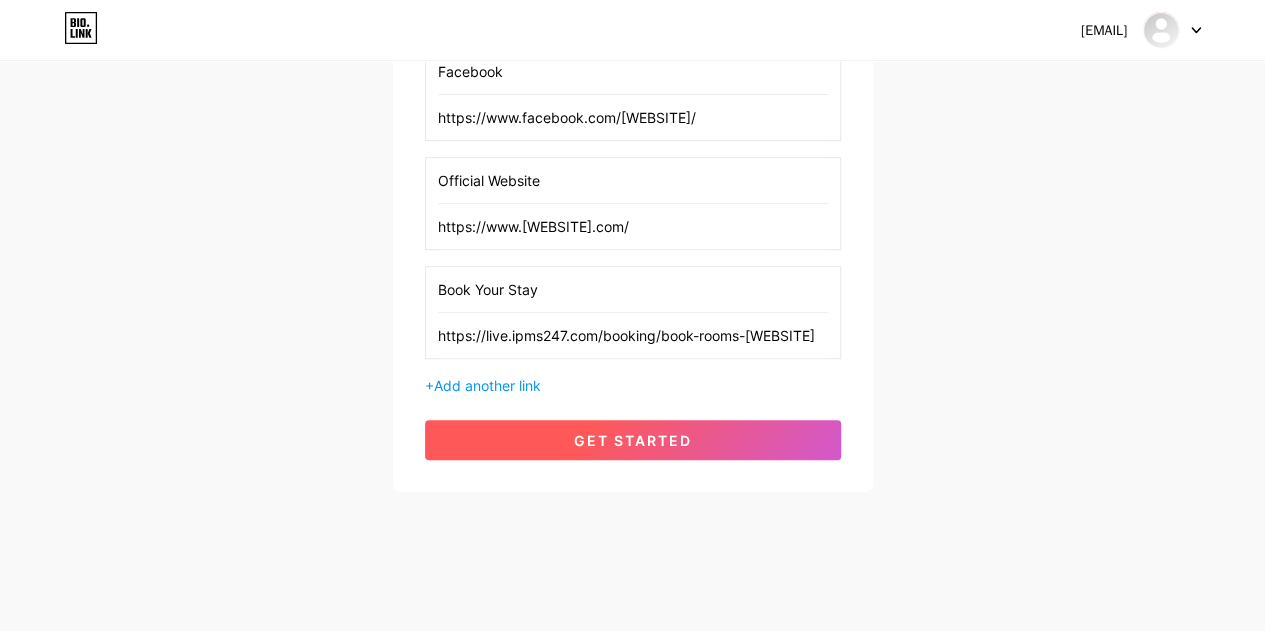 click on "get started" at bounding box center [633, 440] 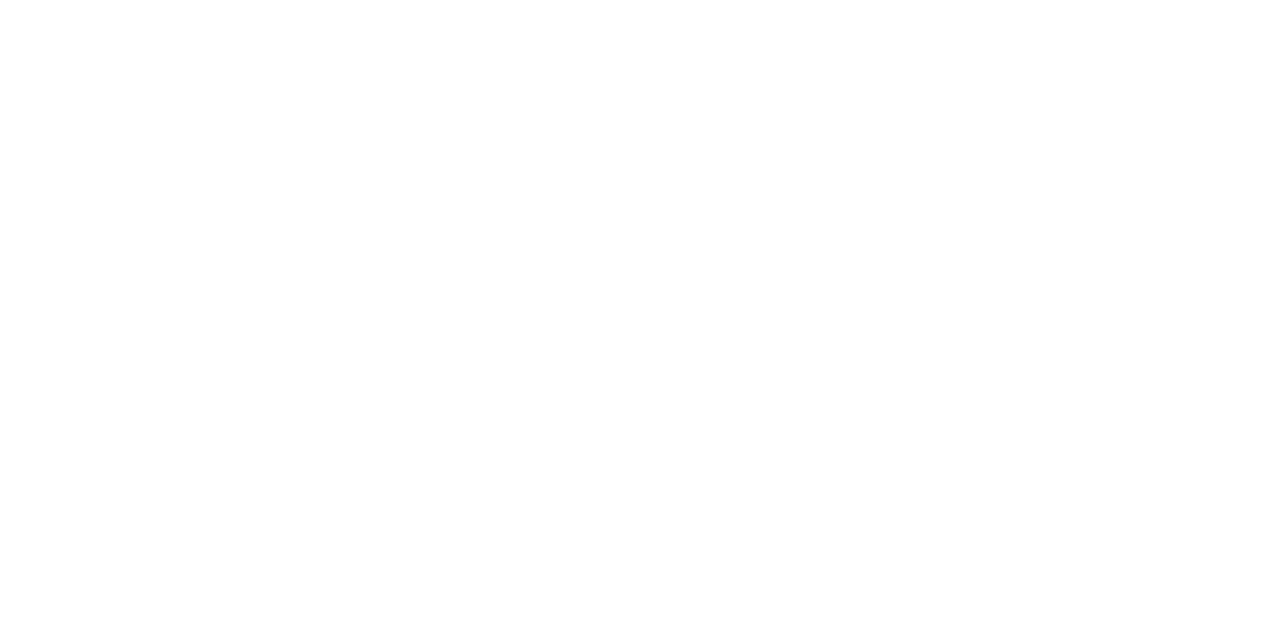 scroll, scrollTop: 0, scrollLeft: 0, axis: both 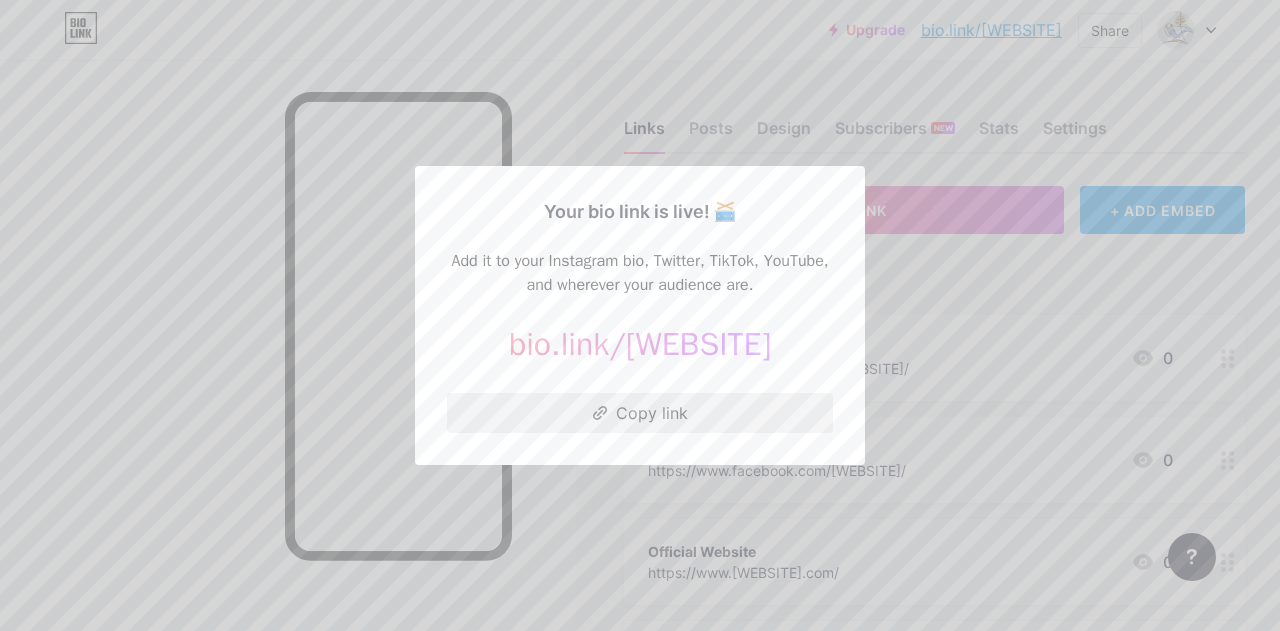 click on "Copy link" at bounding box center [640, 413] 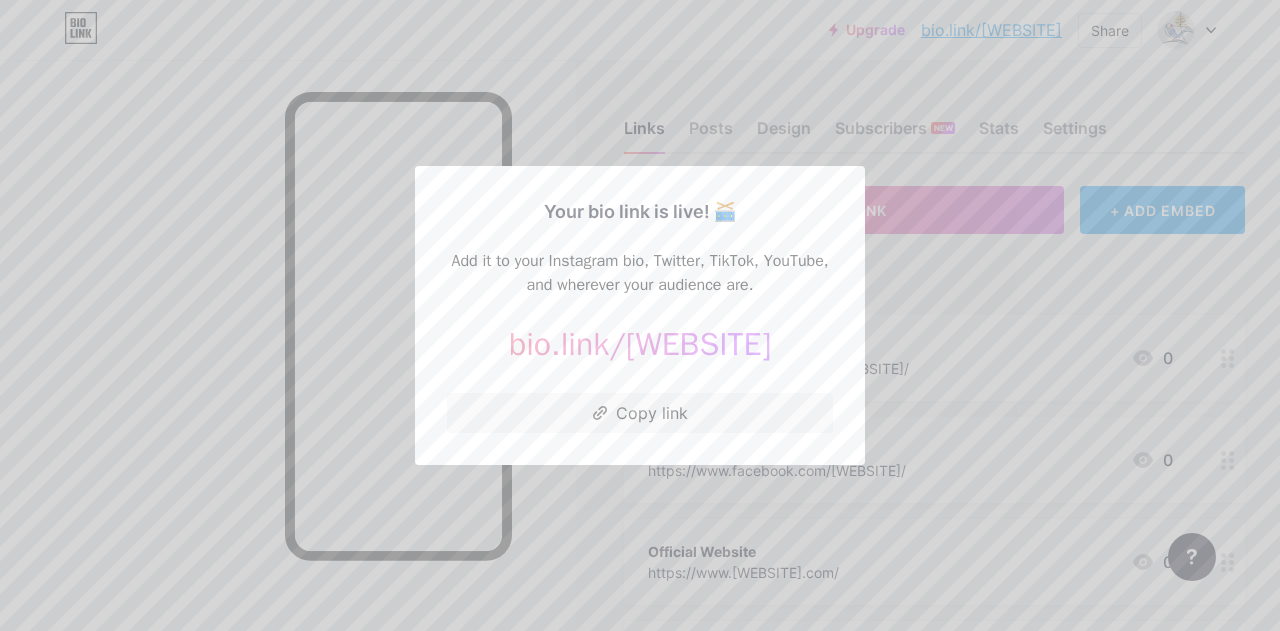 click at bounding box center (640, 315) 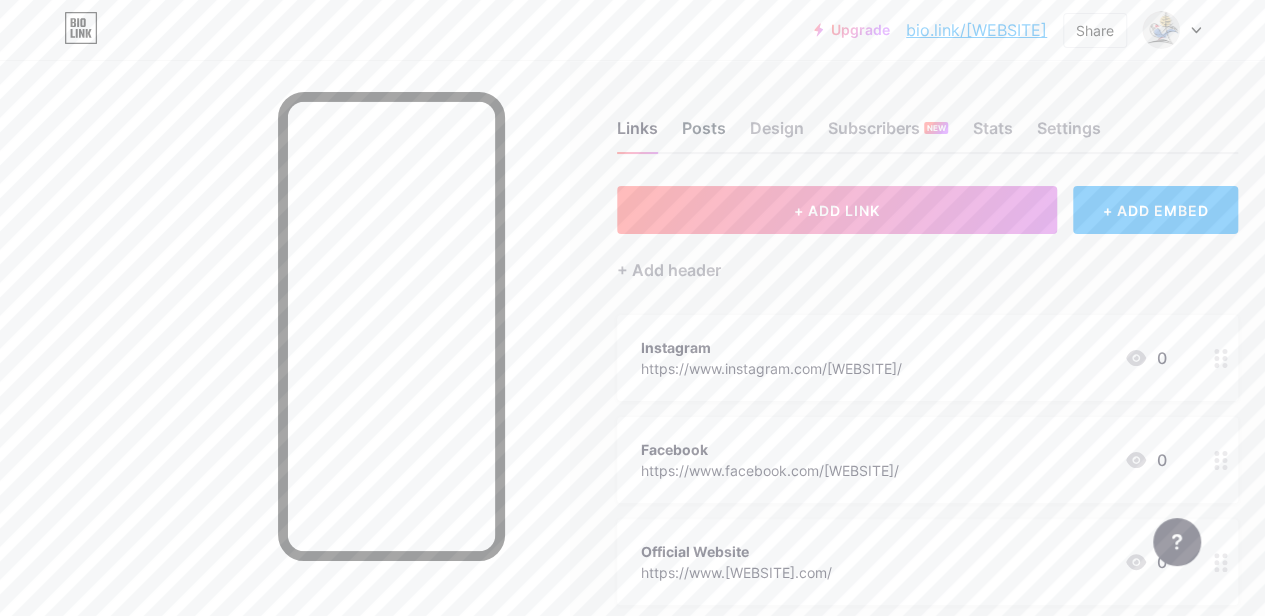 click on "Posts" at bounding box center (704, 134) 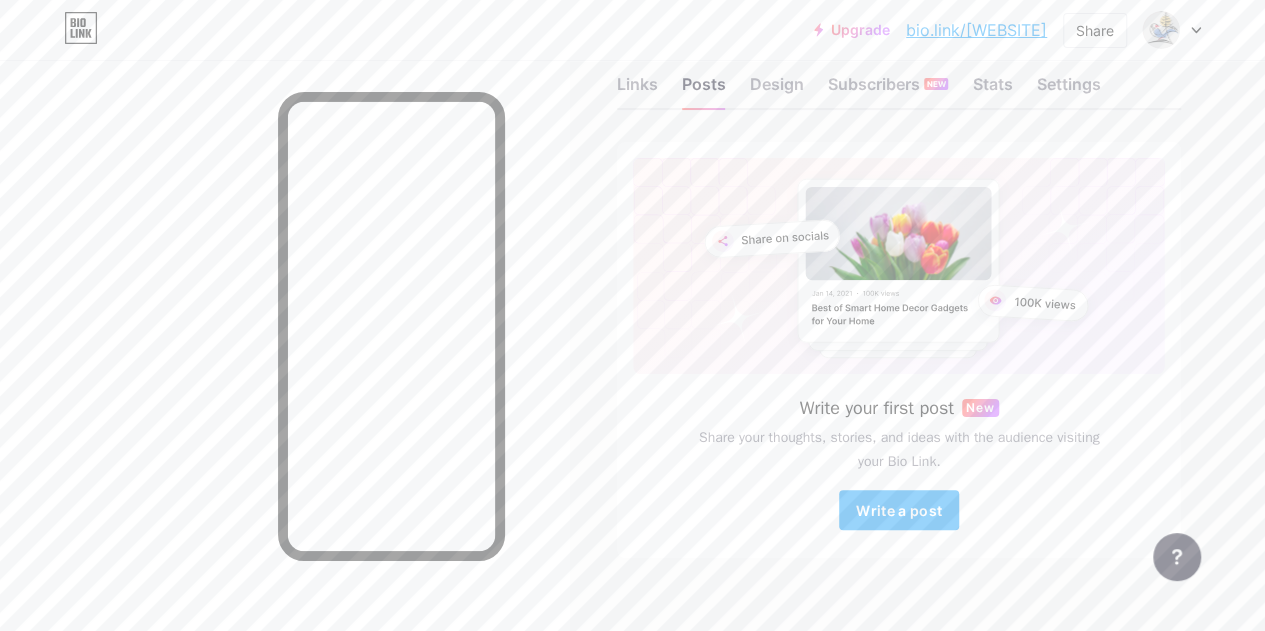 scroll, scrollTop: 68, scrollLeft: 0, axis: vertical 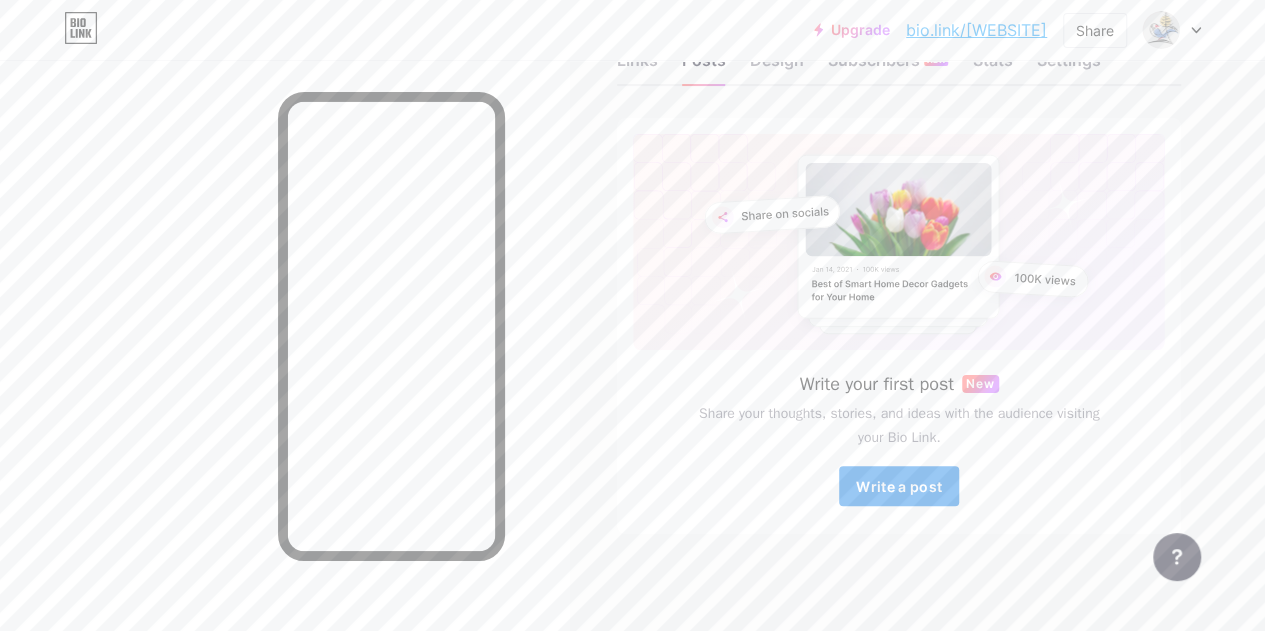 click on "Write a post" at bounding box center (899, 486) 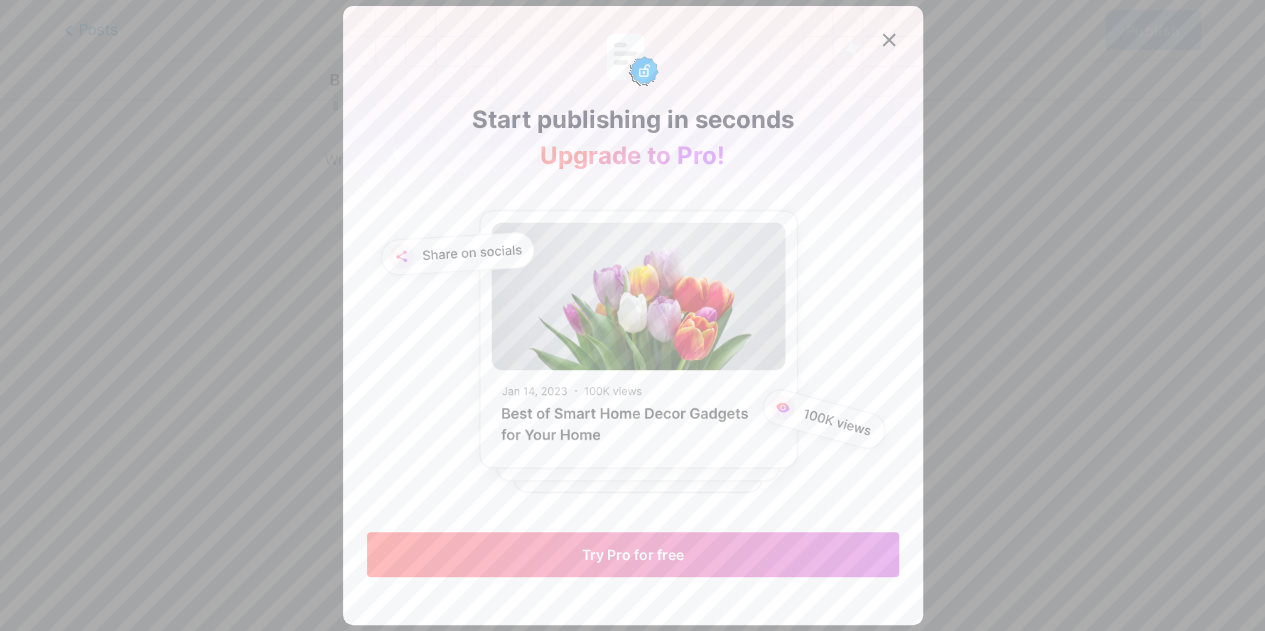 scroll, scrollTop: 0, scrollLeft: 0, axis: both 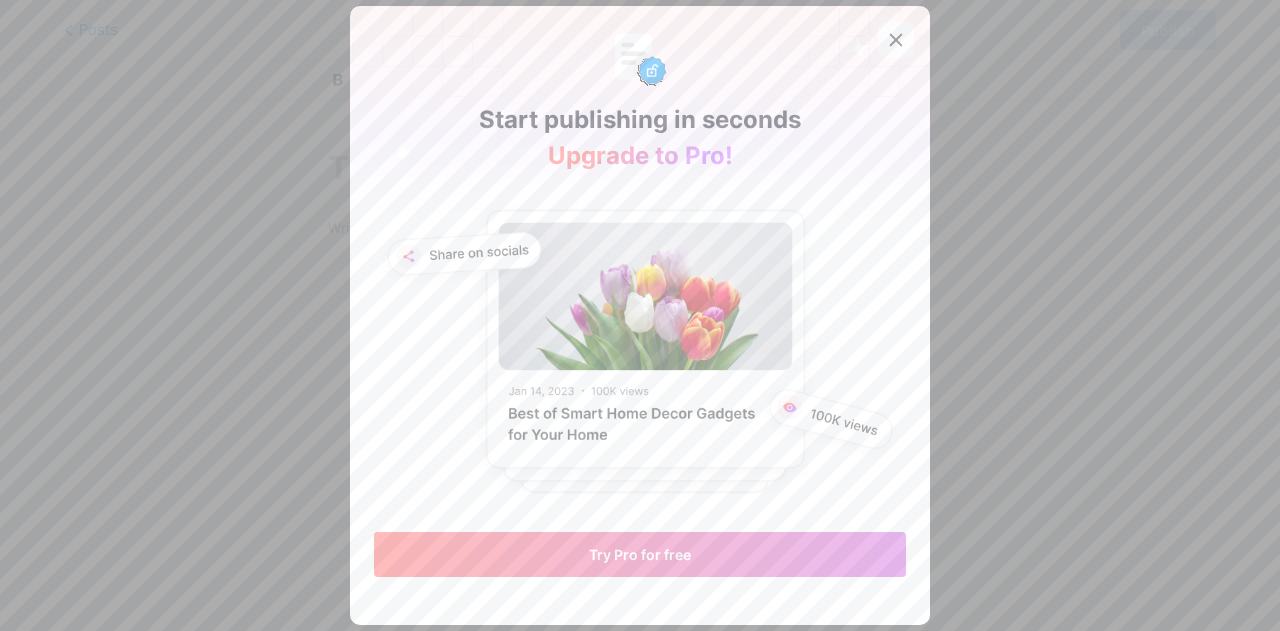 click 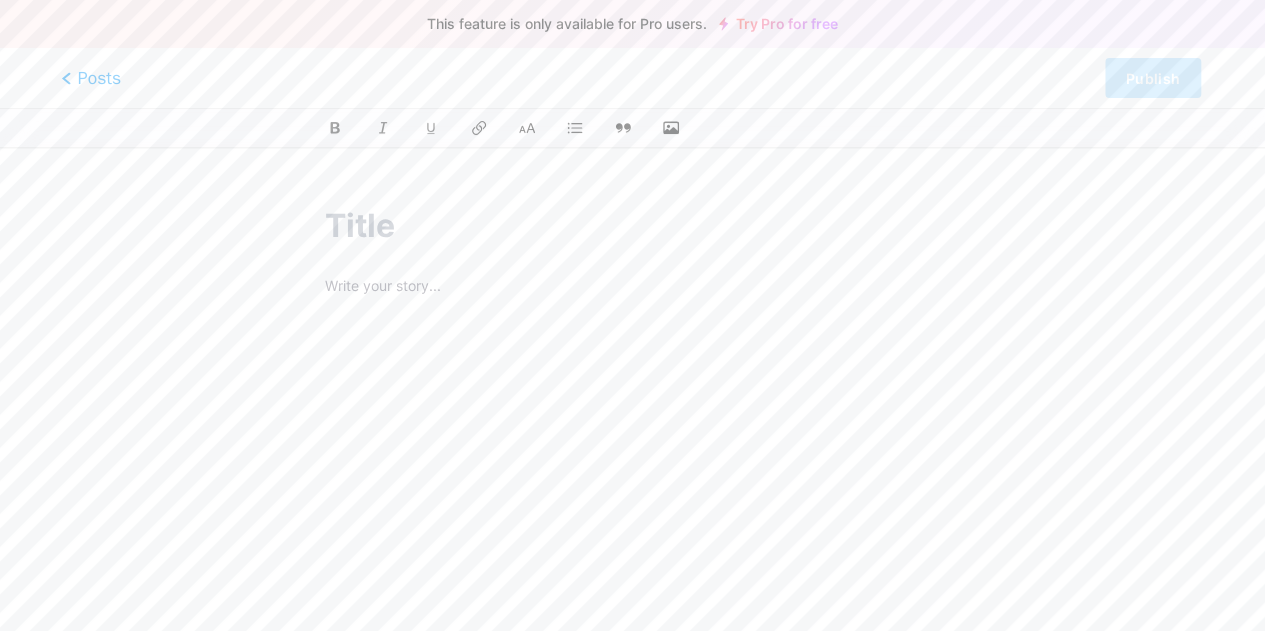 click on "Posts" at bounding box center [91, 78] 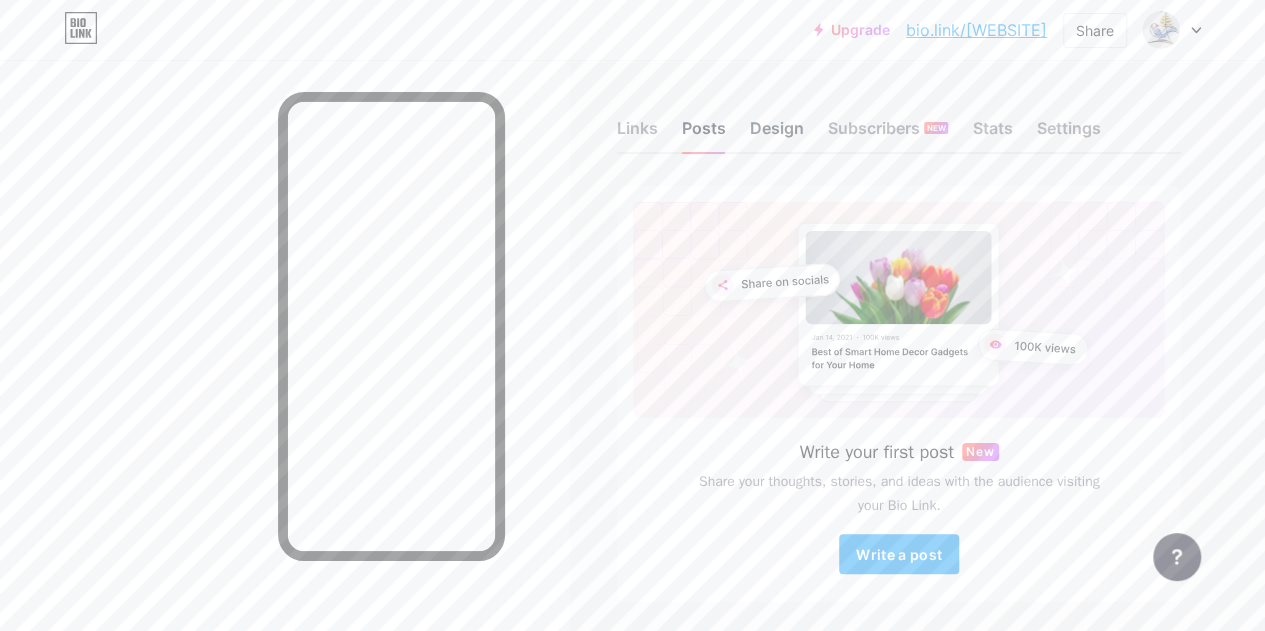 click on "Design" at bounding box center [777, 134] 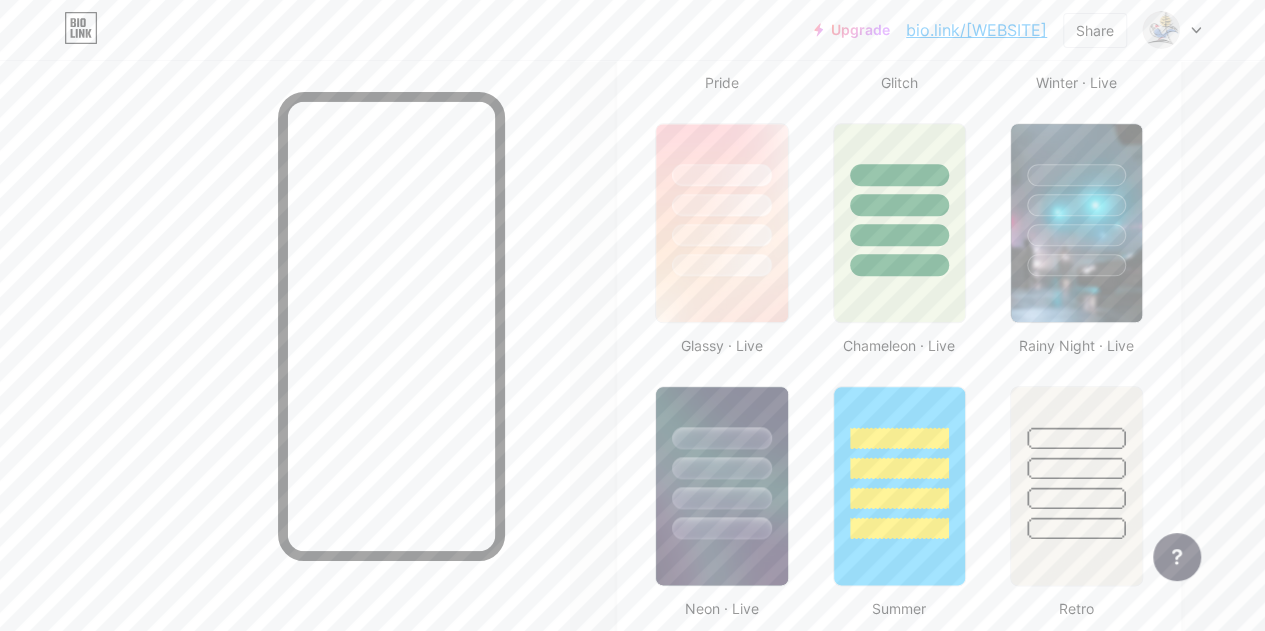 scroll, scrollTop: 800, scrollLeft: 0, axis: vertical 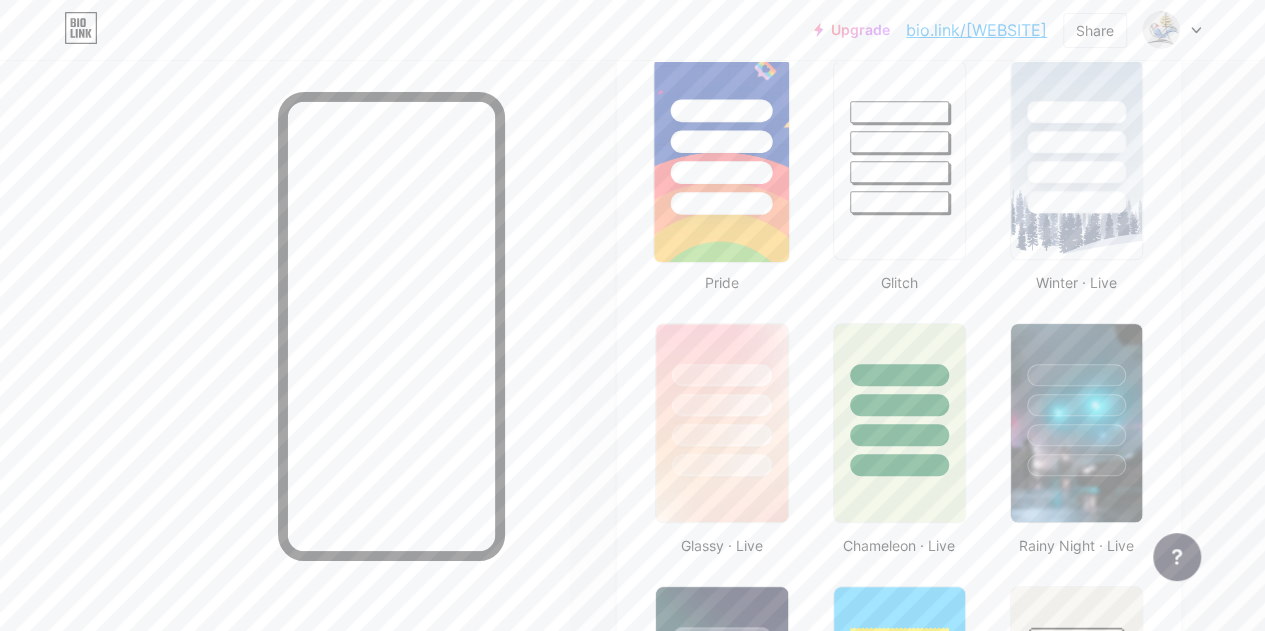 click at bounding box center [721, 160] 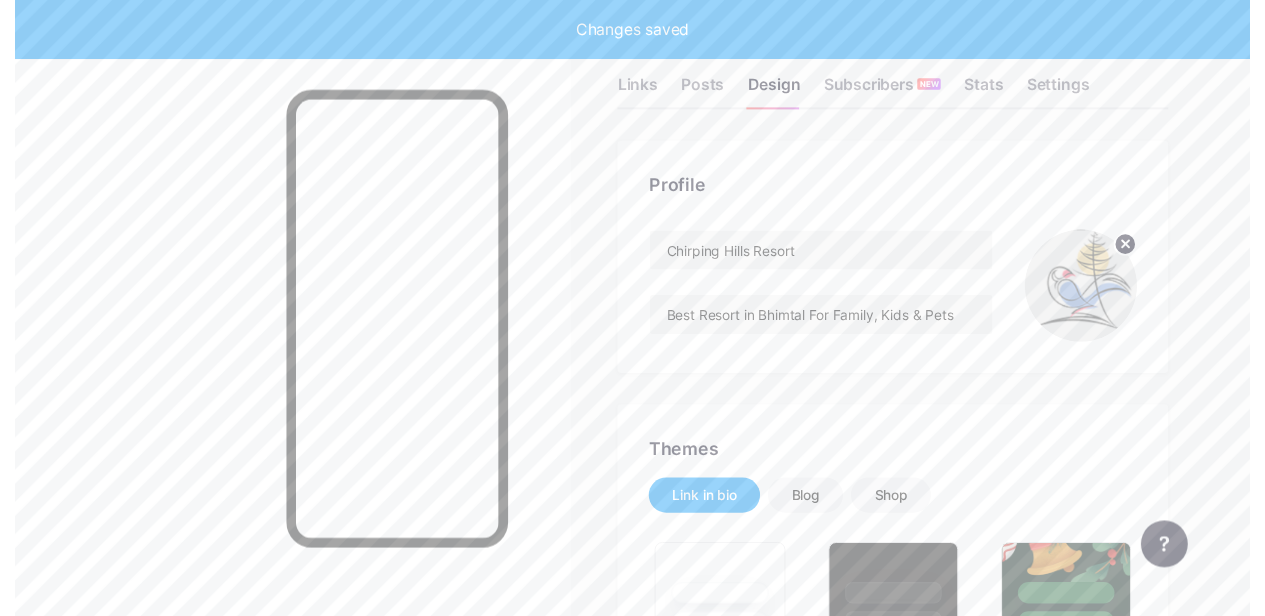 scroll, scrollTop: 0, scrollLeft: 0, axis: both 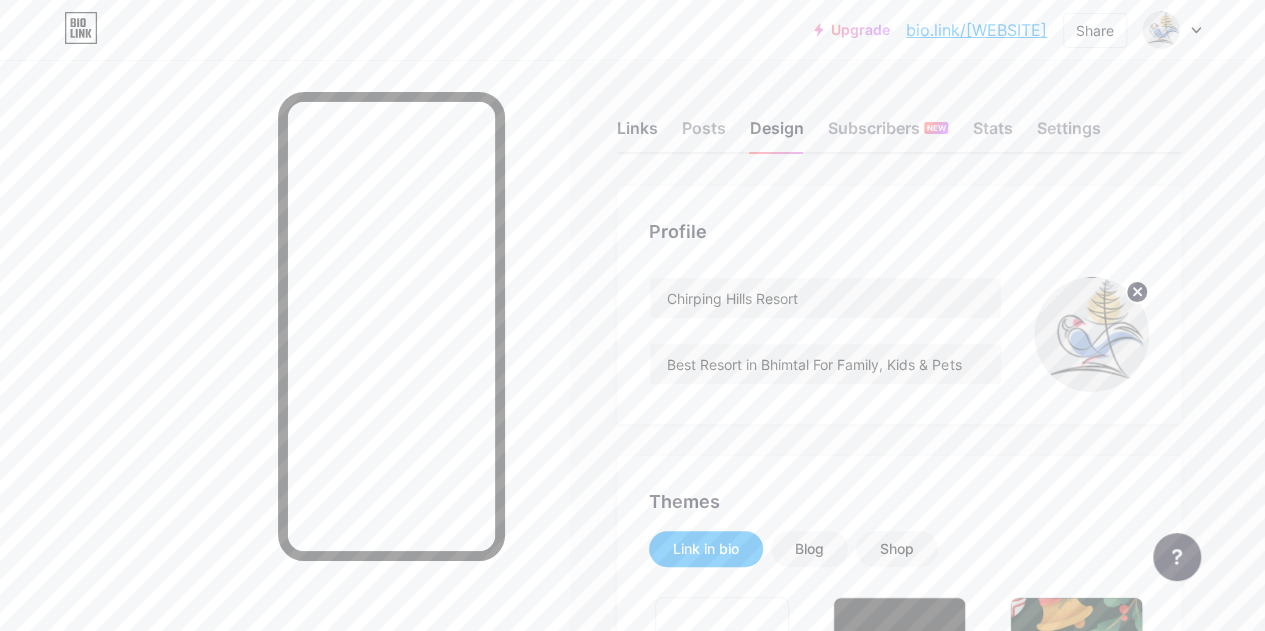 click on "Links" at bounding box center (637, 134) 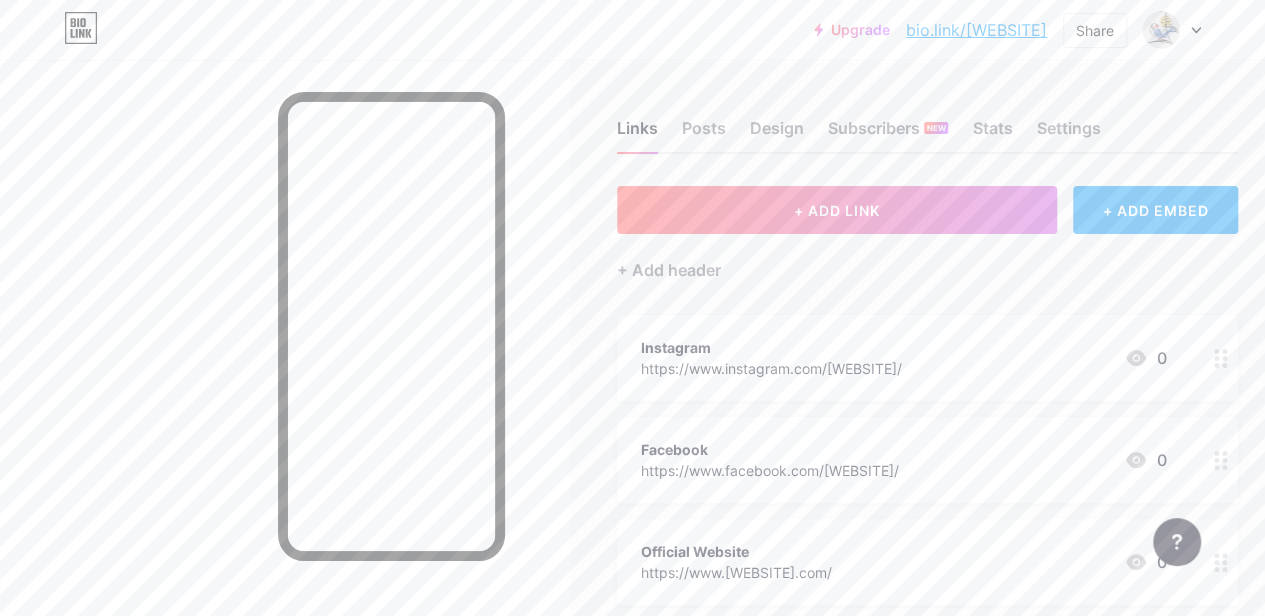 scroll, scrollTop: 100, scrollLeft: 0, axis: vertical 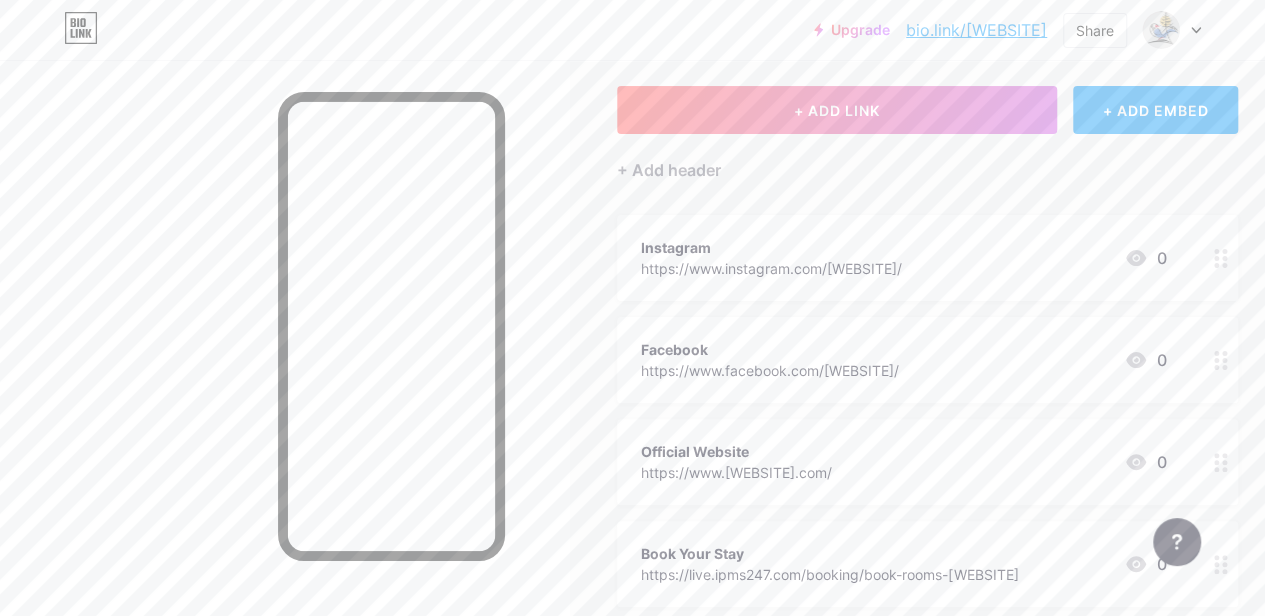 drag, startPoint x: 836, startPoint y: 457, endPoint x: 829, endPoint y: 281, distance: 176.13914 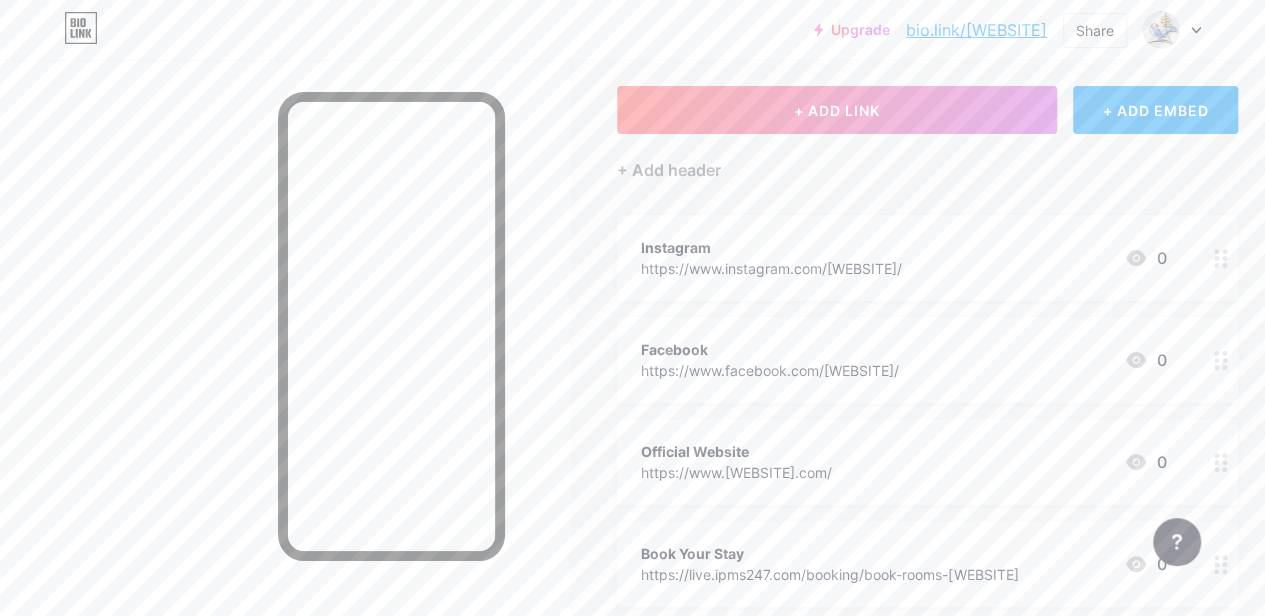 click on "Links
Posts
Design
Subscribers
NEW
Stats
Settings       + ADD LINK     + ADD EMBED
+ Add header
Instagram
https://www.instagram.com/chirpinghillsresort/
0
Facebook
https://www.facebook.com/chirpinghillsresort/
0
Official Website
https://www.chirpinghillsresort.com/
0
Book Your Stay
https://live.ipms247.com/booking/book-rooms-chirpinghillsresort
0
SOCIALS     + Add socials                       Feature requests             Help center         Contact support" at bounding box center [661, 400] 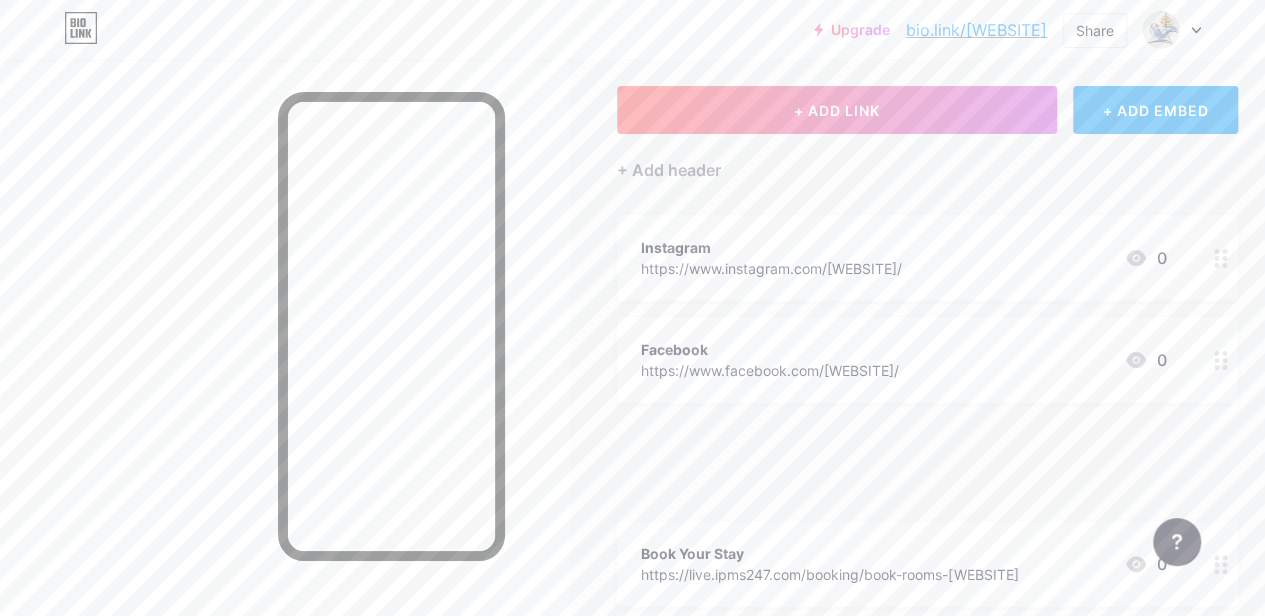 type 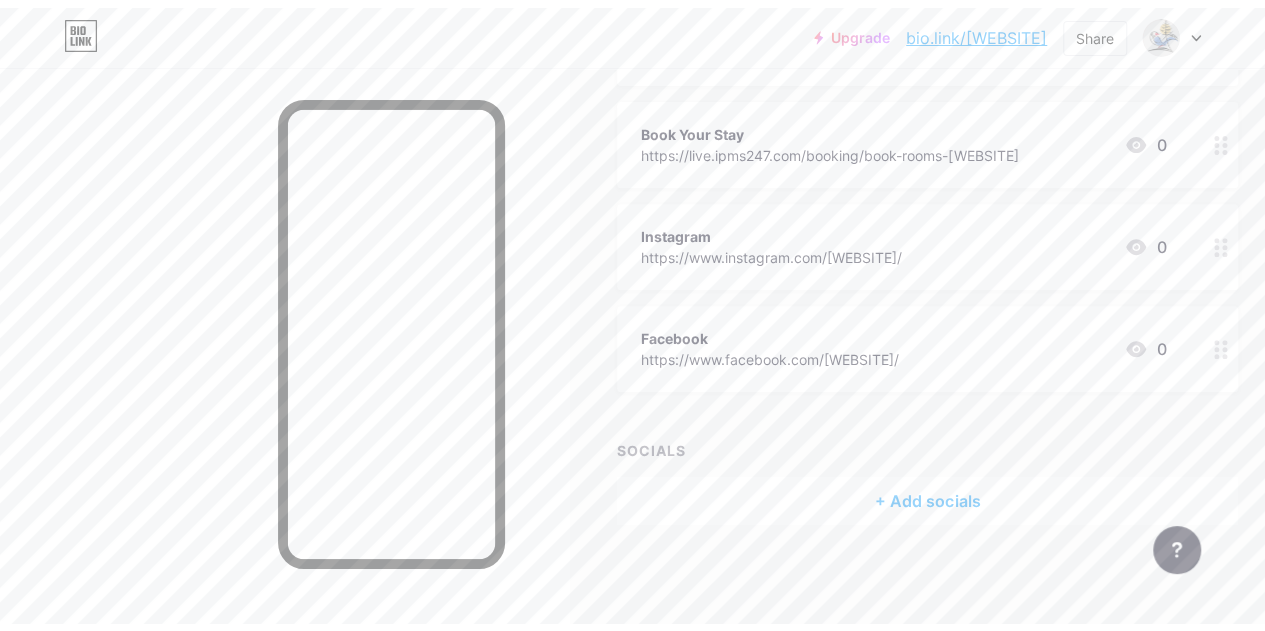 scroll, scrollTop: 0, scrollLeft: 0, axis: both 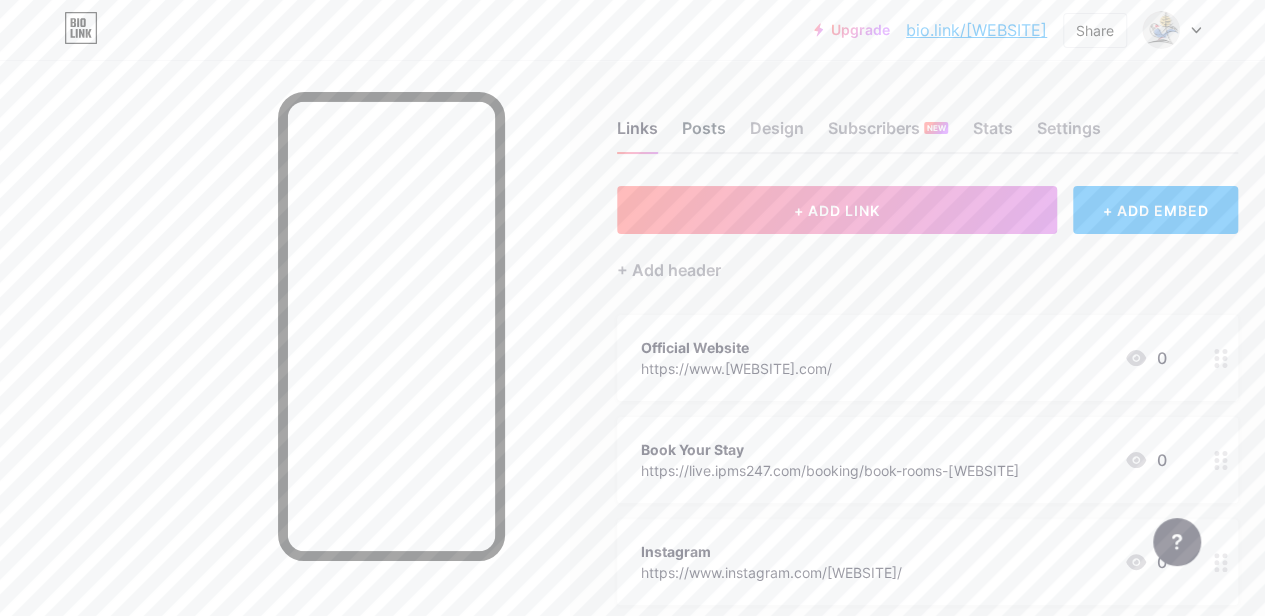 click on "Posts" at bounding box center [704, 134] 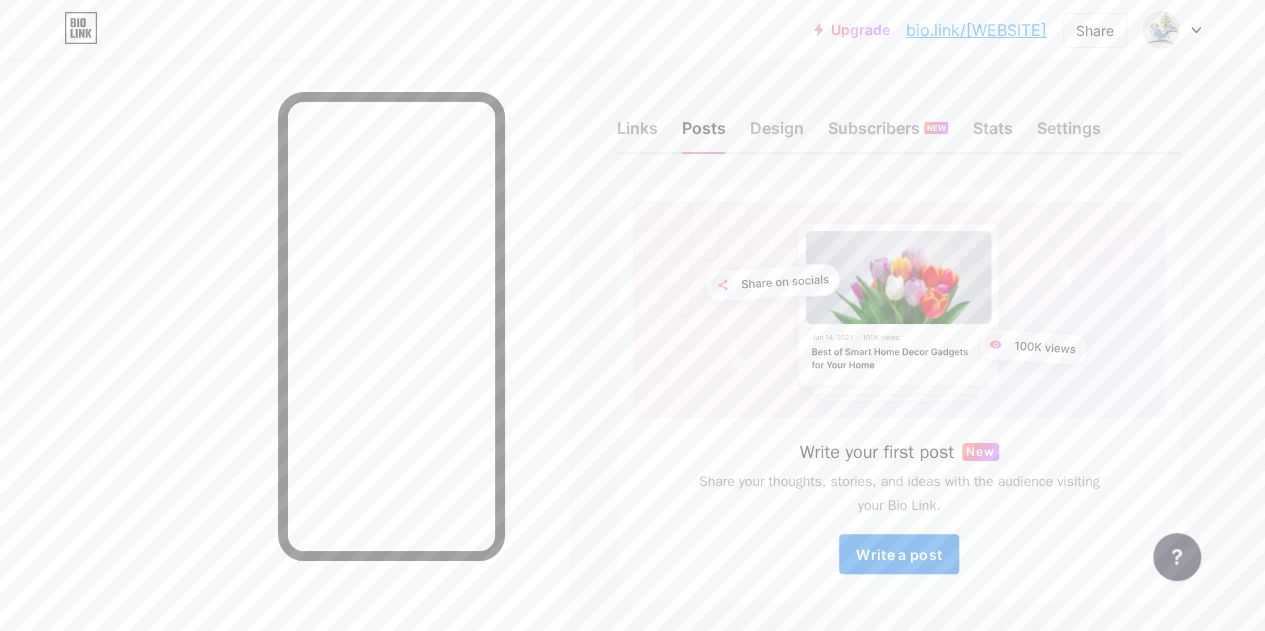 click on "Write a post" at bounding box center (899, 554) 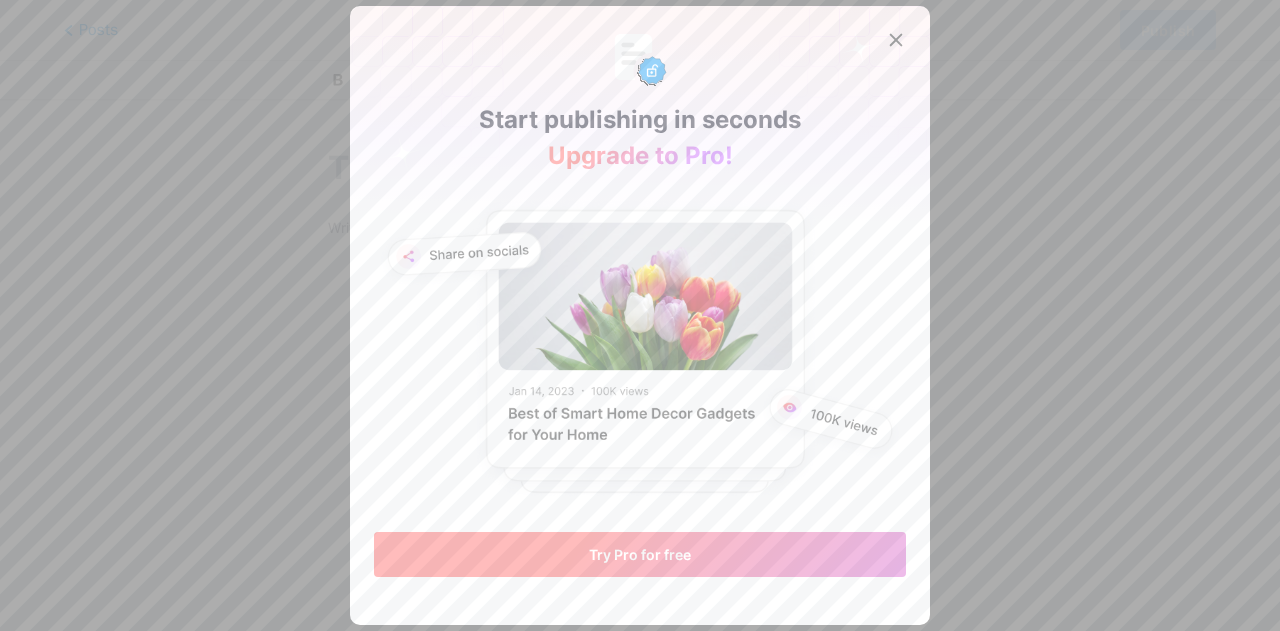 click on "Try Pro for free" at bounding box center (640, 554) 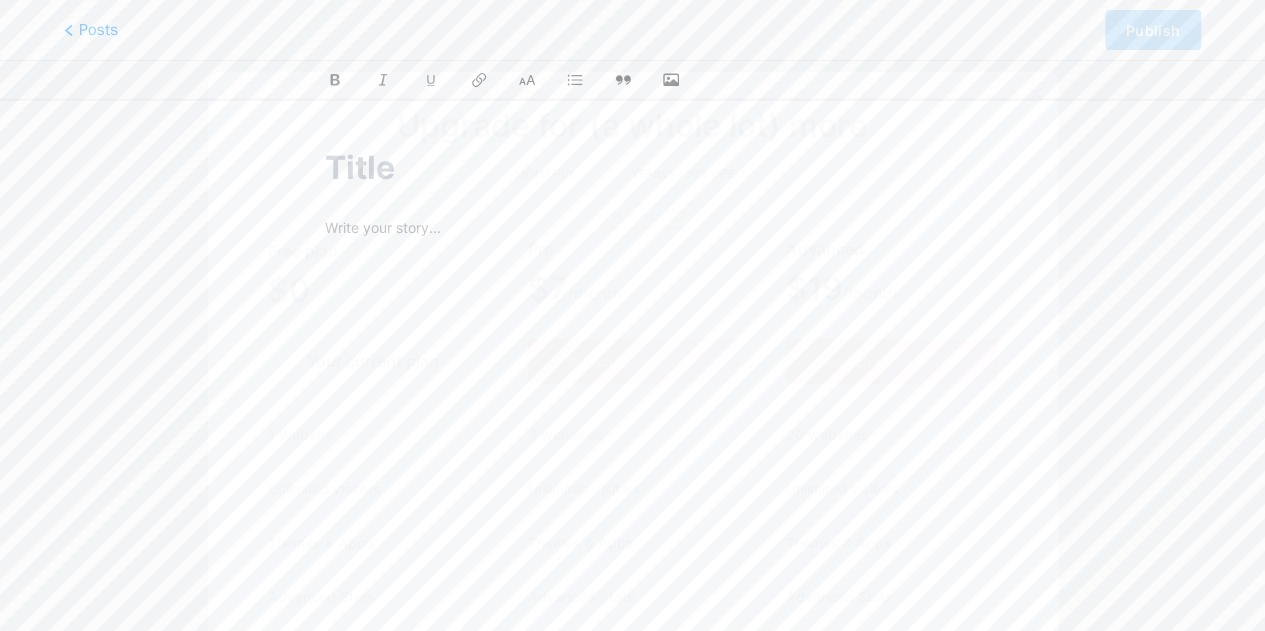 scroll, scrollTop: 200, scrollLeft: 0, axis: vertical 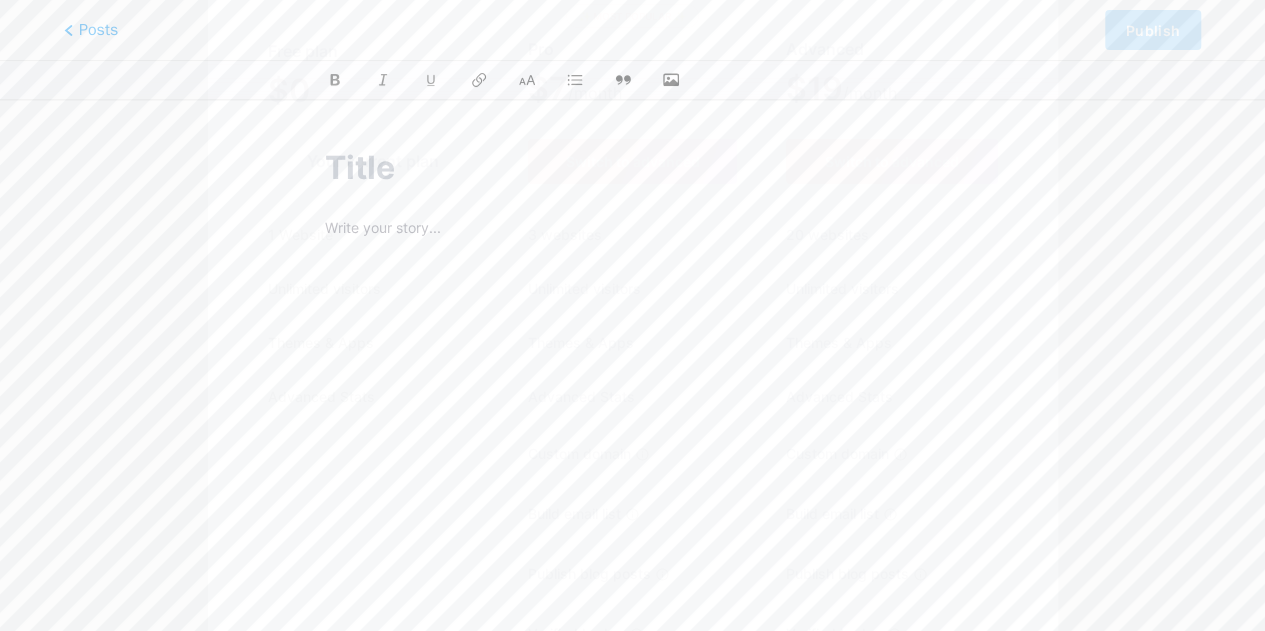 click on "Your current plan" at bounding box center [373, 161] 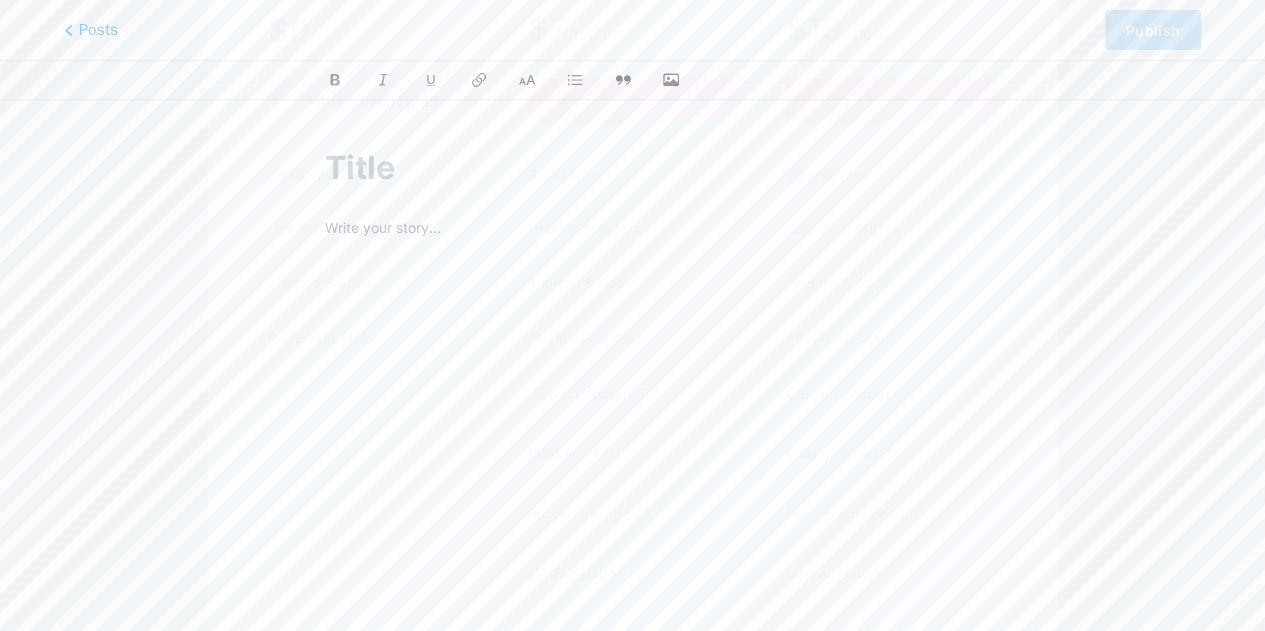 scroll, scrollTop: 326, scrollLeft: 0, axis: vertical 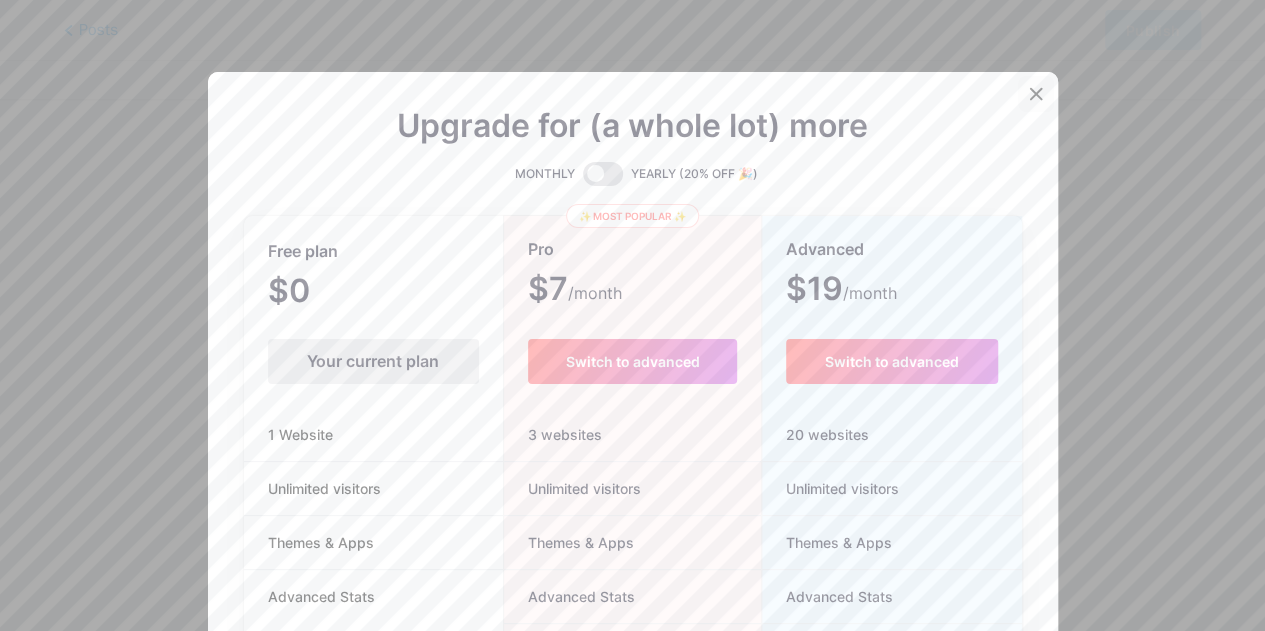 click 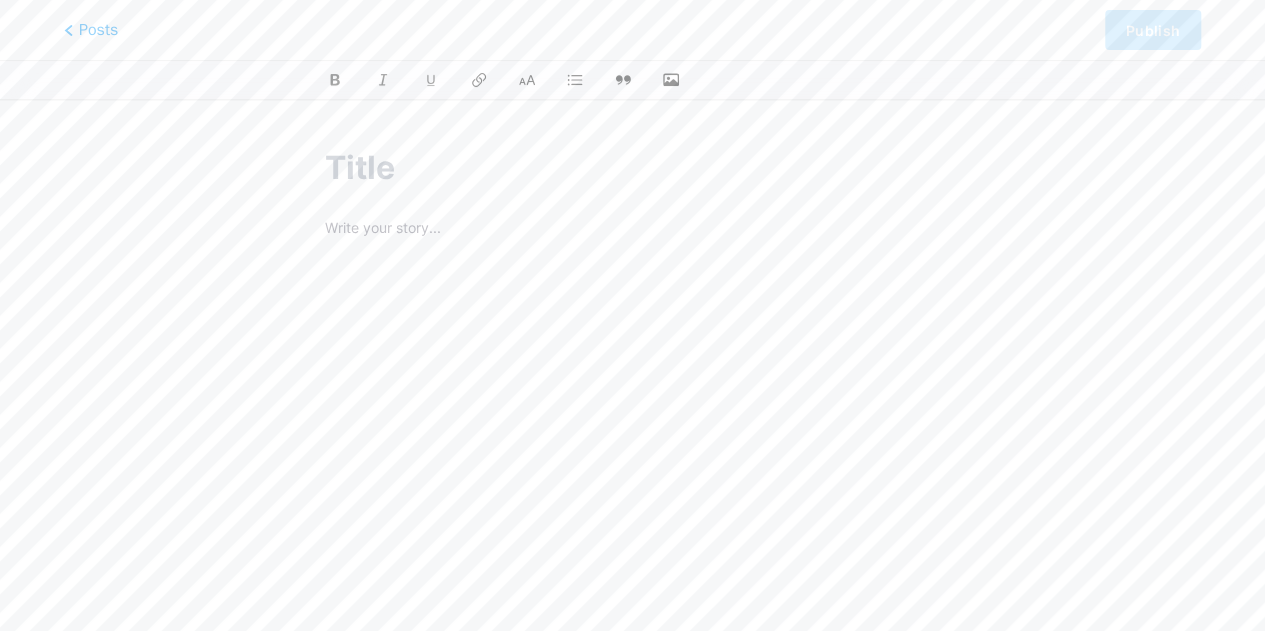 click at bounding box center (632, 168) 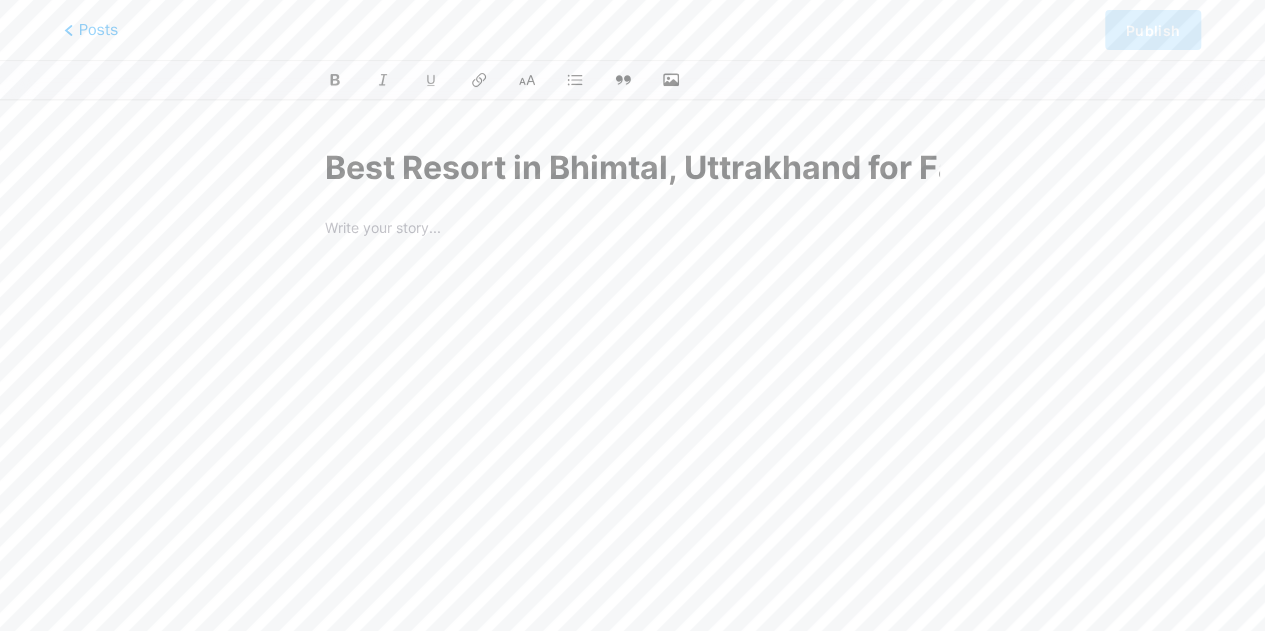 scroll, scrollTop: 0, scrollLeft: 311, axis: horizontal 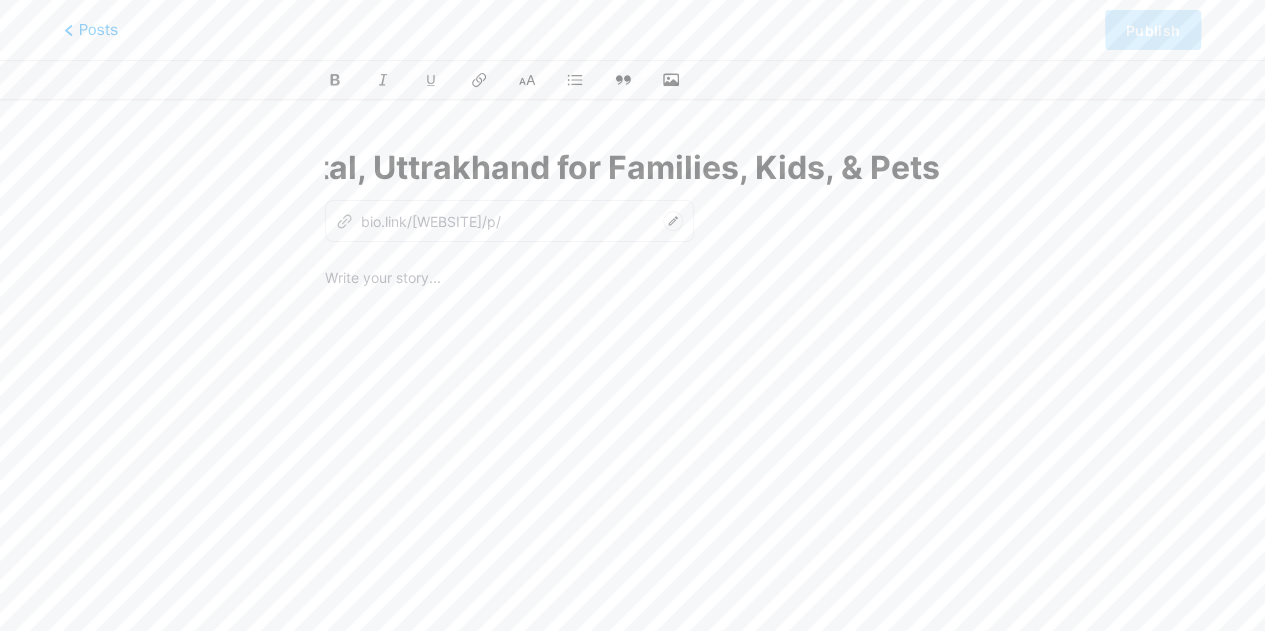 type on "best-resort-in-bhimtal-uttrakhand-for-families-kids-pets" 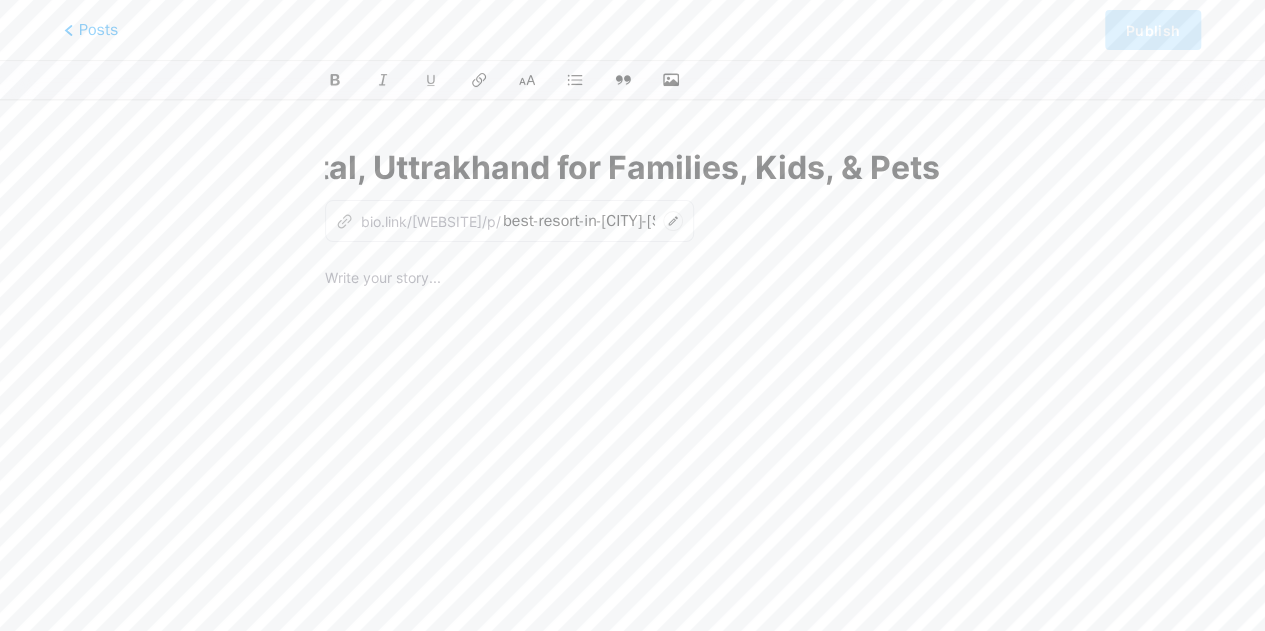 scroll, scrollTop: 0, scrollLeft: 0, axis: both 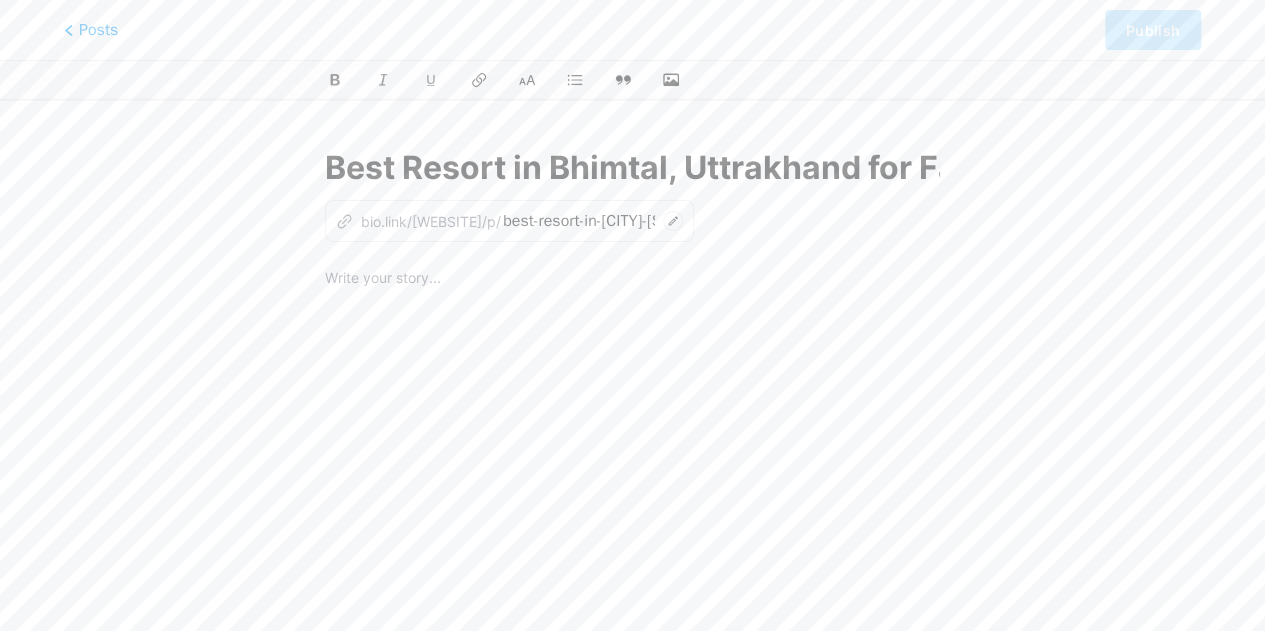 type on "Best Resort in Bhimtal, Uttrakhand for Families, Kids, & Pets" 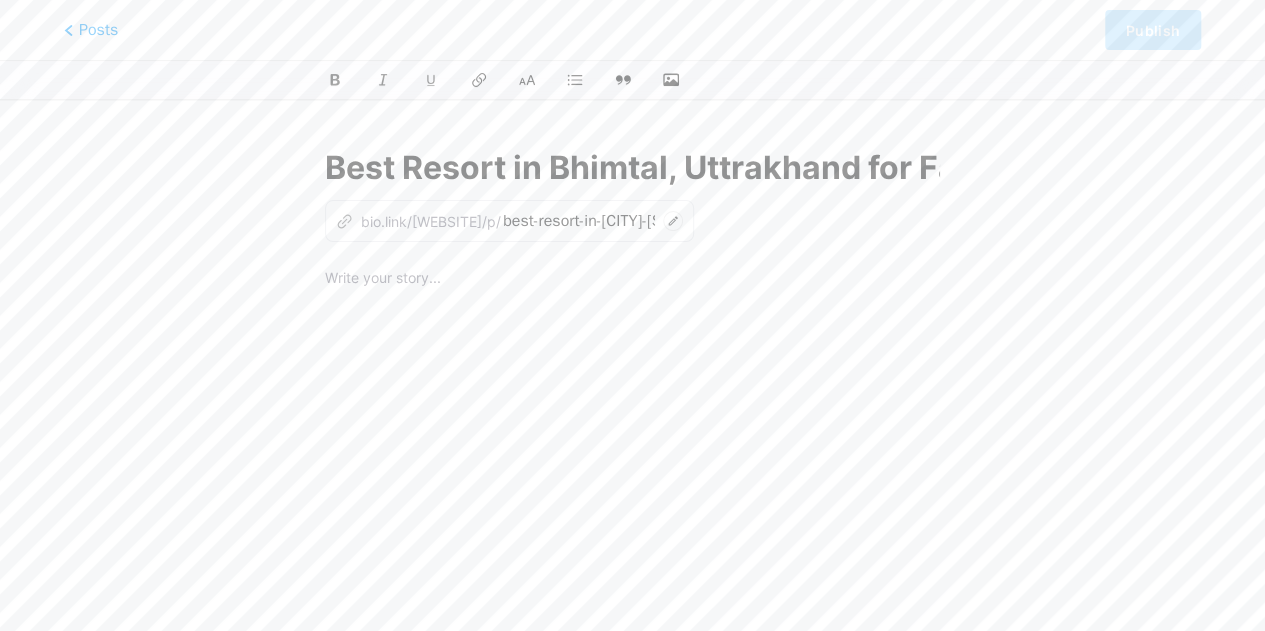 click 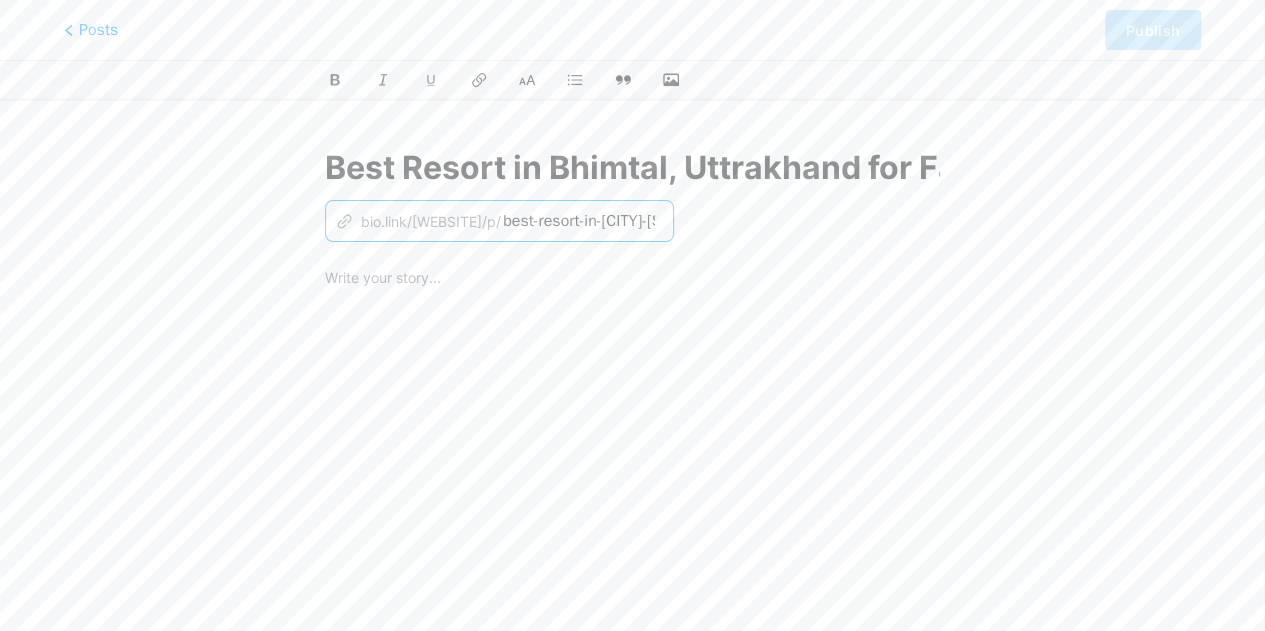 scroll, scrollTop: 0, scrollLeft: 216, axis: horizontal 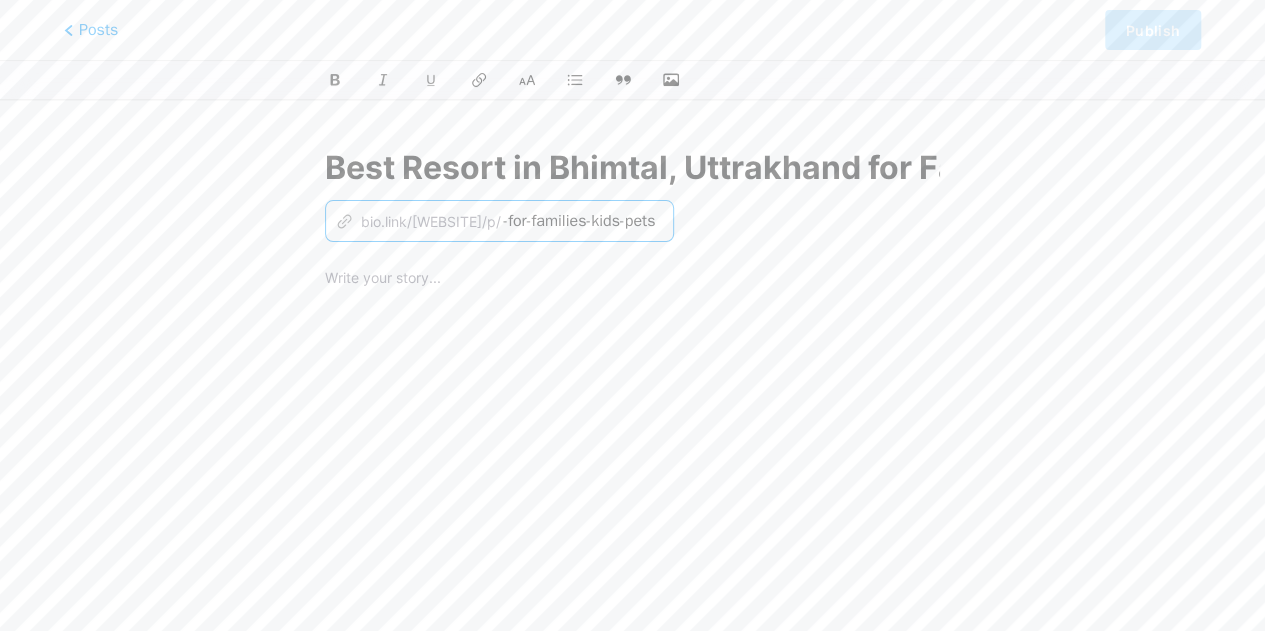 drag, startPoint x: 710, startPoint y: 218, endPoint x: 1279, endPoint y: 215, distance: 569.00793 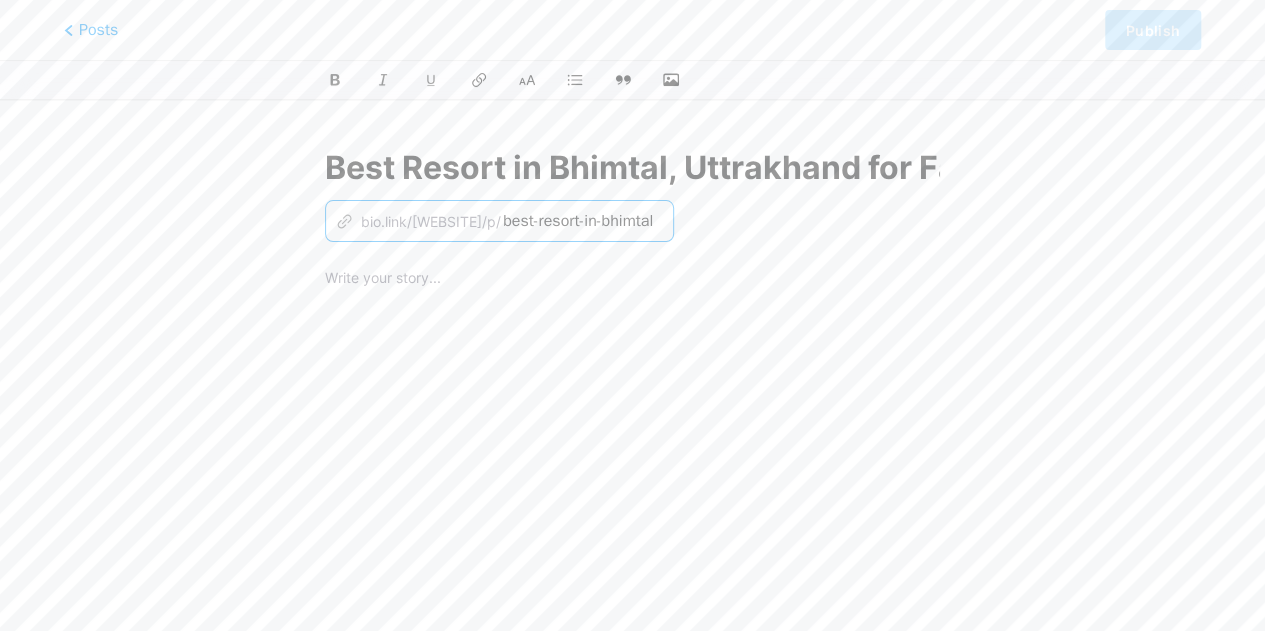scroll, scrollTop: 0, scrollLeft: 0, axis: both 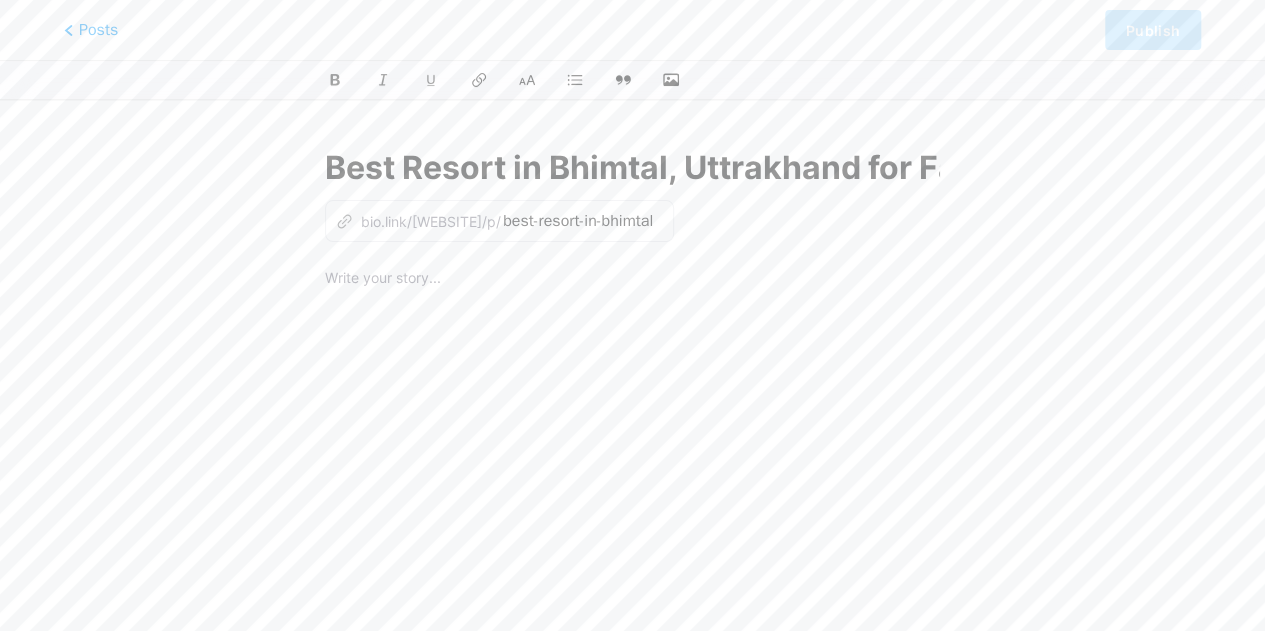 click on "Best Resort in Bhimtal, Uttrakhand for Families, Kids, & Pets         z
bio.link/chirpinghillsresort/p/
best-resort-in-bhimtal" at bounding box center (632, 459) 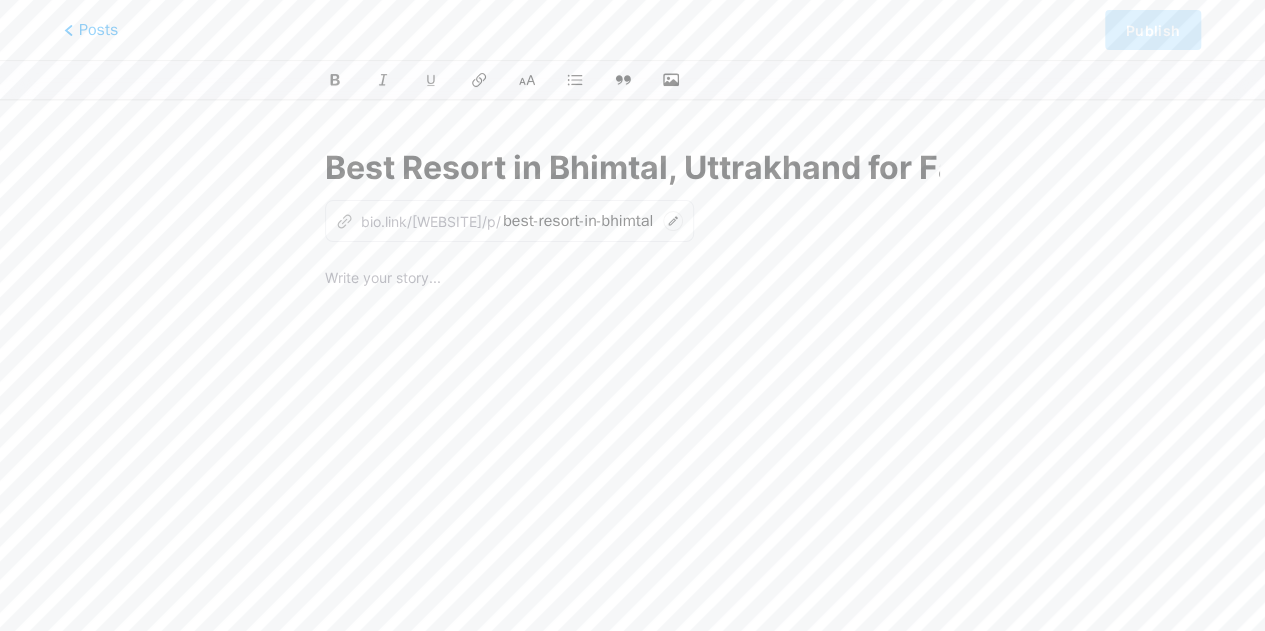 click at bounding box center [632, 516] 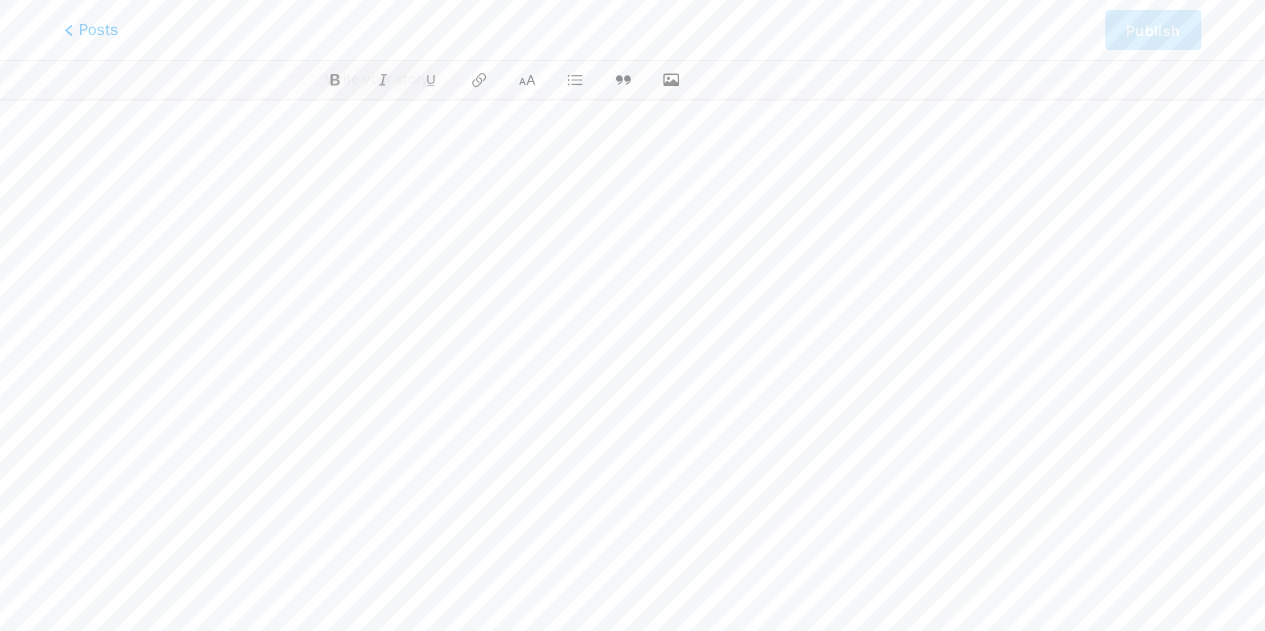 scroll, scrollTop: 198, scrollLeft: 0, axis: vertical 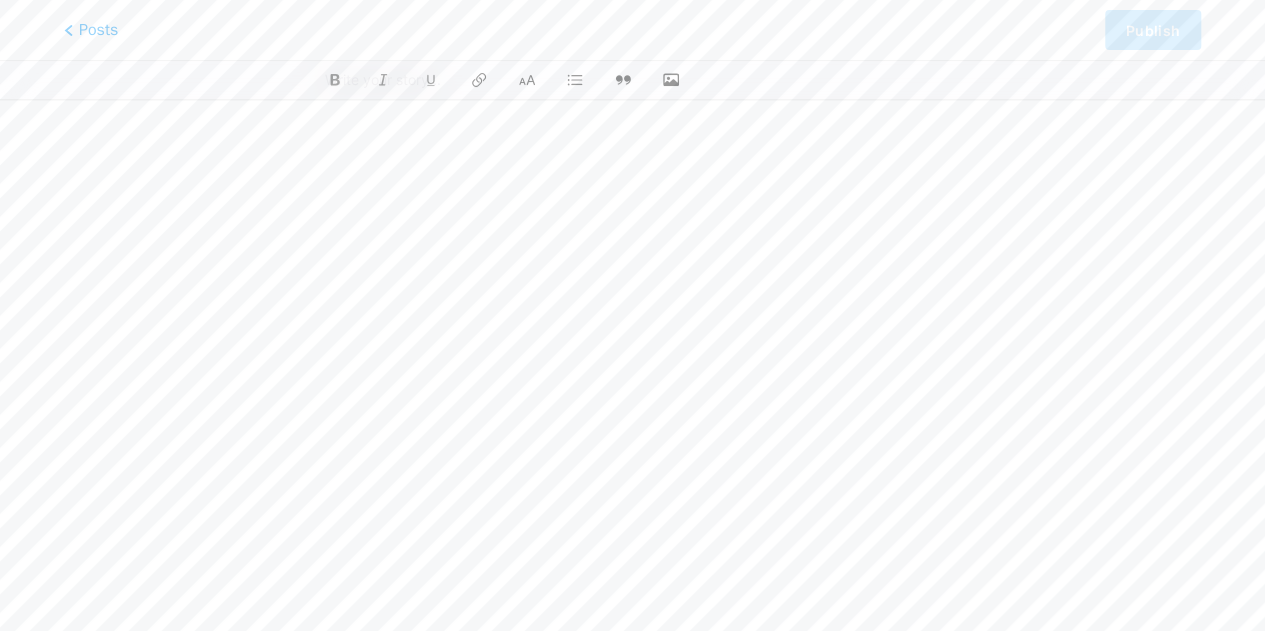 click at bounding box center (632, 318) 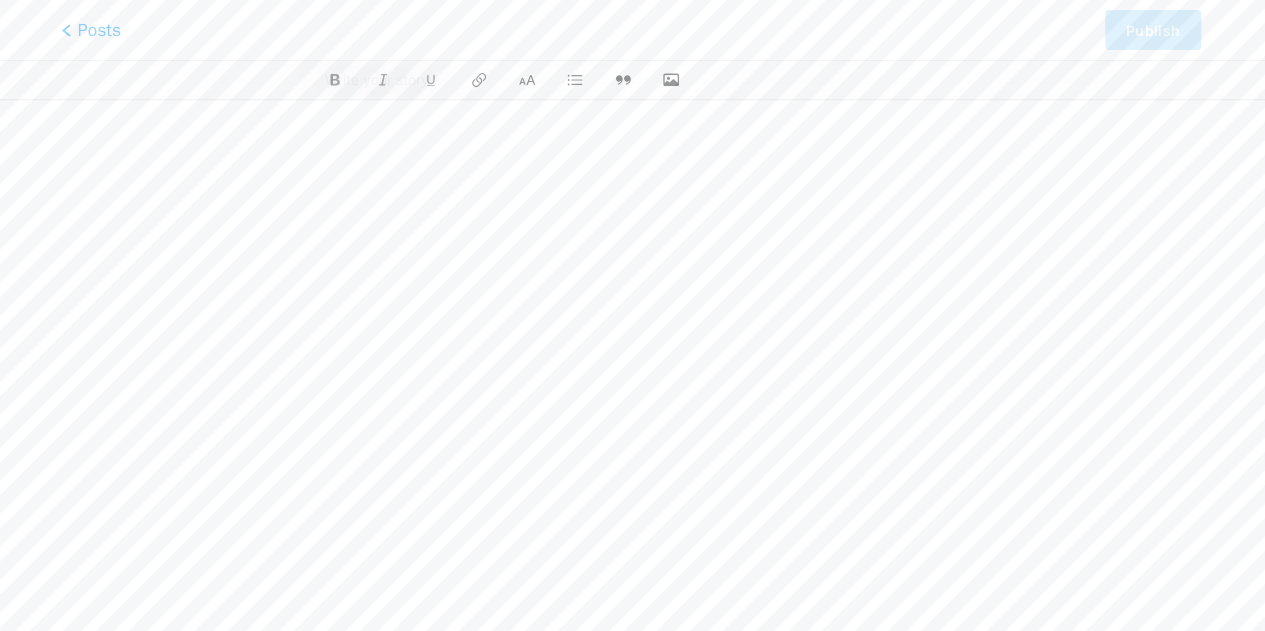 click on "Posts" at bounding box center (91, 30) 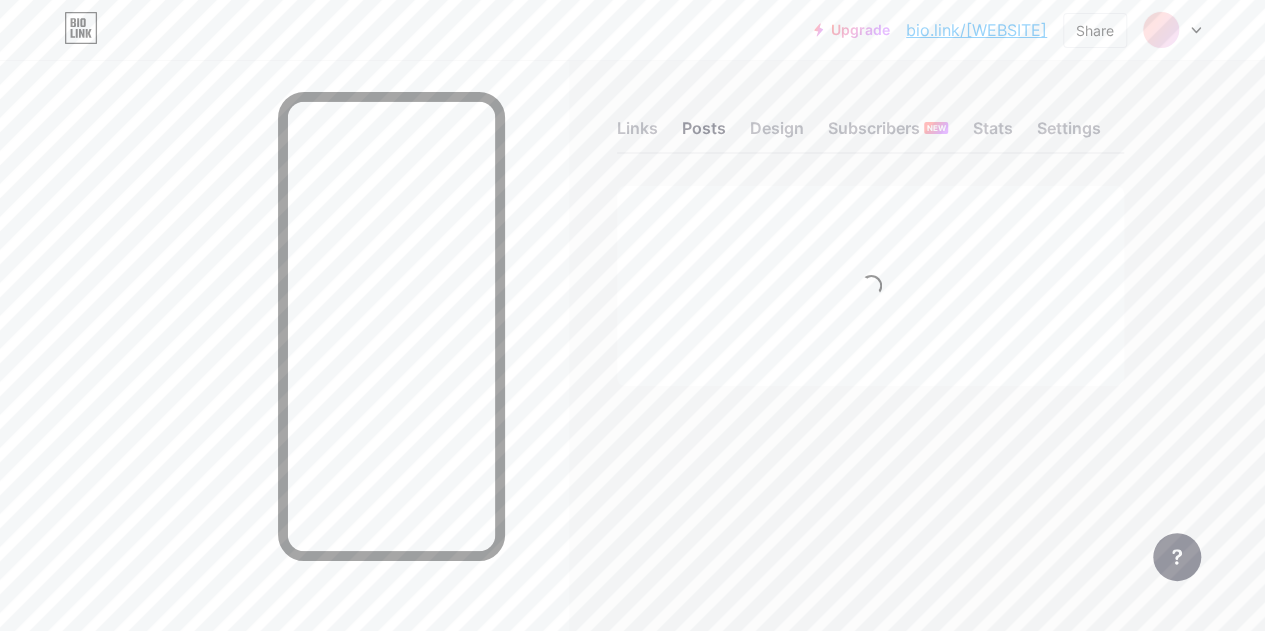 scroll, scrollTop: 0, scrollLeft: 0, axis: both 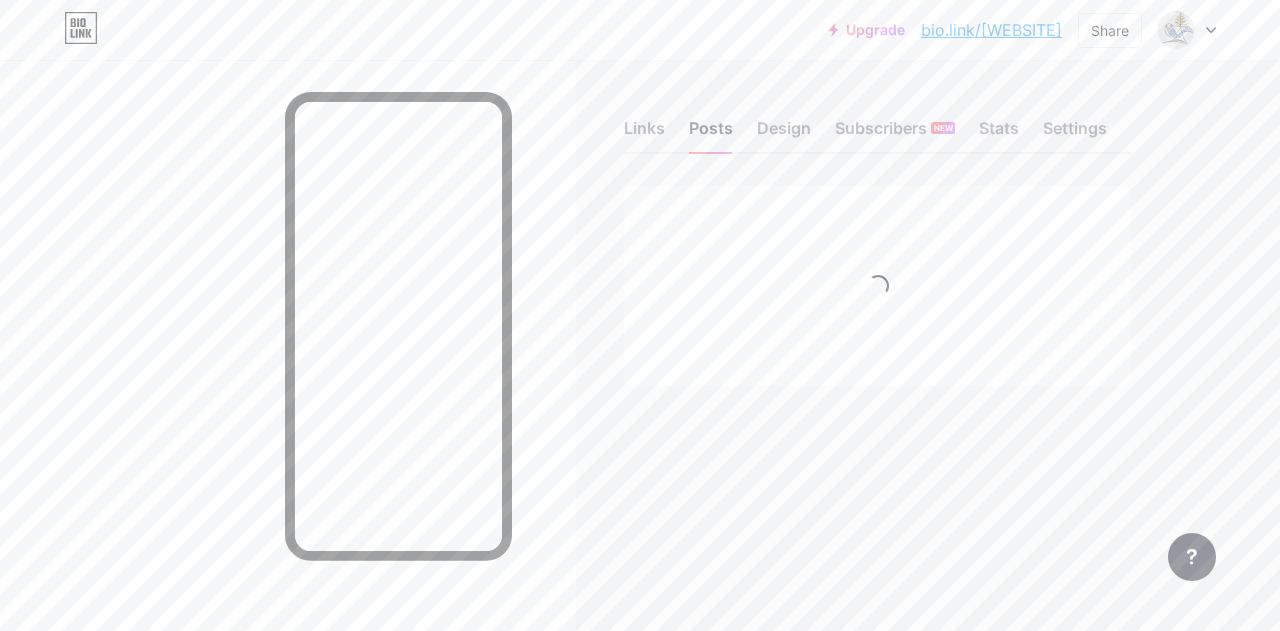 click on "Posts" at bounding box center [711, 134] 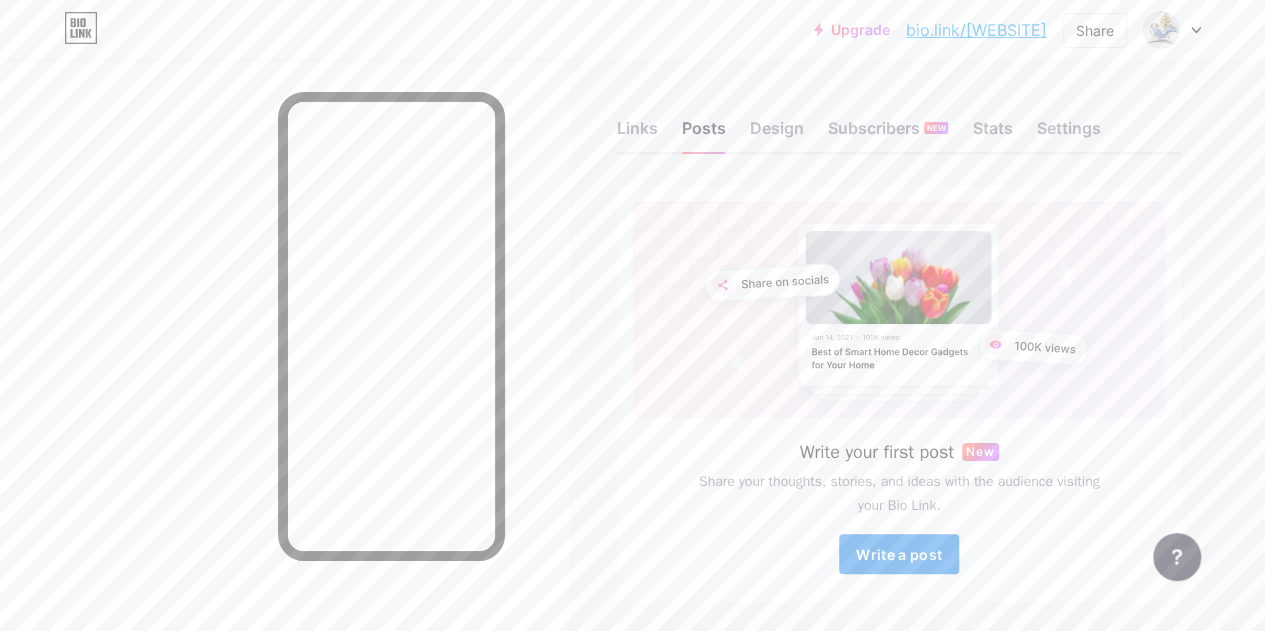 click on "Write a post" at bounding box center (899, 554) 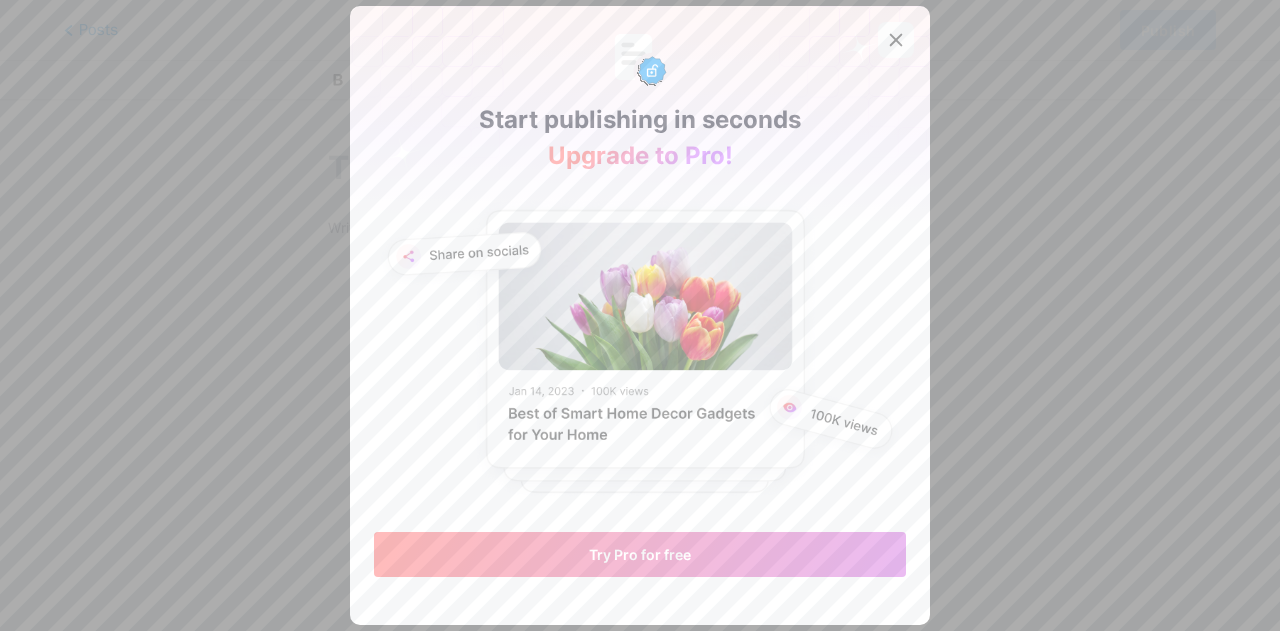 click 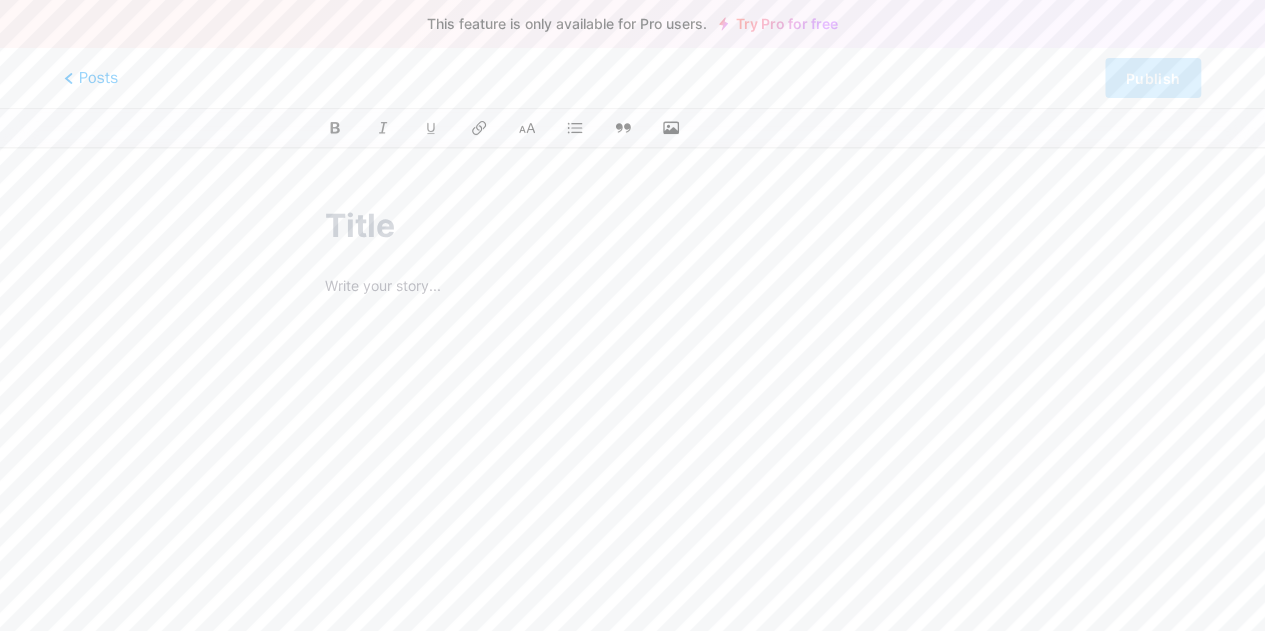 click at bounding box center (632, 288) 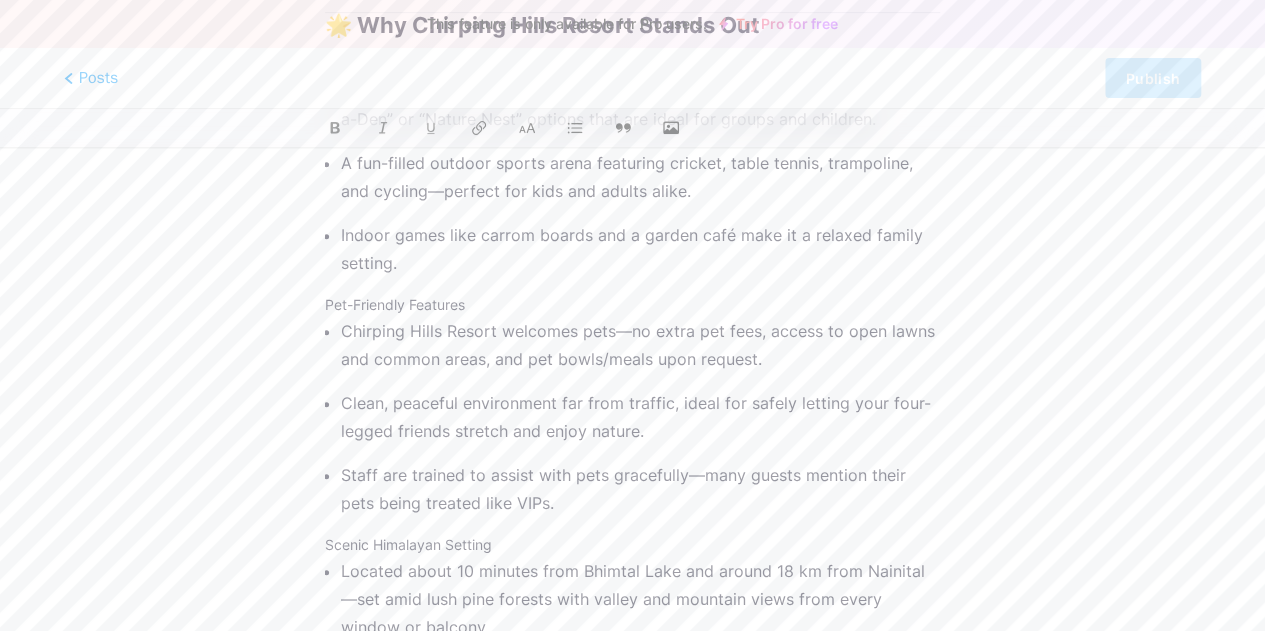 scroll, scrollTop: 0, scrollLeft: 0, axis: both 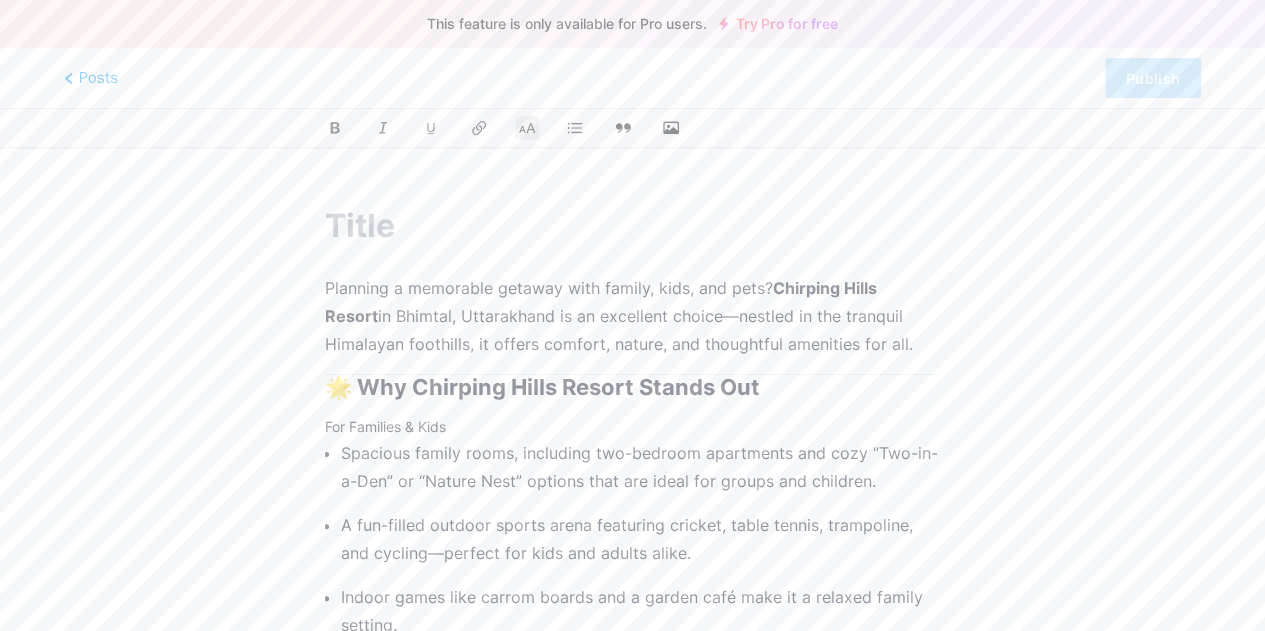 click on "🌟 Why Chirping Hills Resort Stands Out" at bounding box center [632, 387] 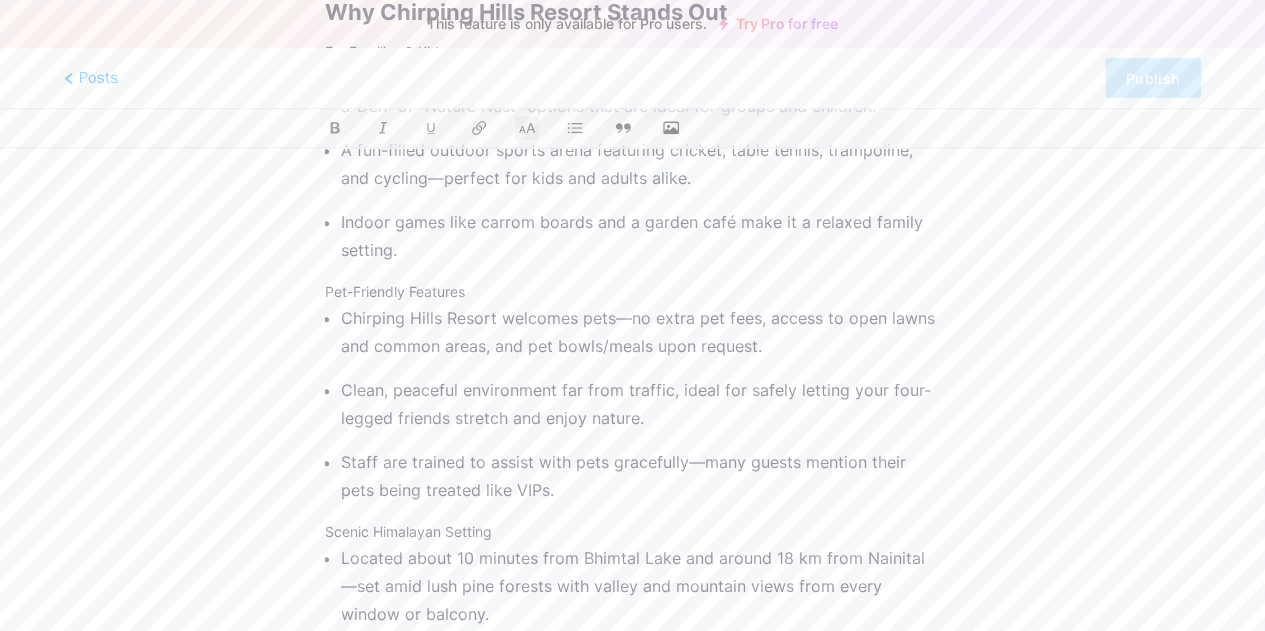 scroll, scrollTop: 400, scrollLeft: 0, axis: vertical 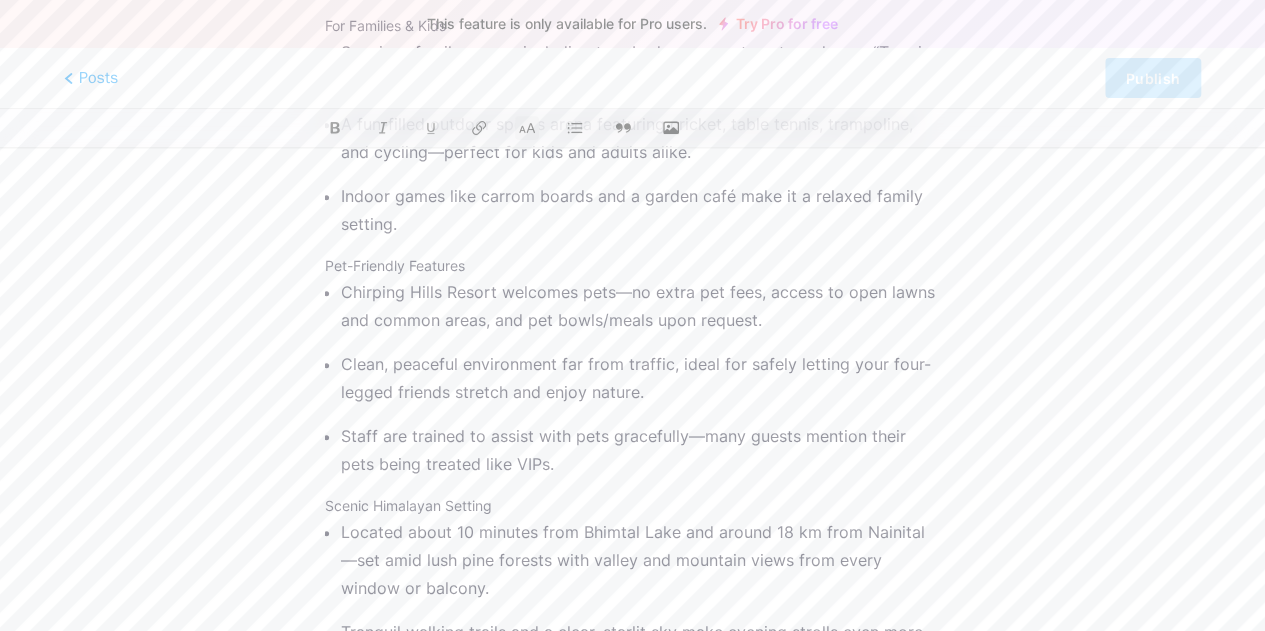 click on "Pet-Friendly Features" at bounding box center (632, 266) 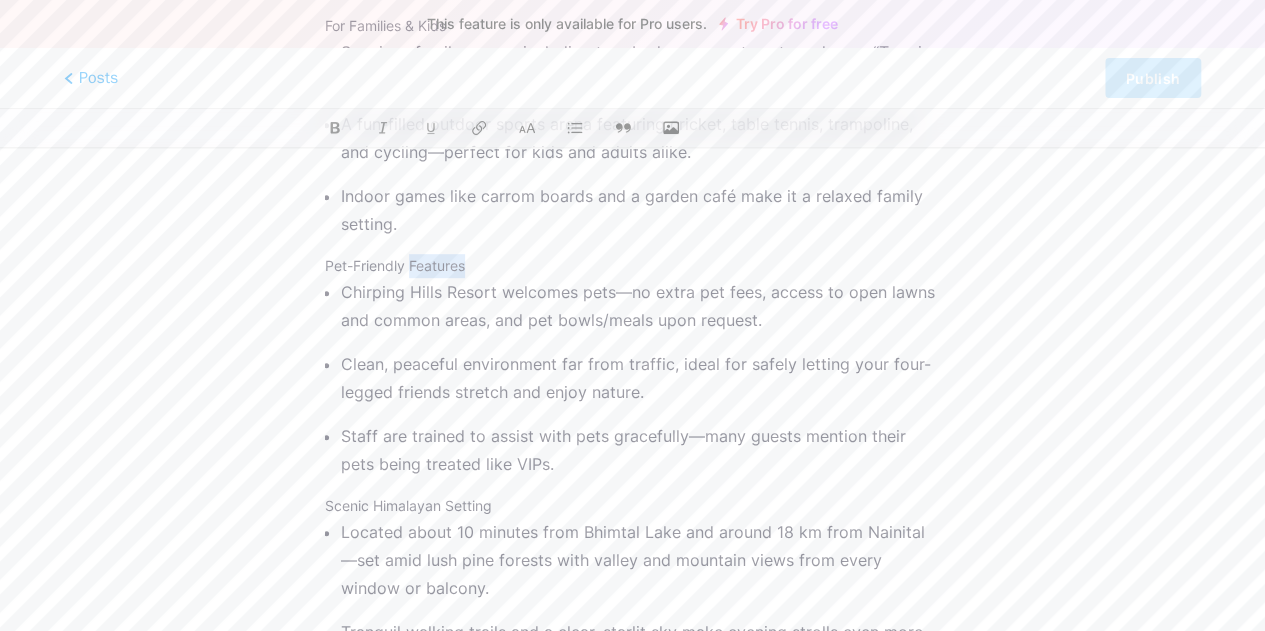 click on "Pet-Friendly Features" at bounding box center (632, 266) 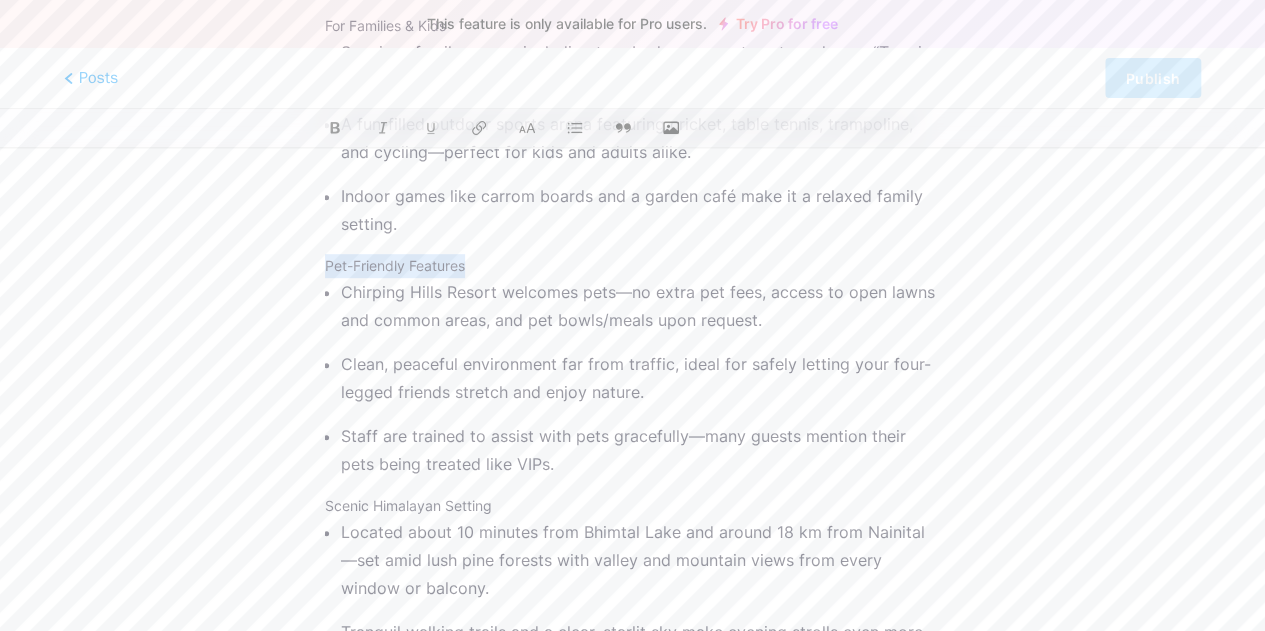 click on "Pet-Friendly Features" at bounding box center [632, 266] 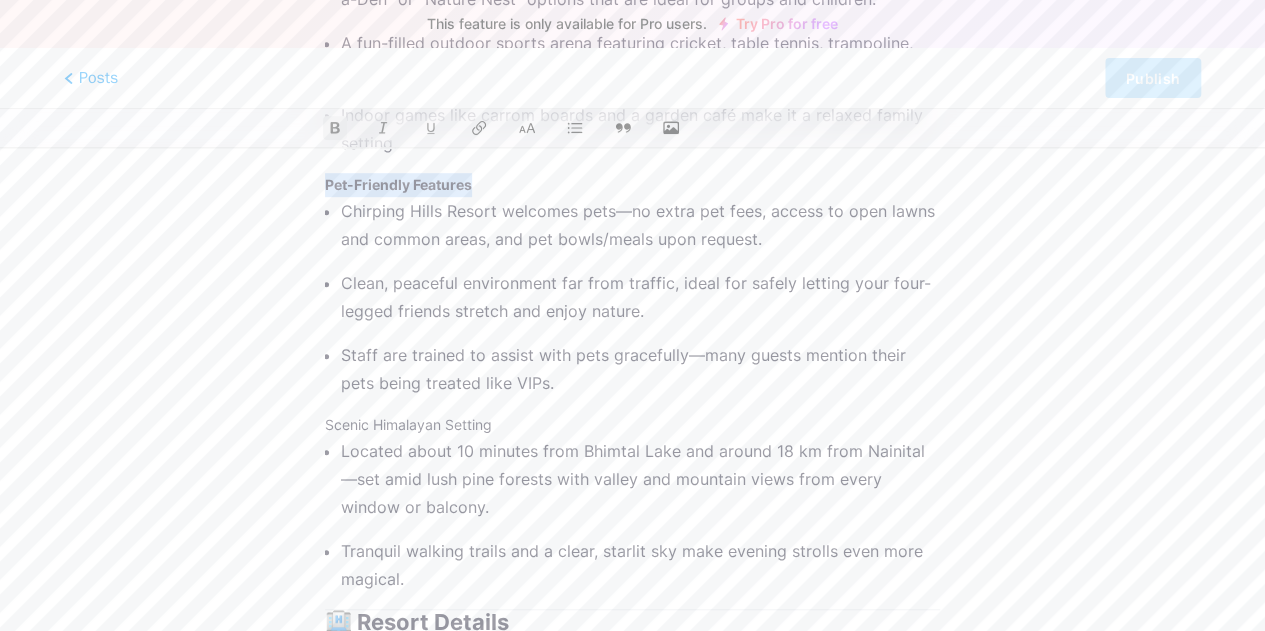scroll, scrollTop: 600, scrollLeft: 0, axis: vertical 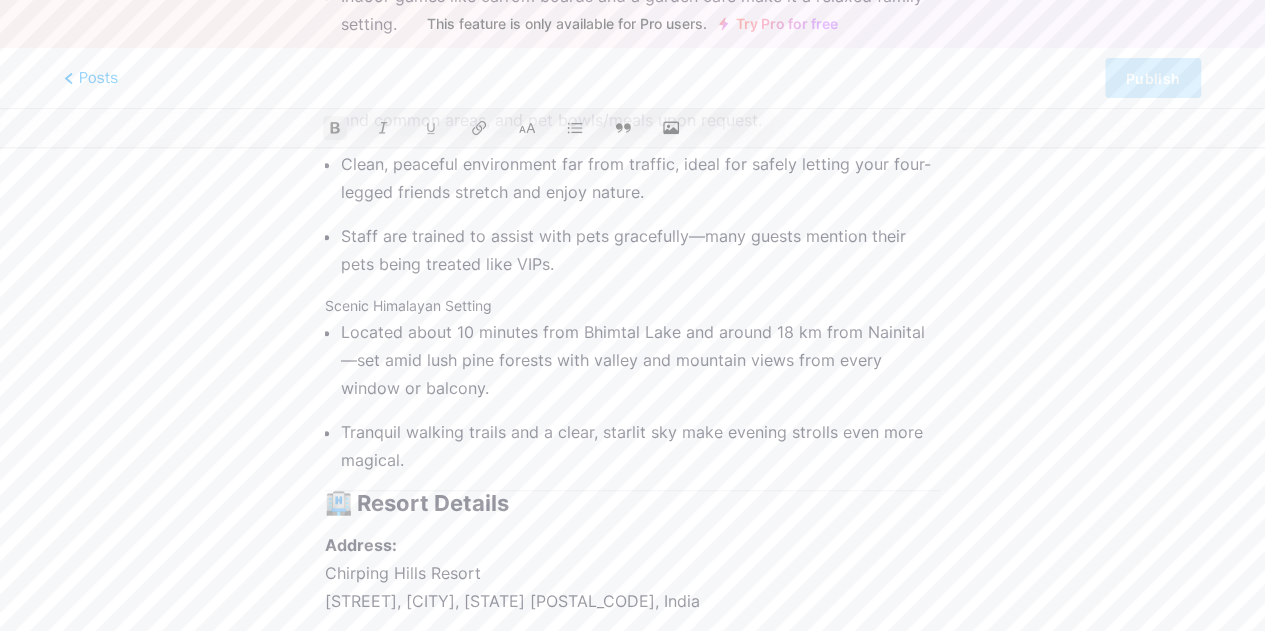 click on "🏨 Resort Details" at bounding box center (632, 503) 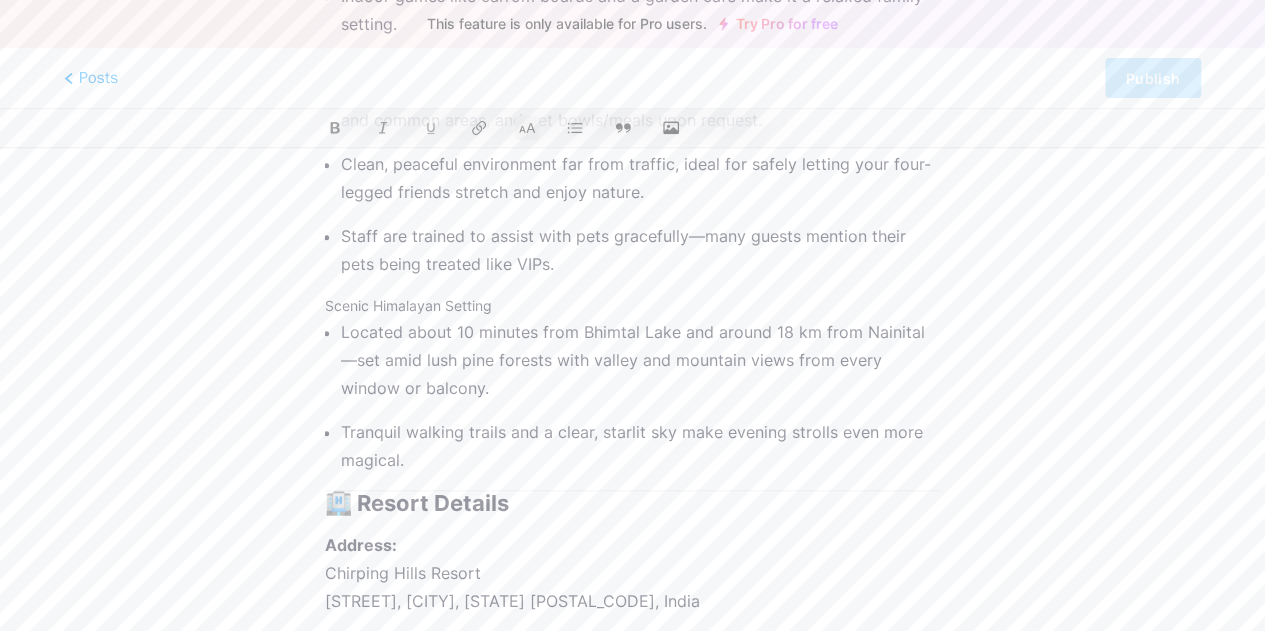 click on "🏨 Resort Details" at bounding box center (632, 503) 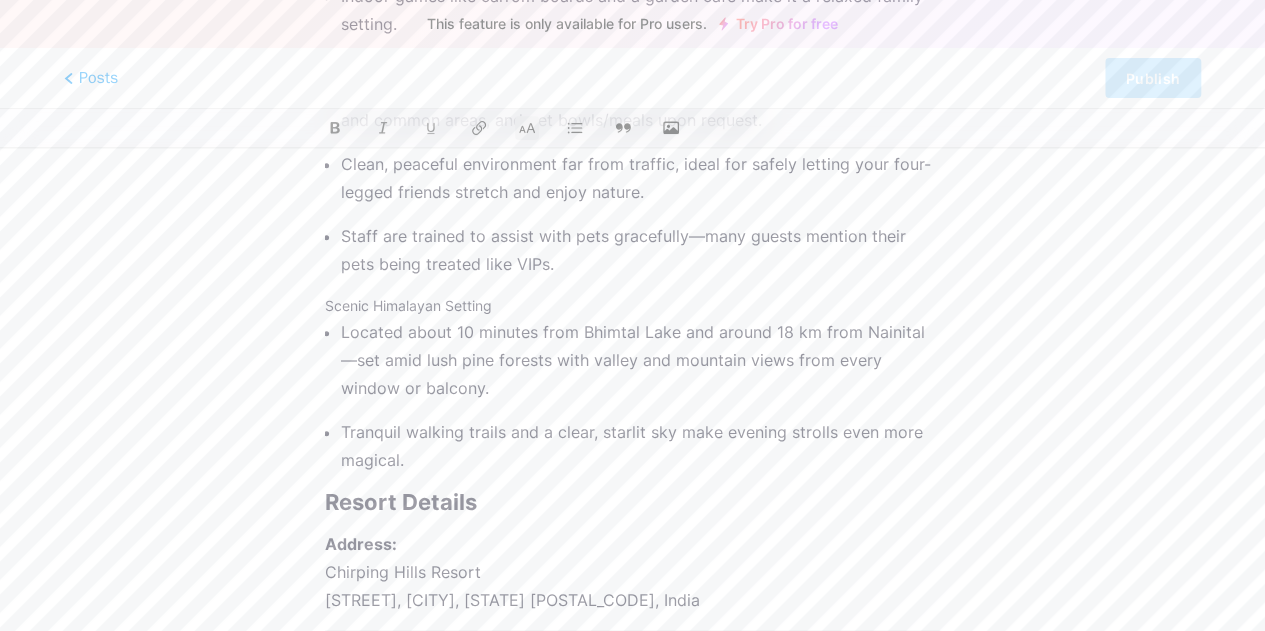 scroll, scrollTop: 900, scrollLeft: 0, axis: vertical 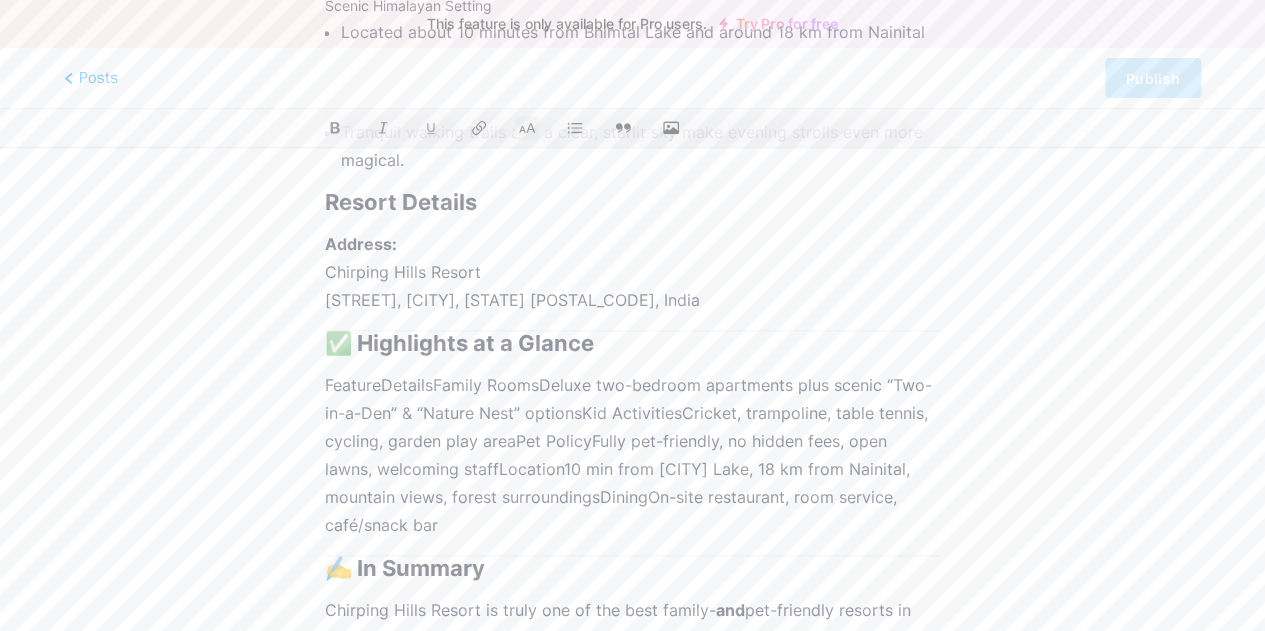 click on "✅ Highlights at a Glance" at bounding box center (632, 343) 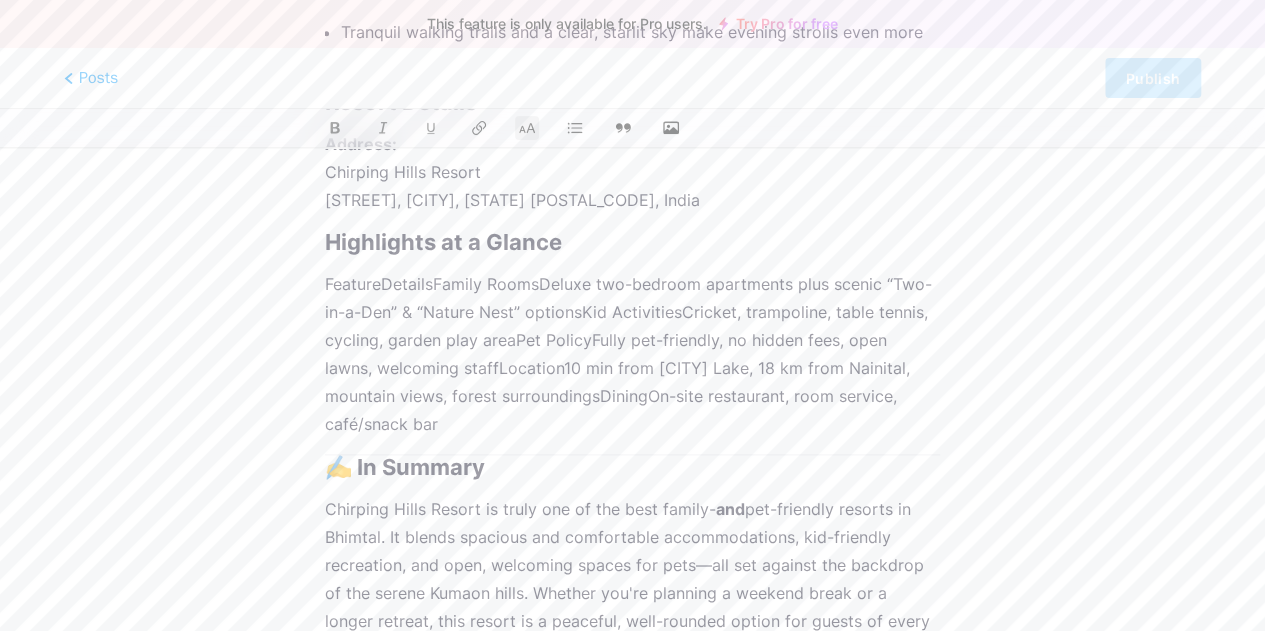 scroll, scrollTop: 1100, scrollLeft: 0, axis: vertical 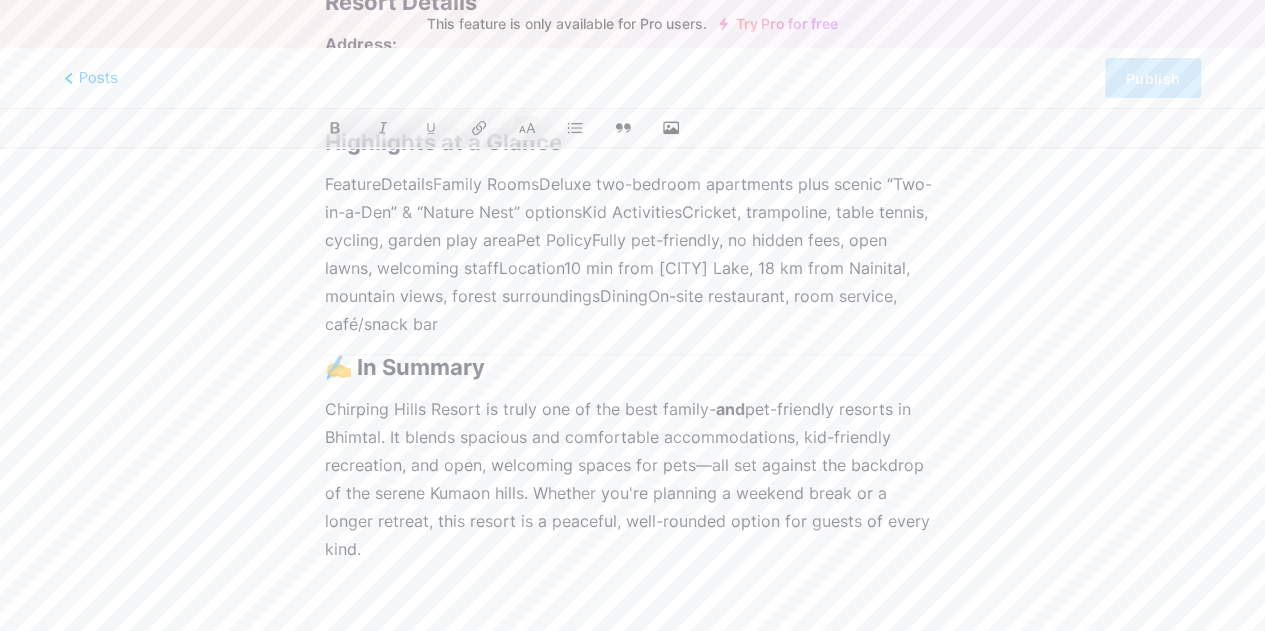 click on "✍️ In Summary" at bounding box center (632, 367) 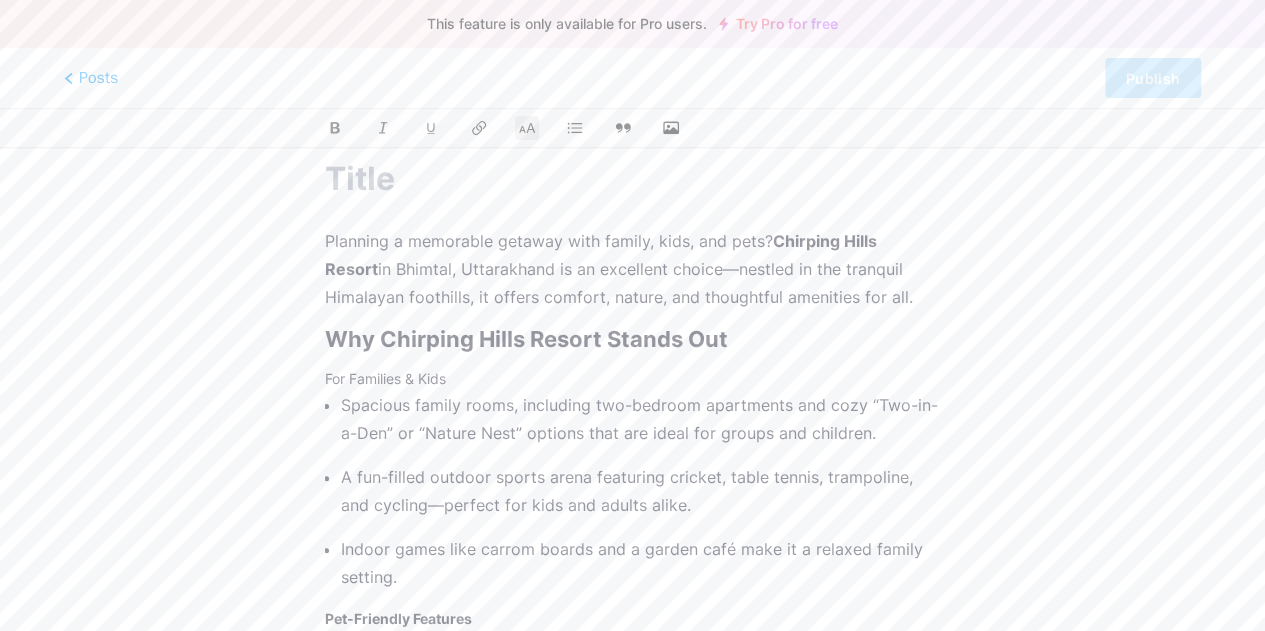 scroll, scrollTop: 0, scrollLeft: 0, axis: both 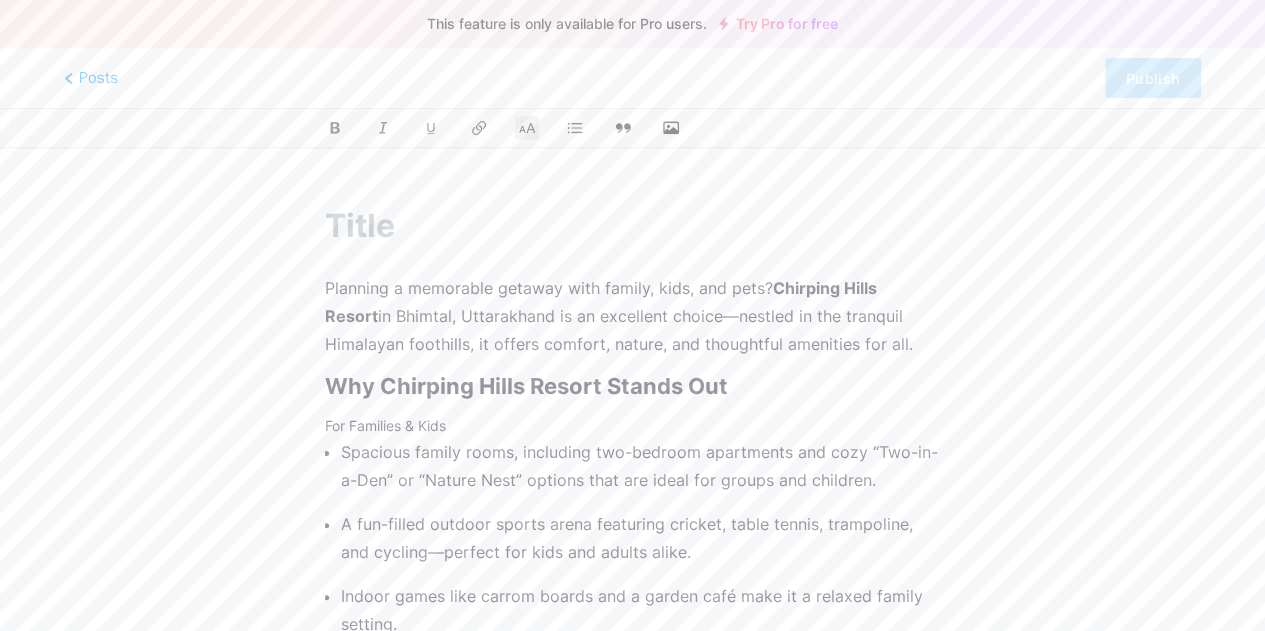 click at bounding box center (632, 226) 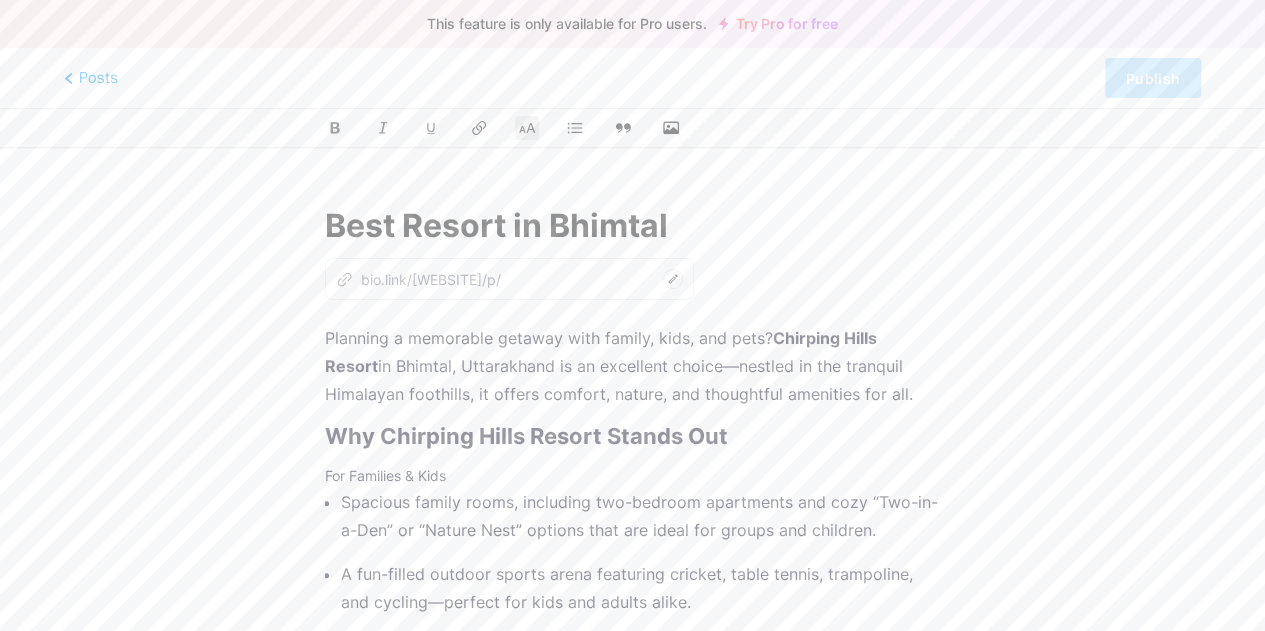 type on "Best Resort in Bhimtal" 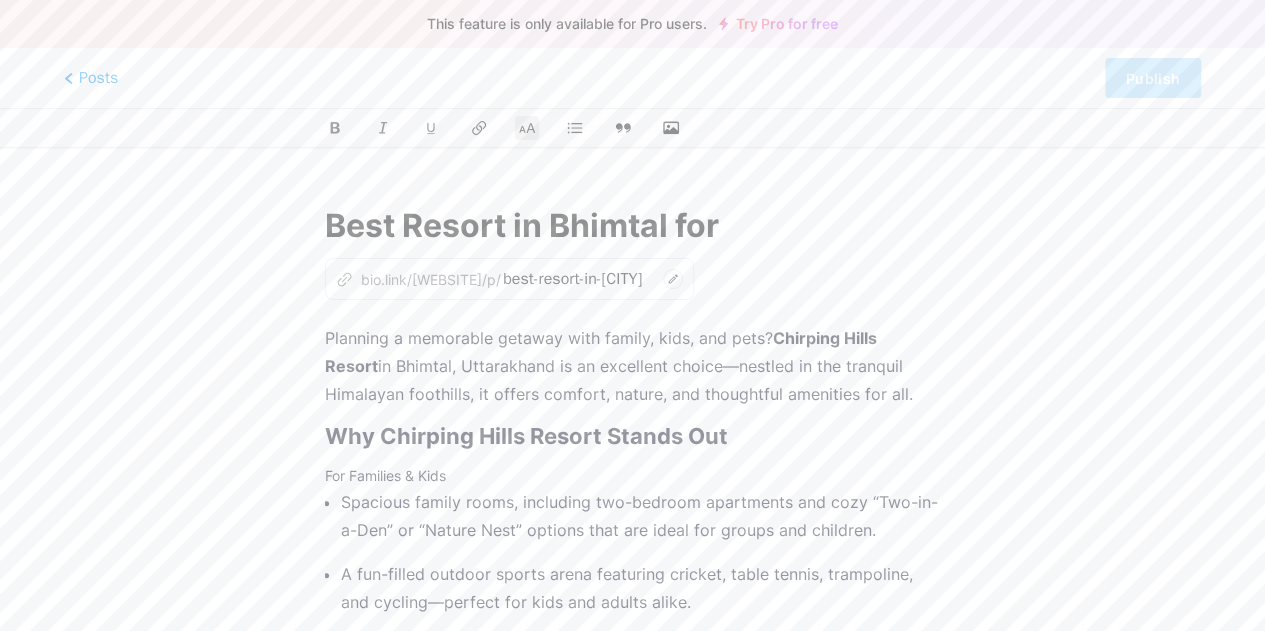 type on "Best Resort in Bhimtal for" 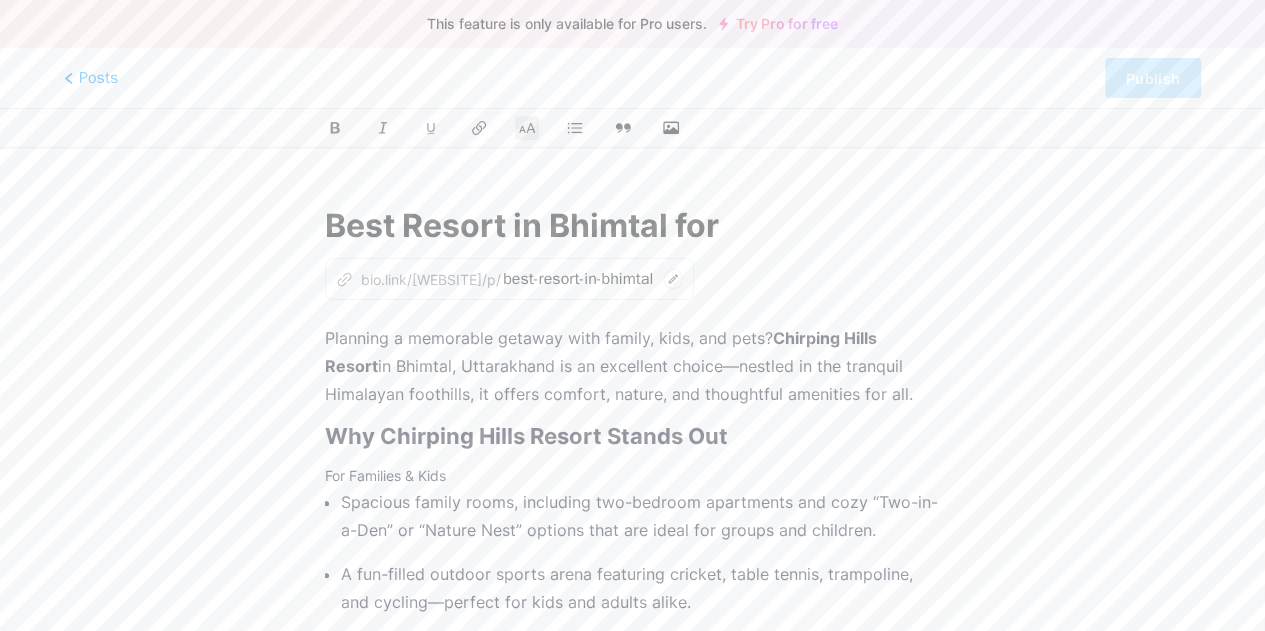 type on "Best Resort in Bhimtal for K" 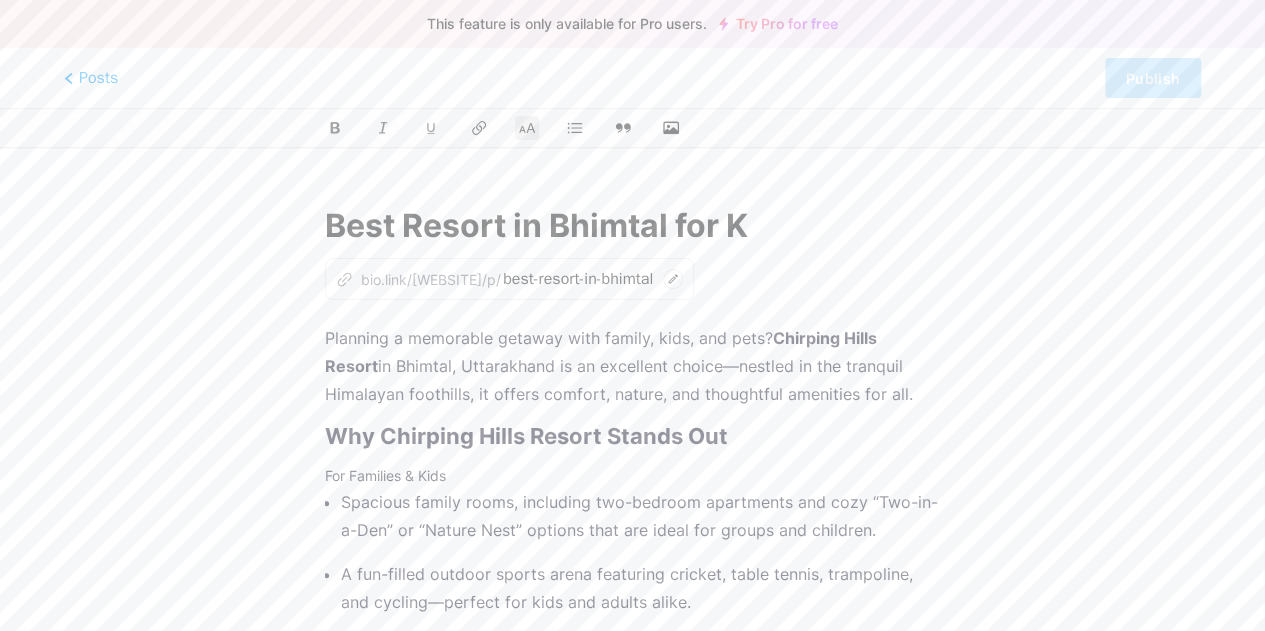 type on "best-resort-in-bhimtal-for" 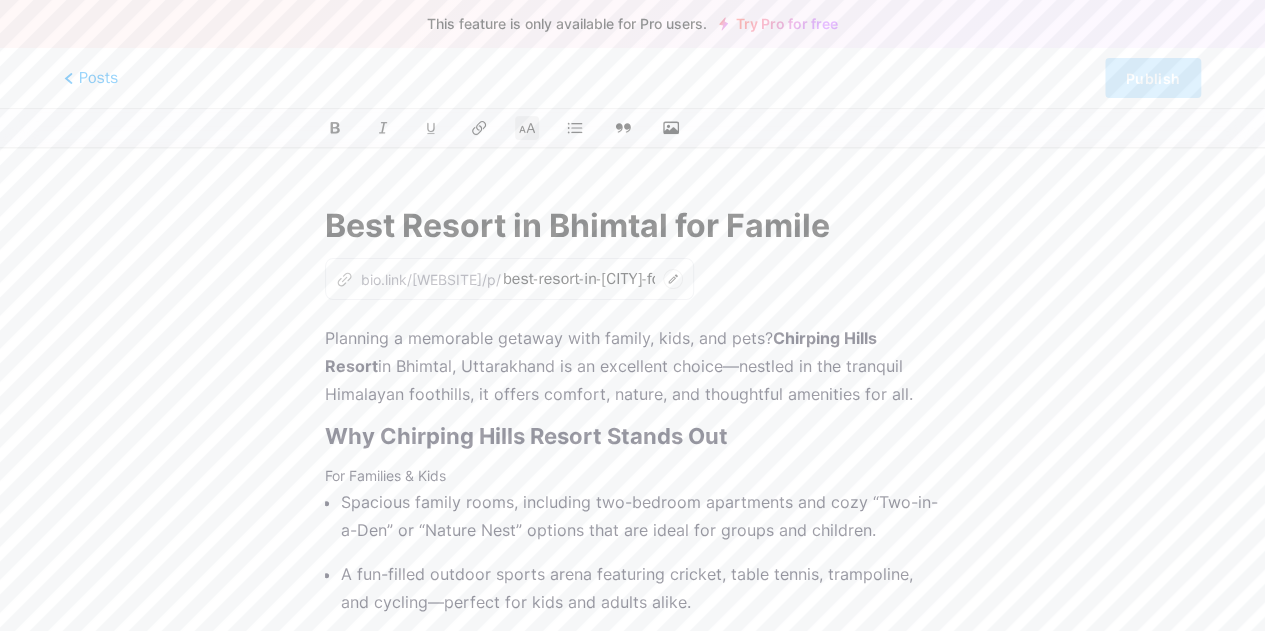 type on "Best Resort in Bhimtal for Famil" 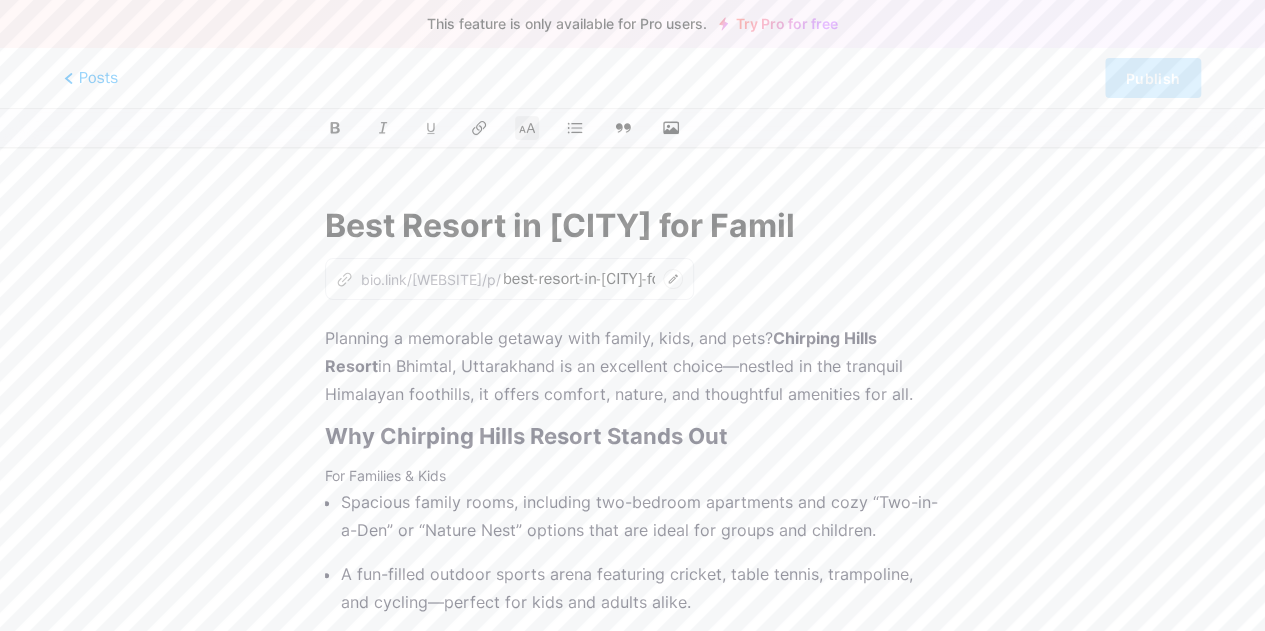 type on "best-resort-in-bhimtal-for-familes" 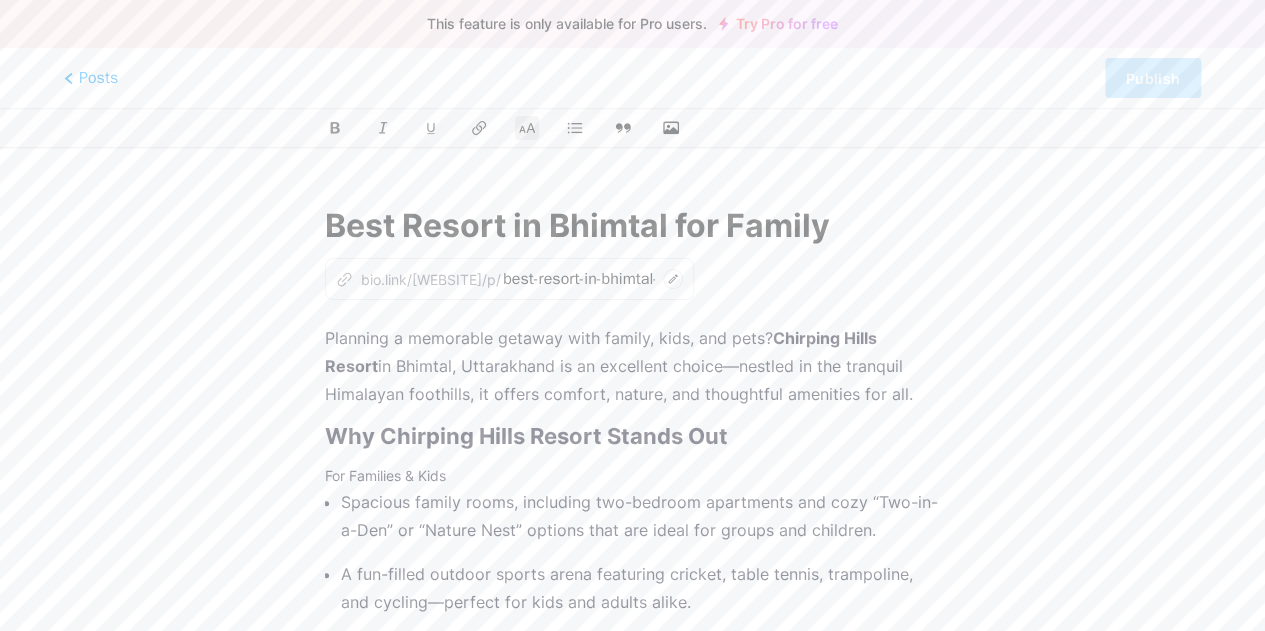 type on "Best Resort in Bhimtal for Family," 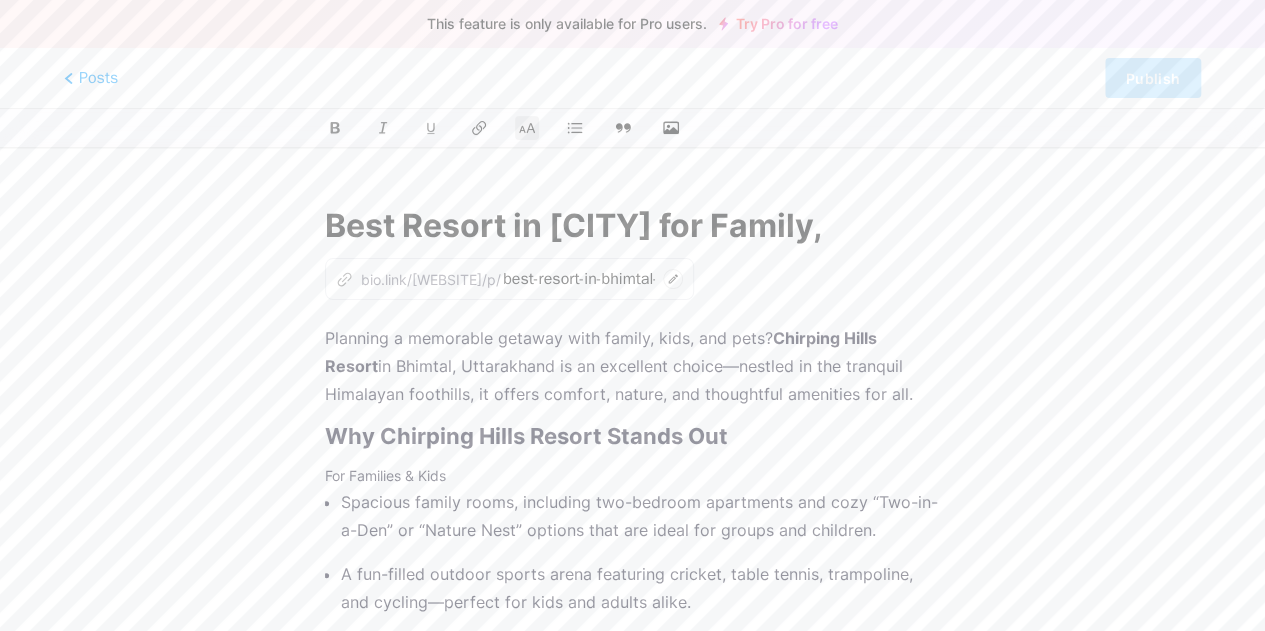 type on "best-resort-in-bhimtal-for-famil" 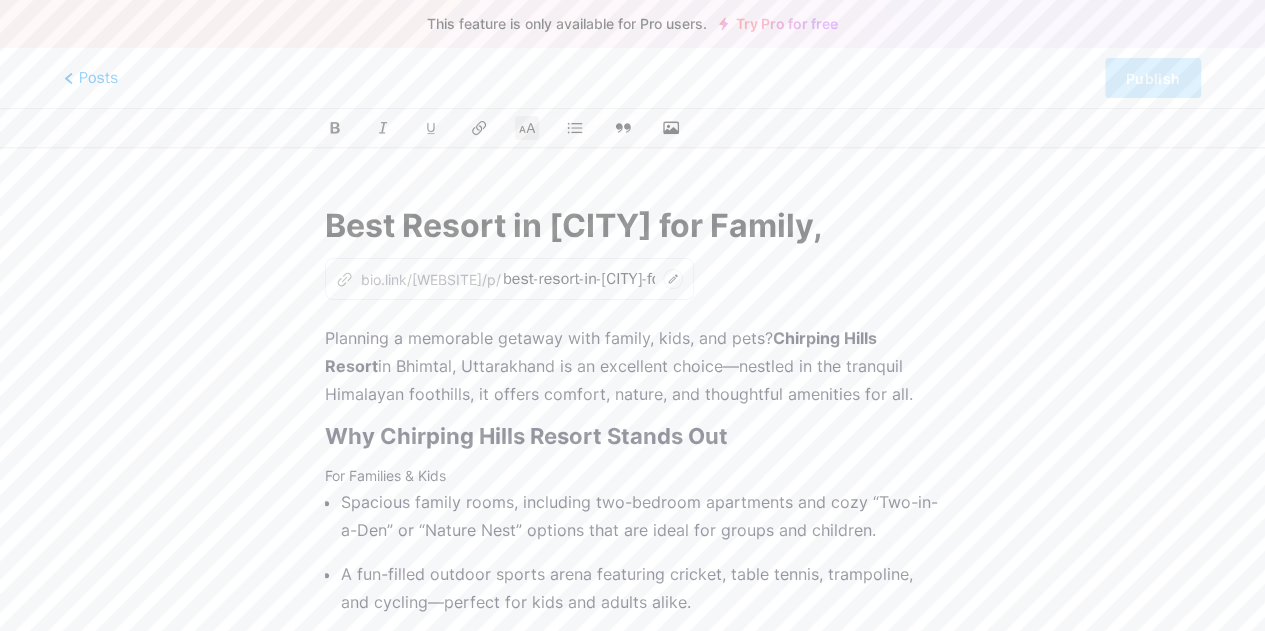 type on "Best Resort in Bhimtal for Family" 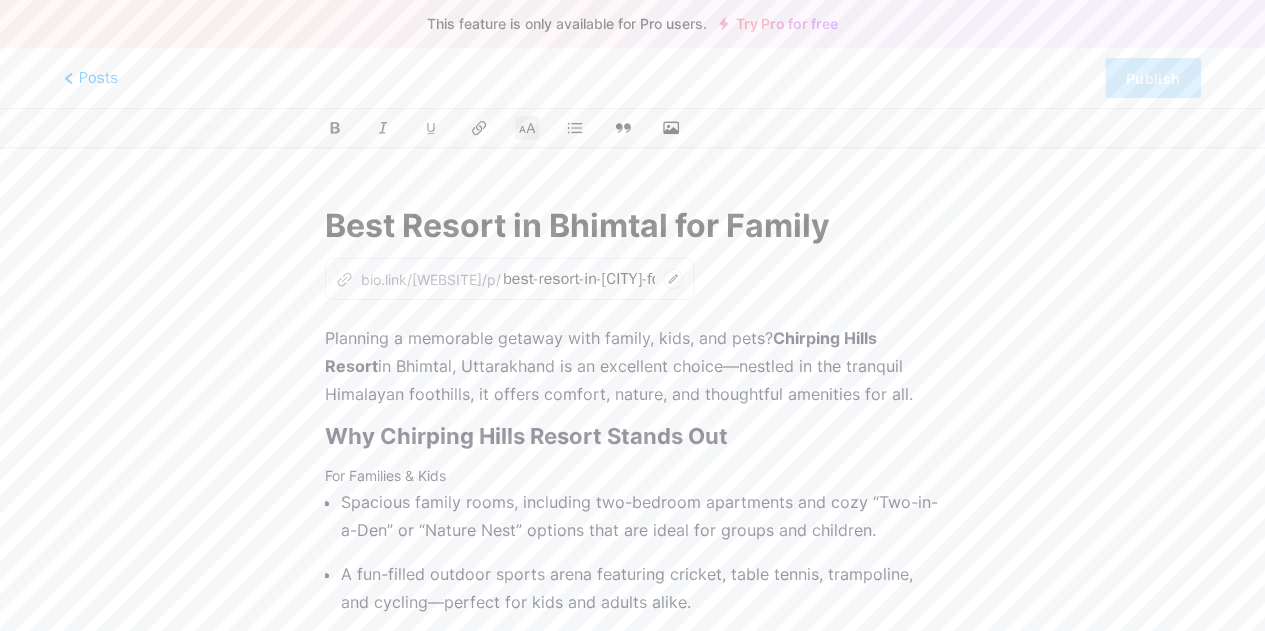 type on "best-resort-in-bhimtal-for-family" 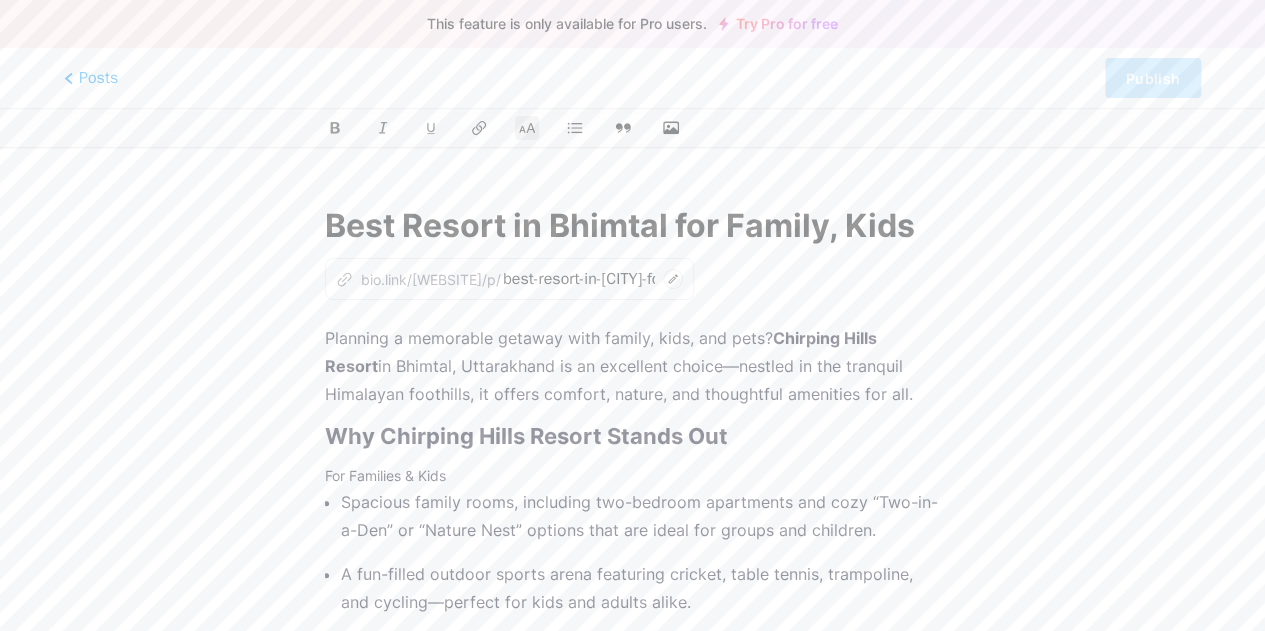 type on "Best Resort in Bhimtal for Family, Kids &" 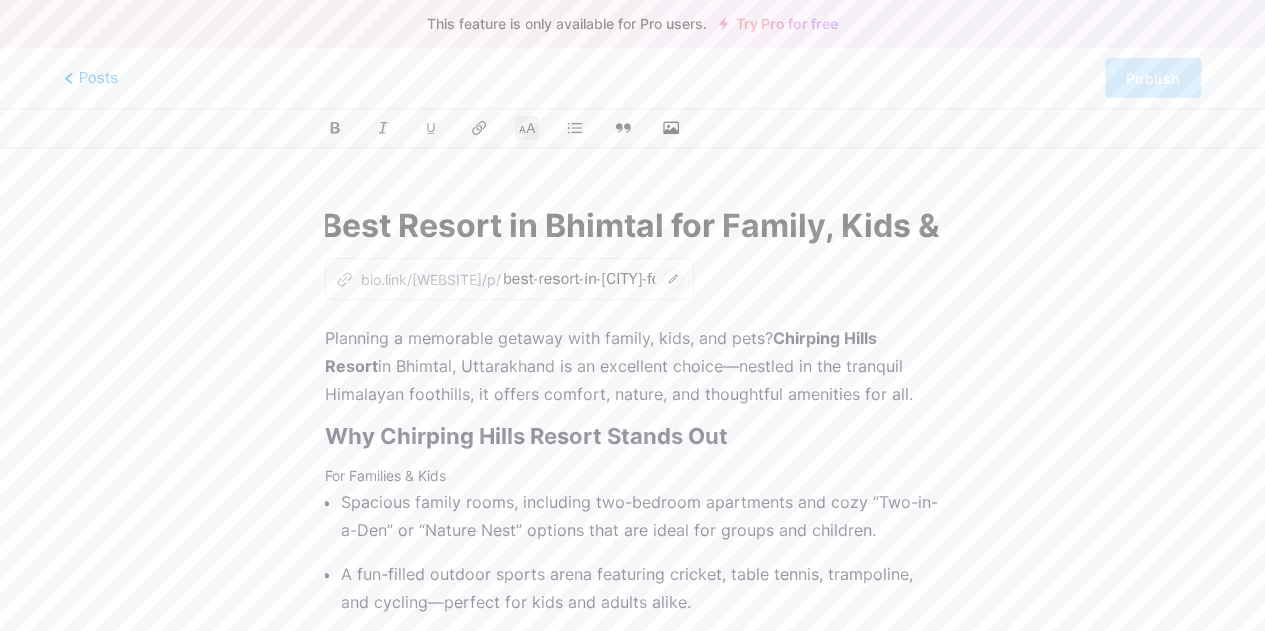 type on "best-resort-in-bhimtal-for-family-kids" 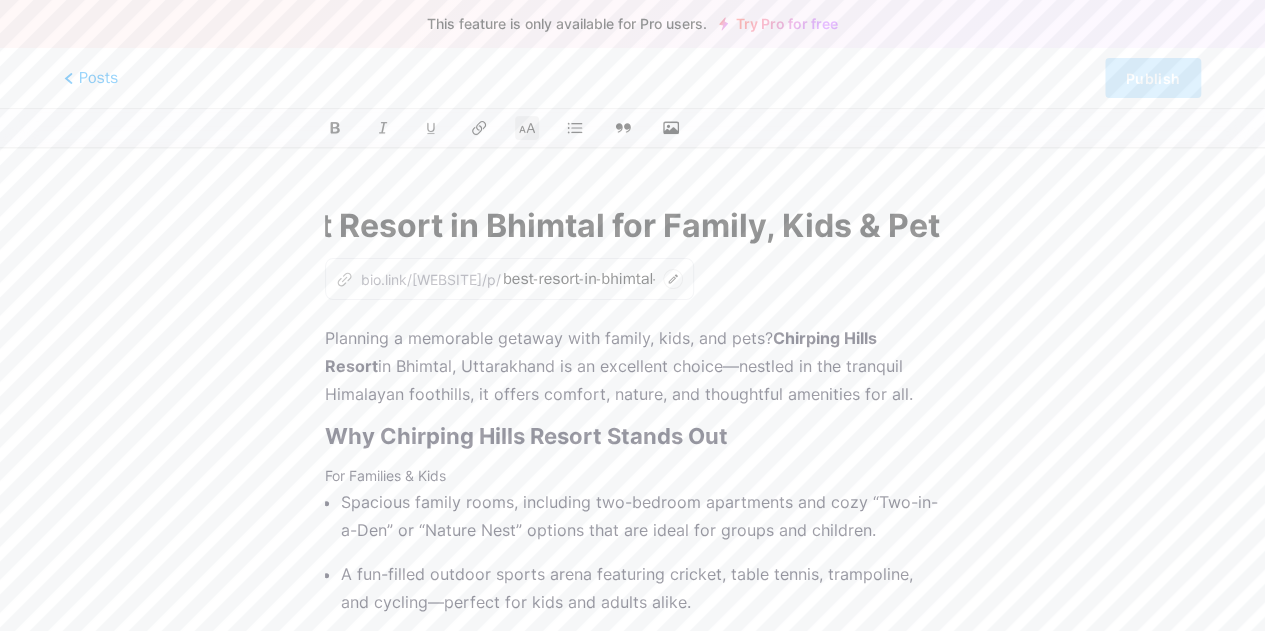 type on "Best Resort in Bhimtal for Family, Kids & Pets" 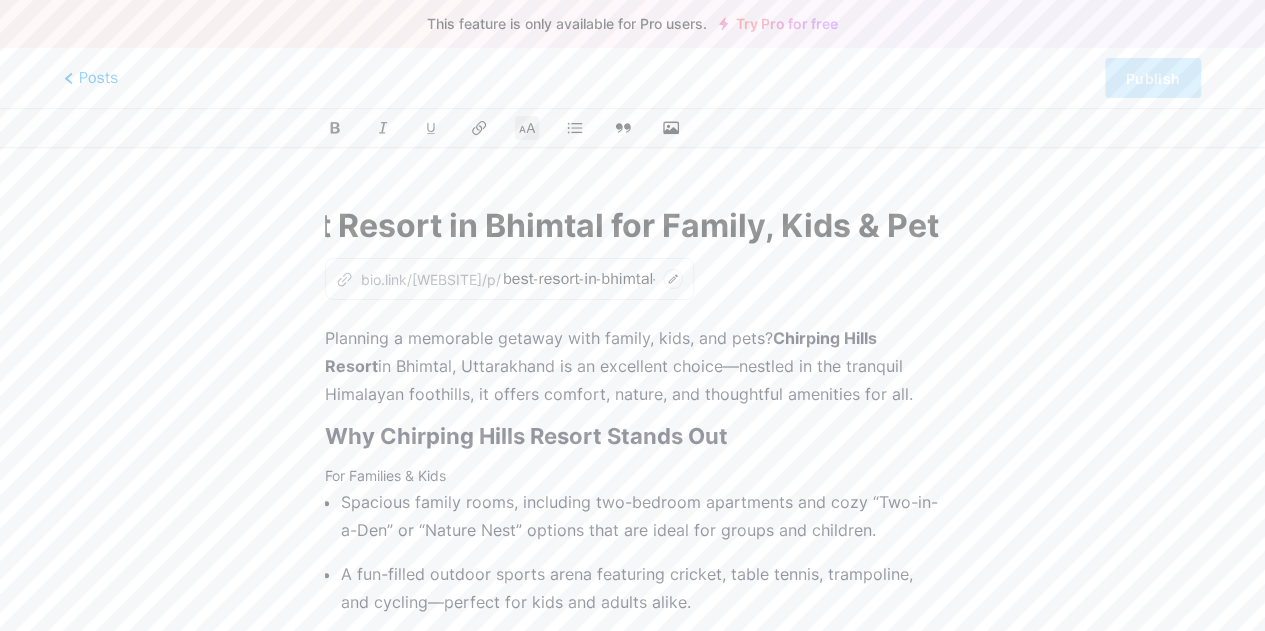 scroll, scrollTop: 0, scrollLeft: 82, axis: horizontal 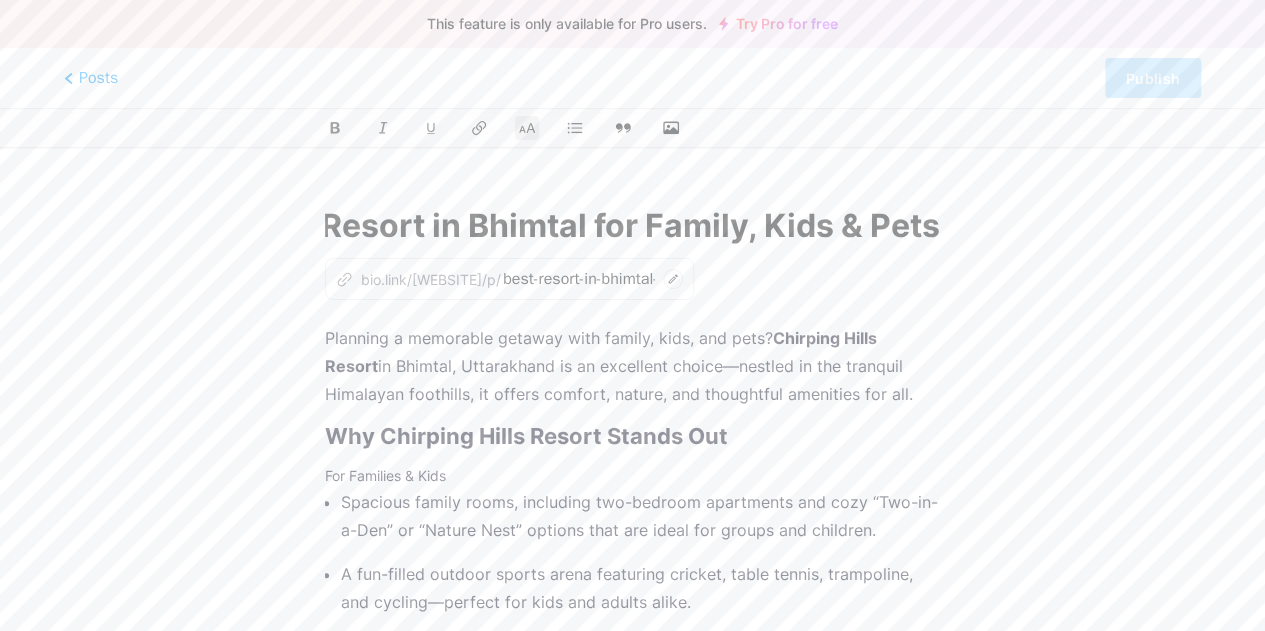 type on "best-resort-in-bhimtal-for-family-kids-pets" 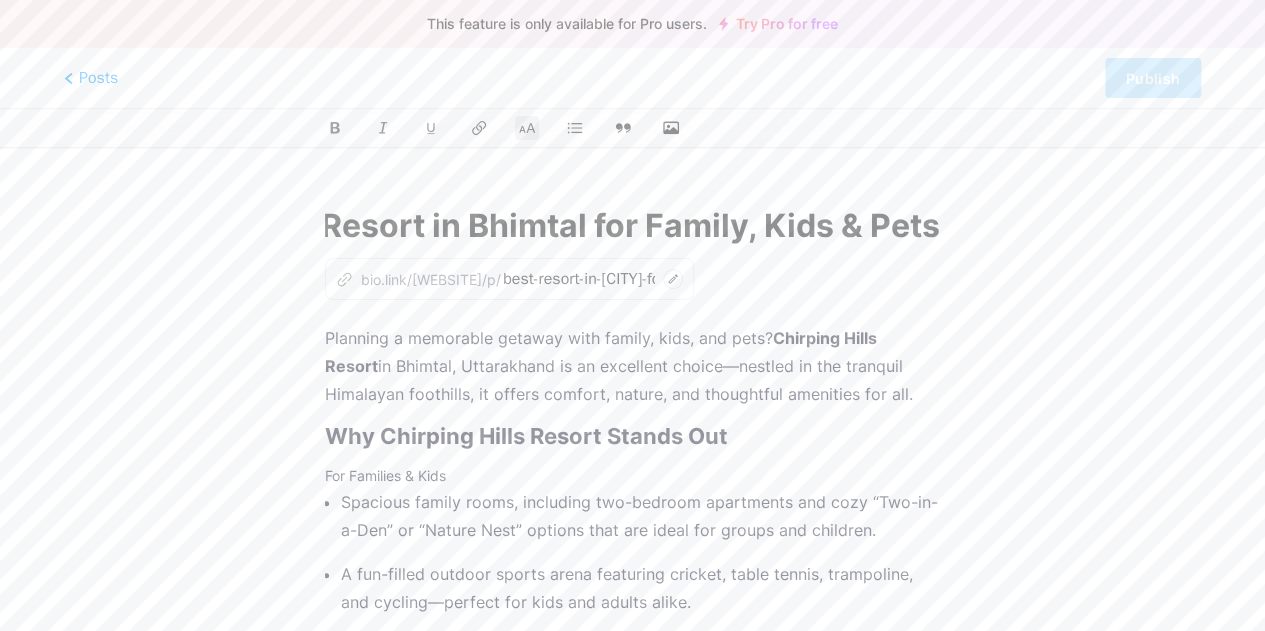 type on "Best Resort in Bhimtal for Family, Kids & Pets" 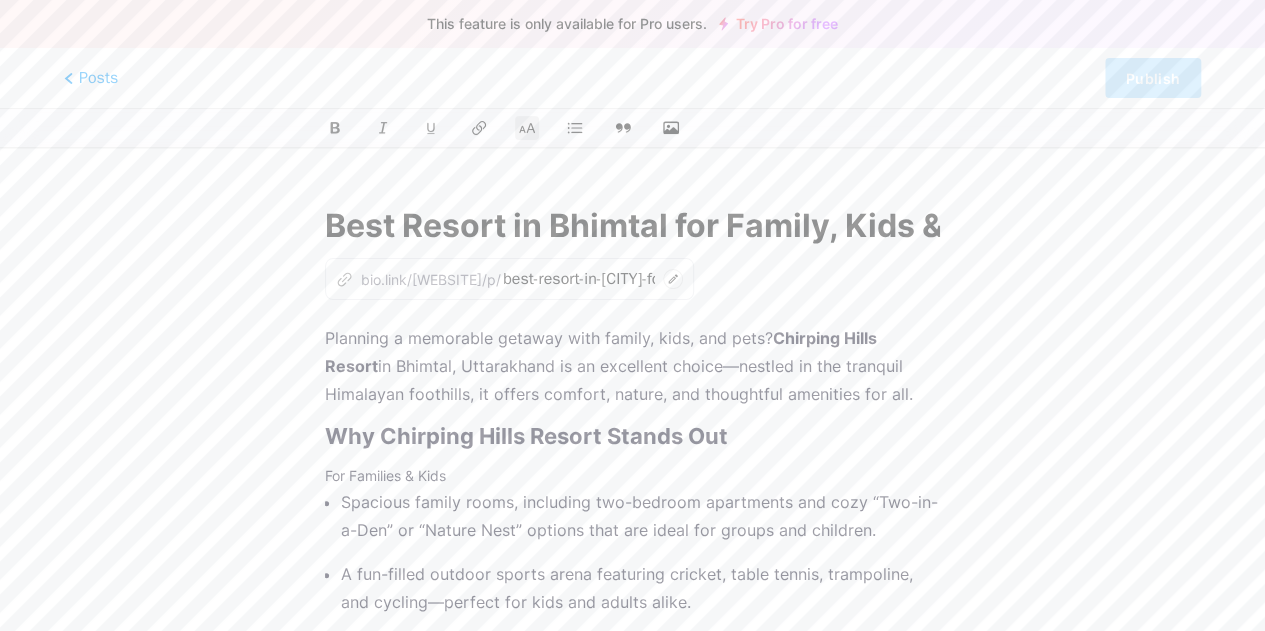 click 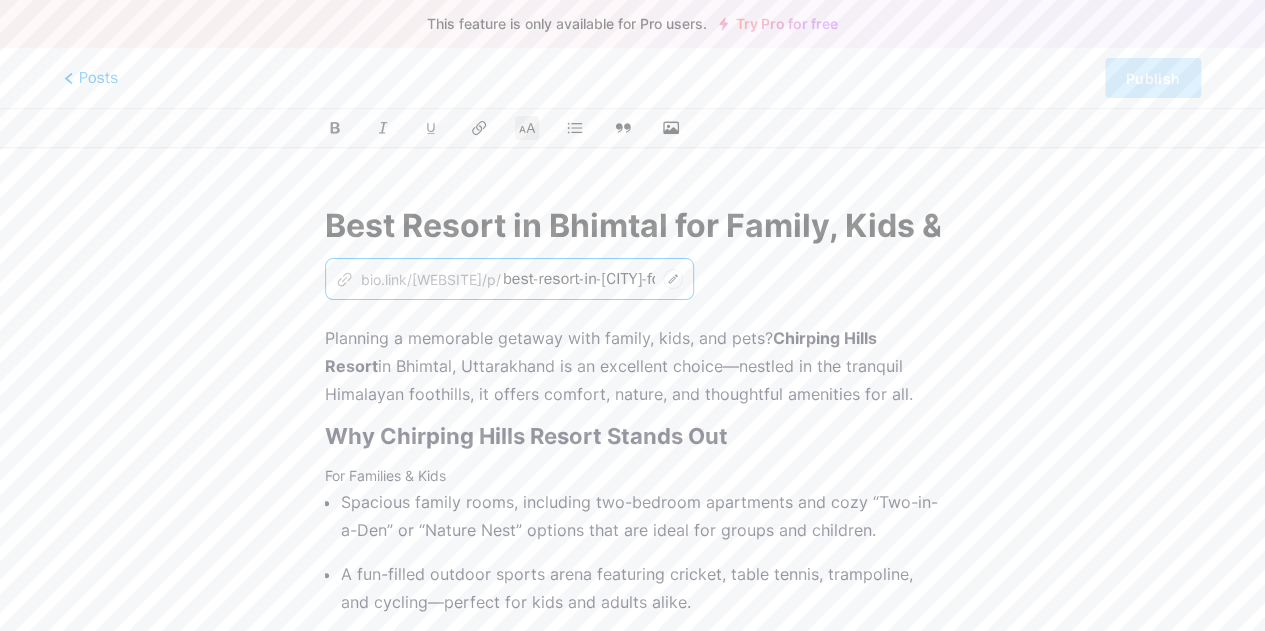 scroll, scrollTop: 0, scrollLeft: 121, axis: horizontal 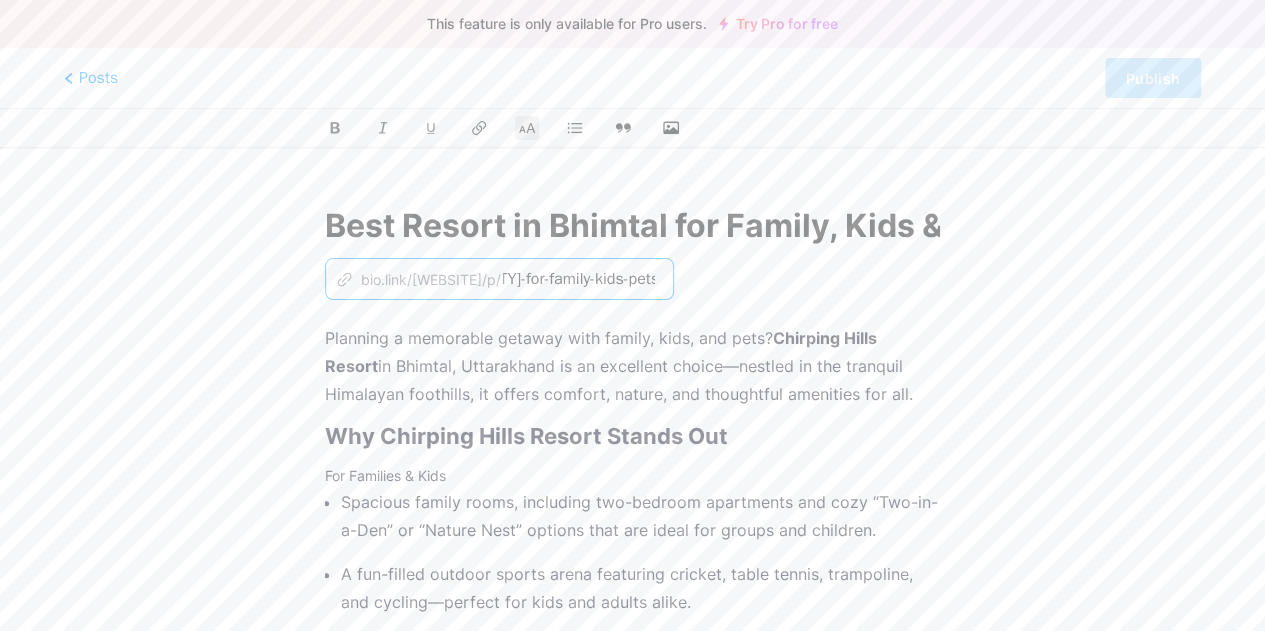 drag, startPoint x: 588, startPoint y: 279, endPoint x: 947, endPoint y: 275, distance: 359.02228 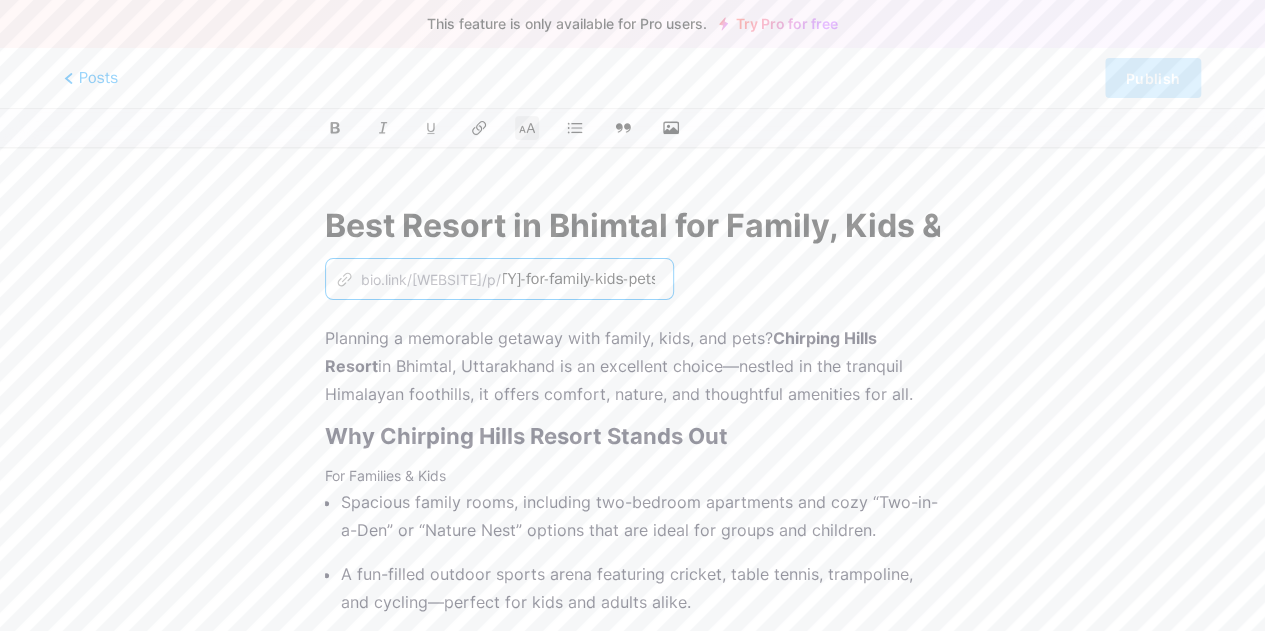 click on "Best Resort in Bhimtal for Family, Kids & Pets         z
bio.link/chirpinghillsresort/p/
best-resort-in-bhimtal-for-family-kids-pets         Planning a memorable getaway with family, kids, and pets?  Chirping Hills Resort  in Bhimtal, Uttarakhand is an excellent choice—nestled in the tranquil Himalayan foothills, it offers comfort, nature, and thoughtful amenities for all. Why Chirping Hills Resort Stands Out For Families & Kids Spacious family rooms, including two-bedroom apartments and cozy “Two-in-a-Den” or “Nature Nest” options that are ideal for groups and children. A fun-filled outdoor sports arena featuring cricket, table tennis, trampoline, and cycling—perfect for kids and adults alike. Indoor games like carrom boards and a garden café make it a relaxed family setting. Pet-Friendly Features Staff are trained to assist with pets gracefully—many guests mention their pets being treated like VIPs. Address: and" at bounding box center (632, 969) 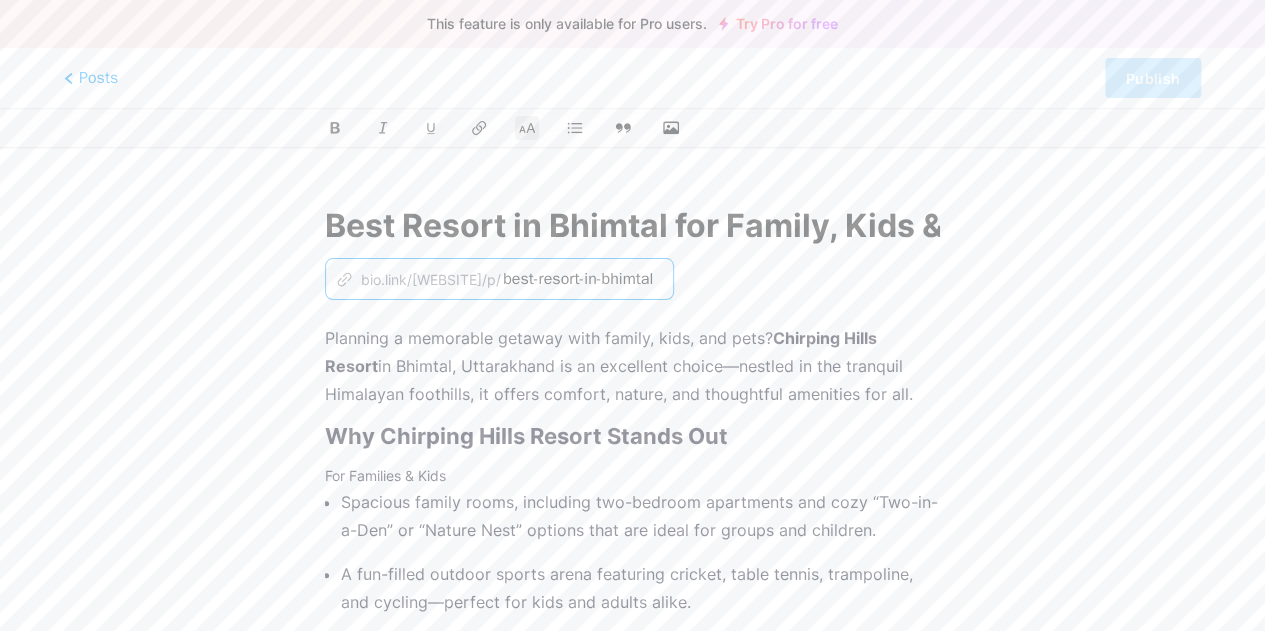 scroll, scrollTop: 0, scrollLeft: 0, axis: both 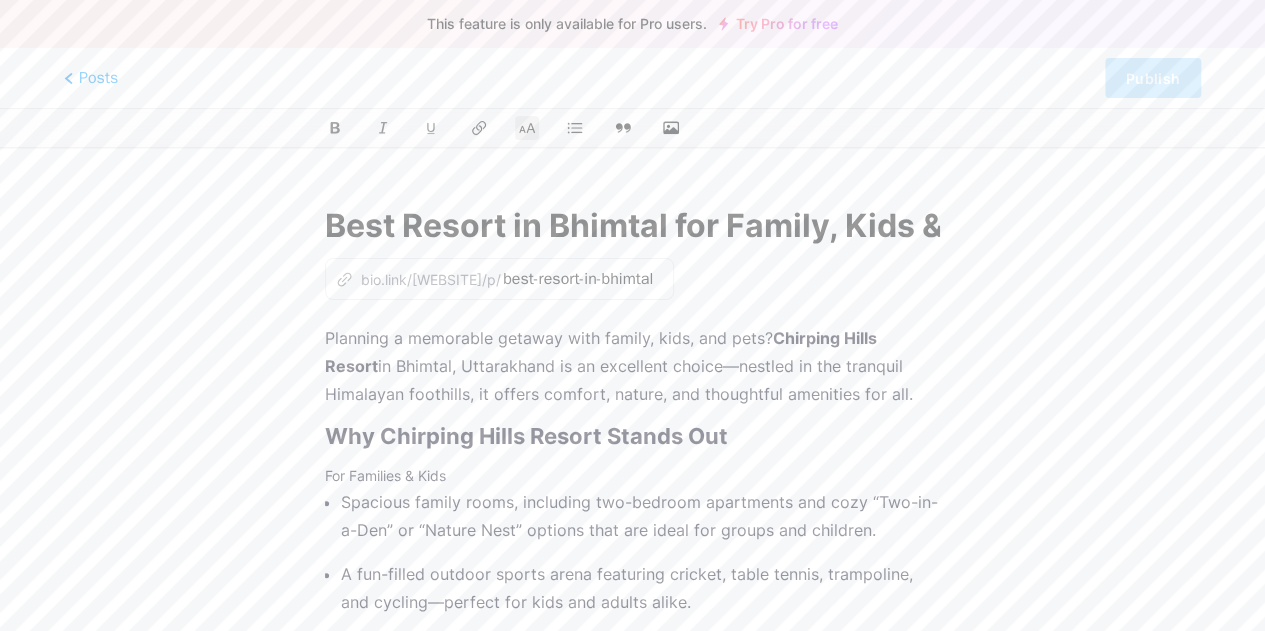 click on "This feature is only available for Pro
users.       Try Pro for free
Posts     Publish                         Best Resort in Bhimtal for Family, Kids & Pets         z
bio.link/chirpinghillsresort/p/
best-resort-in-bhimtal         Planning a memorable getaway with family, kids, and pets?  Chirping Hills Resort  in Bhimtal, Uttarakhand is an excellent choice—nestled in the tranquil Himalayan foothills, it offers comfort, nature, and thoughtful amenities for all. Why Chirping Hills Resort Stands Out For Families & Kids Spacious family rooms, including two-bedroom apartments and cozy “Two-in-a-Den” or “Nature Nest” options that are ideal for groups and children. A fun-filled outdoor sports arena featuring cricket, table tennis, trampoline, and cycling—perfect for kids and adults alike. Indoor games like carrom boards and a garden café make it a relaxed family setting. and" at bounding box center (632, 969) 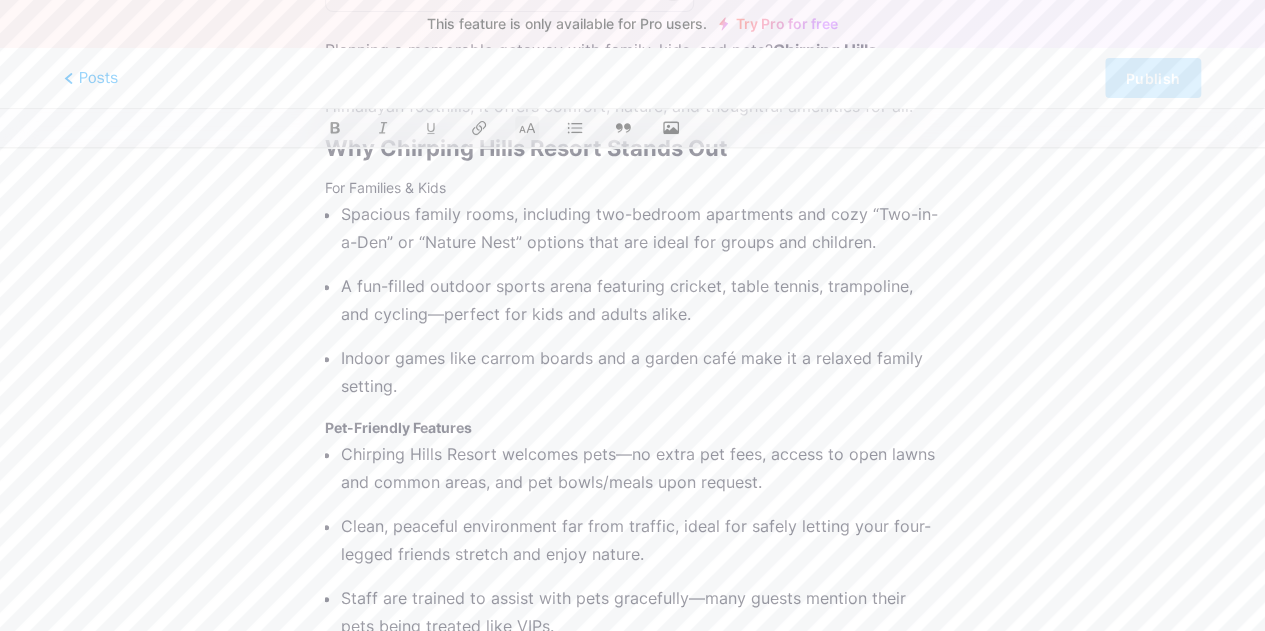 scroll, scrollTop: 0, scrollLeft: 0, axis: both 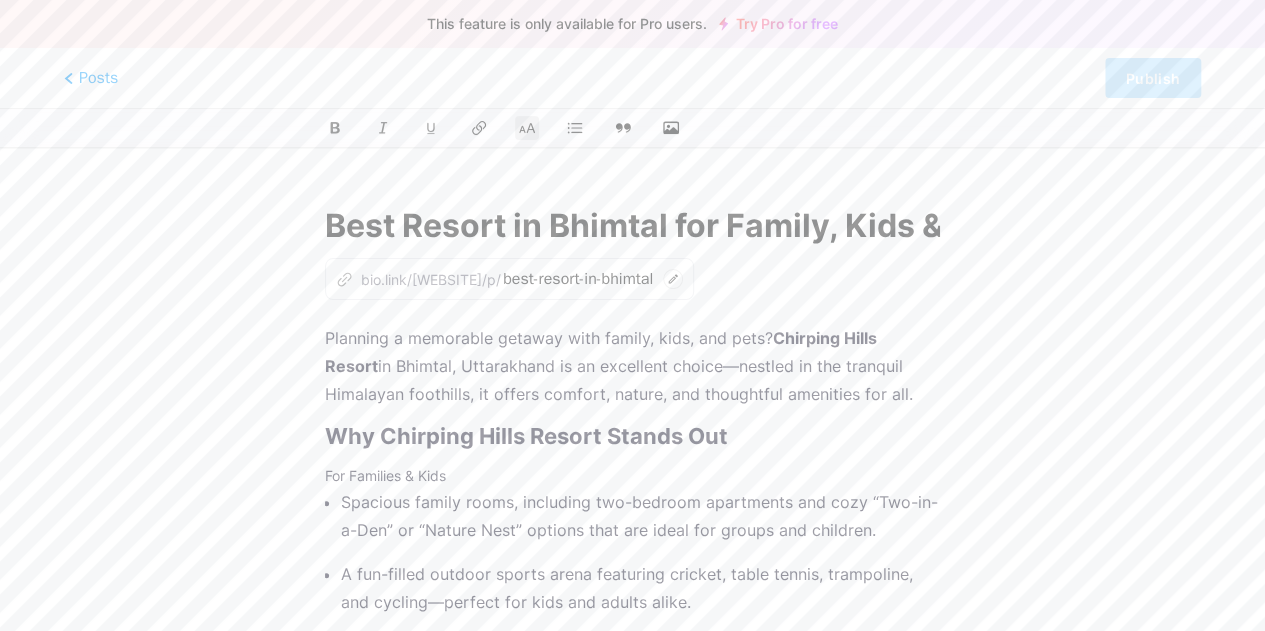click on "This feature is only available for Pro
users.       Try Pro for free
Posts     Publish                         Best Resort in Bhimtal for Family, Kids & Pets         z
bio.link/chirpinghillsresort/p/
best-resort-in-bhimtal             Planning a memorable getaway with family, kids, and pets?  Chirping Hills Resort  in Bhimtal, Uttarakhand is an excellent choice—nestled in the tranquil Himalayan foothills, it offers comfort, nature, and thoughtful amenities for all. Why Chirping Hills Resort Stands Out For Families & Kids Spacious family rooms, including two-bedroom apartments and cozy “Two-in-a-Den” or “Nature Nest” options that are ideal for groups and children. A fun-filled outdoor sports arena featuring cricket, table tennis, trampoline, and cycling—perfect for kids and adults alike. Indoor games like carrom boards and a garden café make it a relaxed family setting." at bounding box center (632, 969) 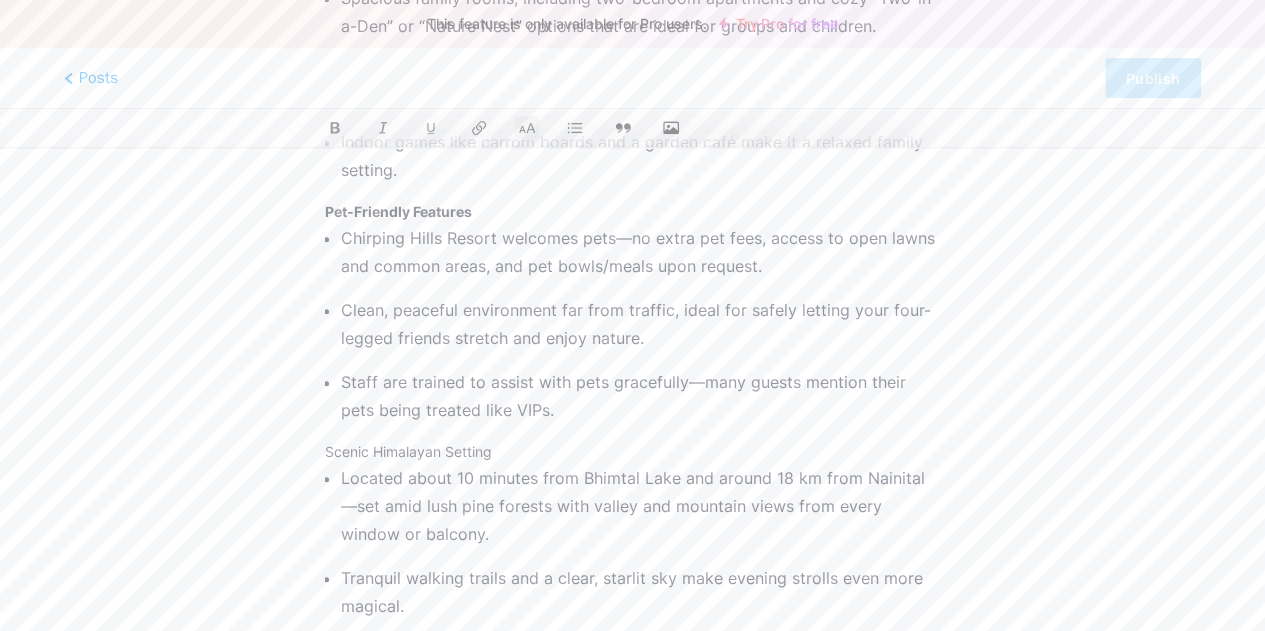 scroll, scrollTop: 288, scrollLeft: 0, axis: vertical 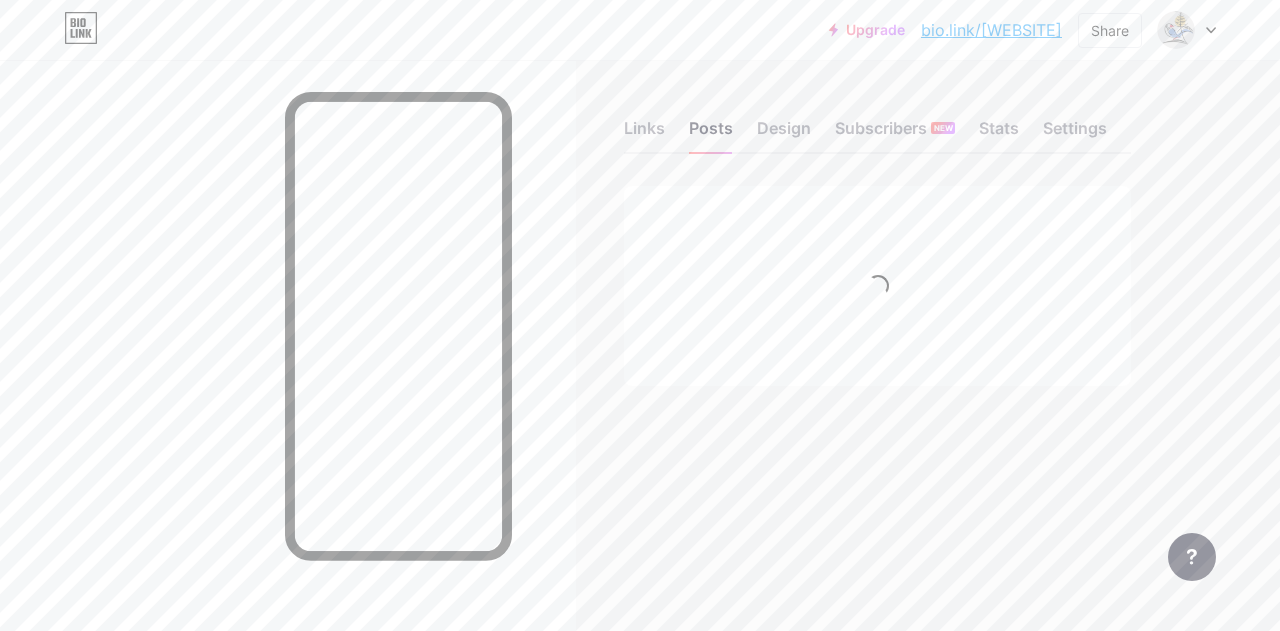 click on "bio.link/chirpinghillsresort" at bounding box center [991, 30] 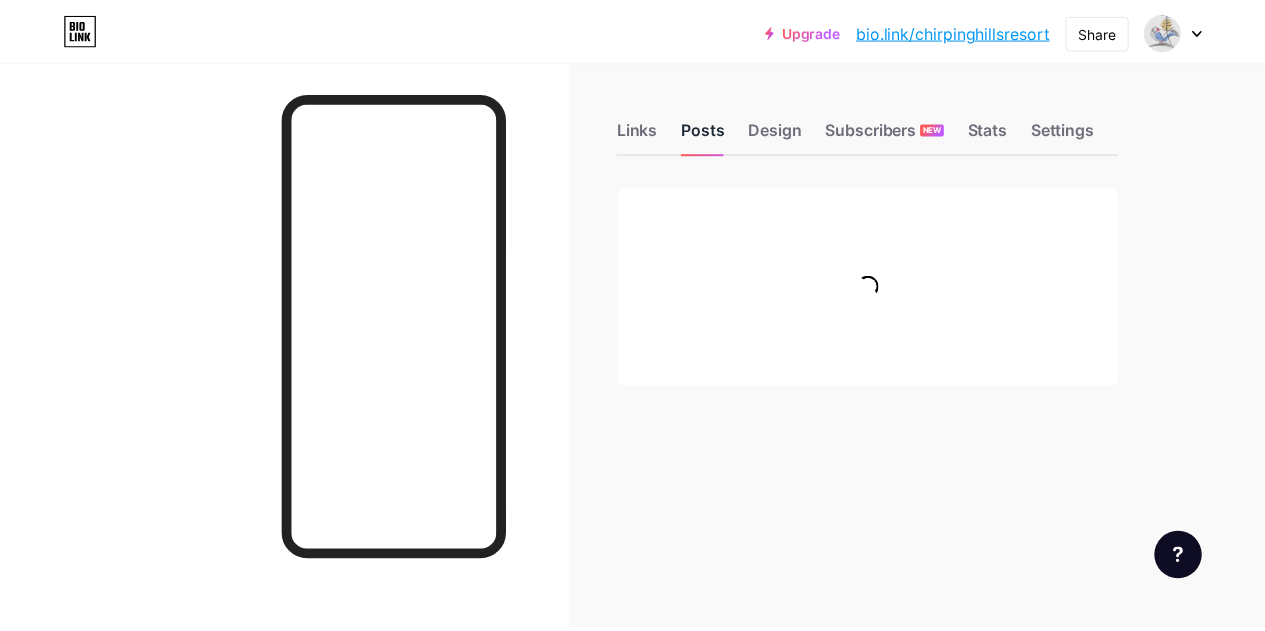 scroll, scrollTop: 0, scrollLeft: 0, axis: both 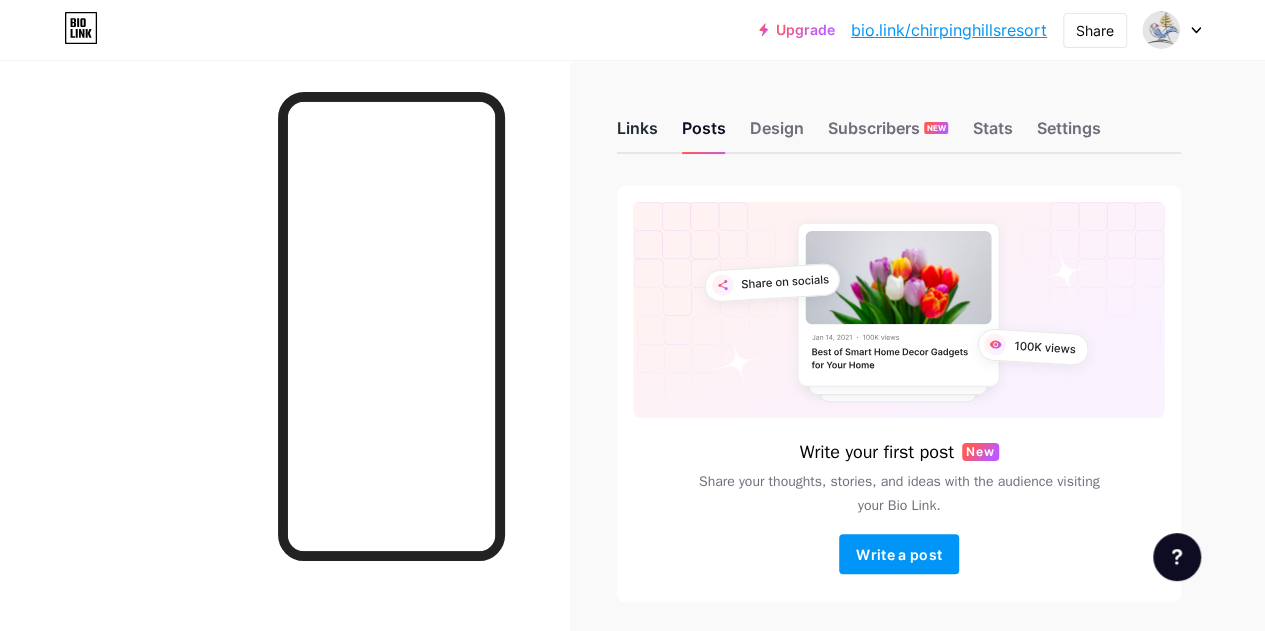 click on "Links" at bounding box center [637, 134] 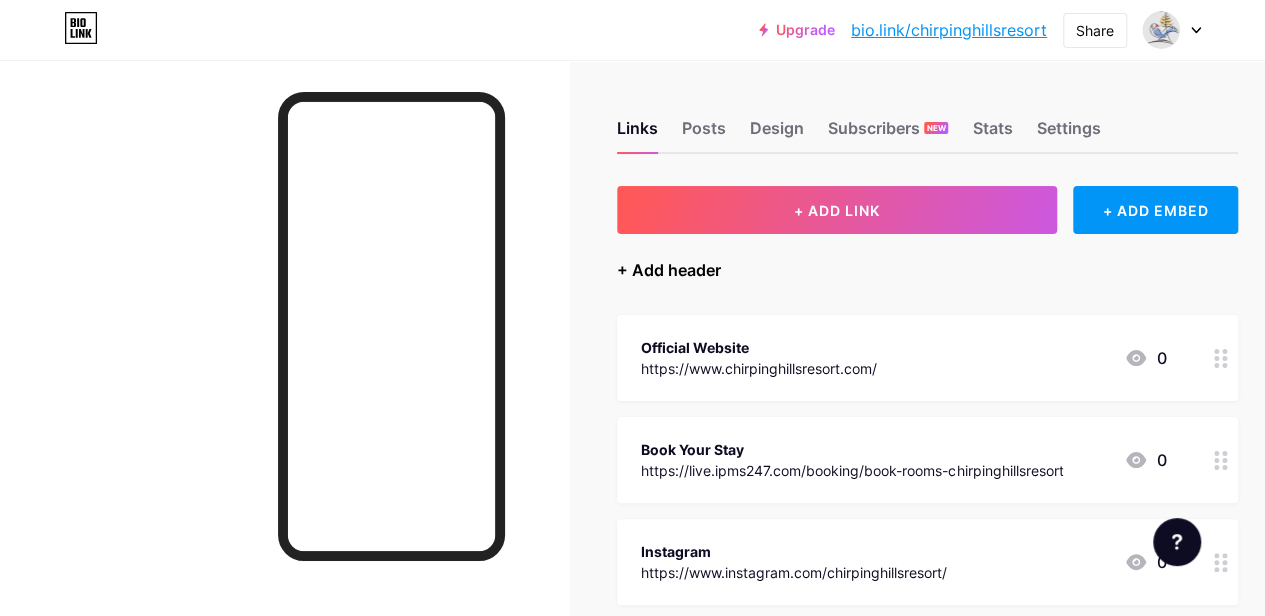click on "+ Add header" at bounding box center [669, 270] 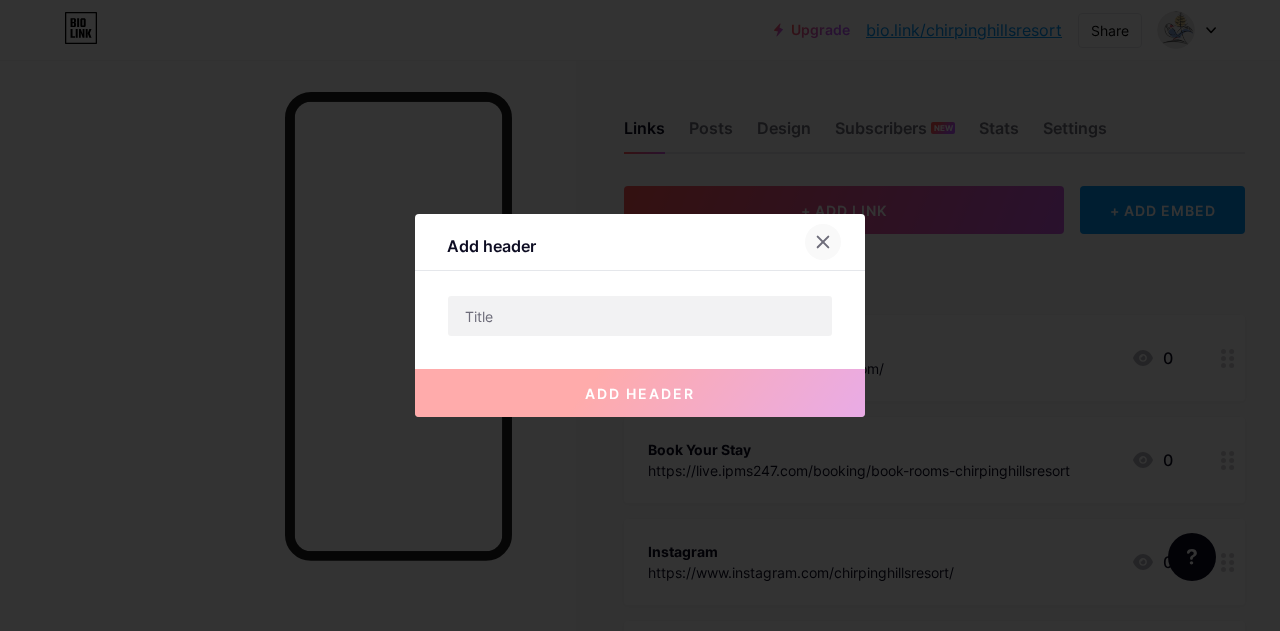 click 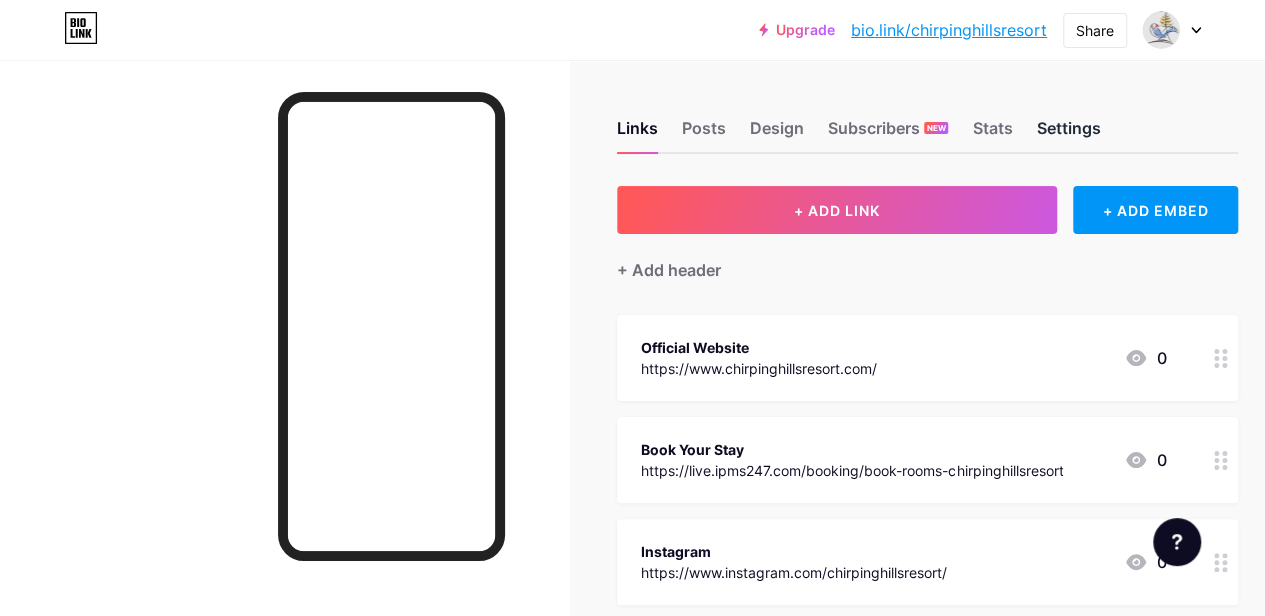 click on "Settings" at bounding box center (1068, 134) 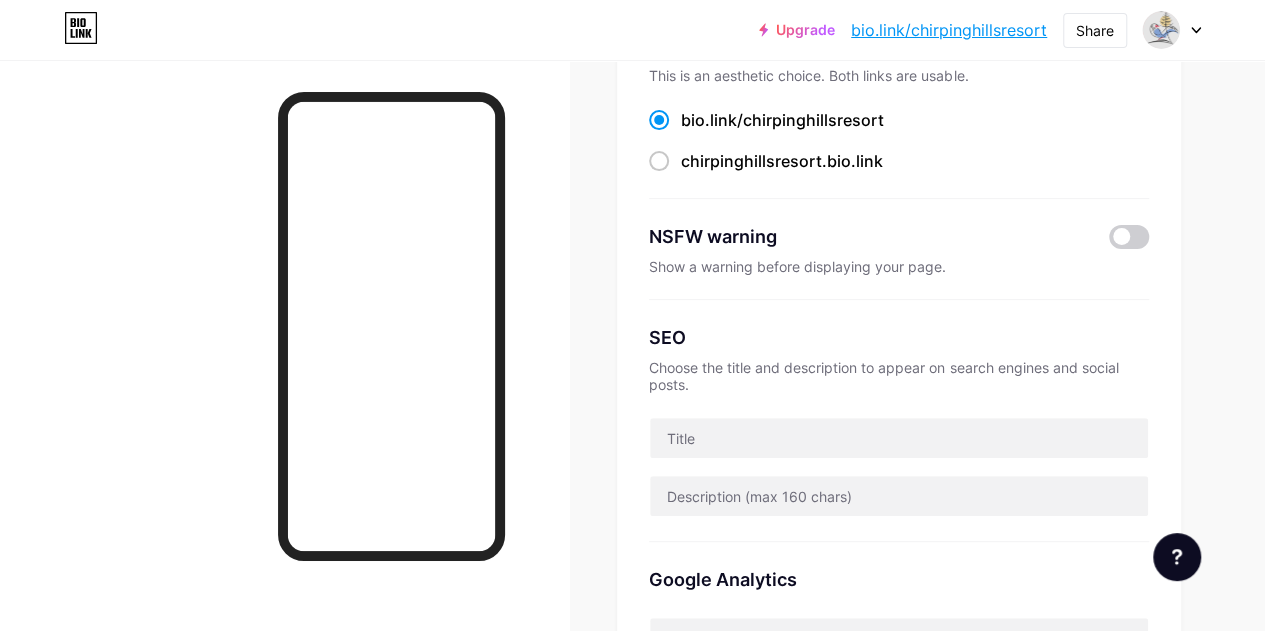 scroll, scrollTop: 300, scrollLeft: 0, axis: vertical 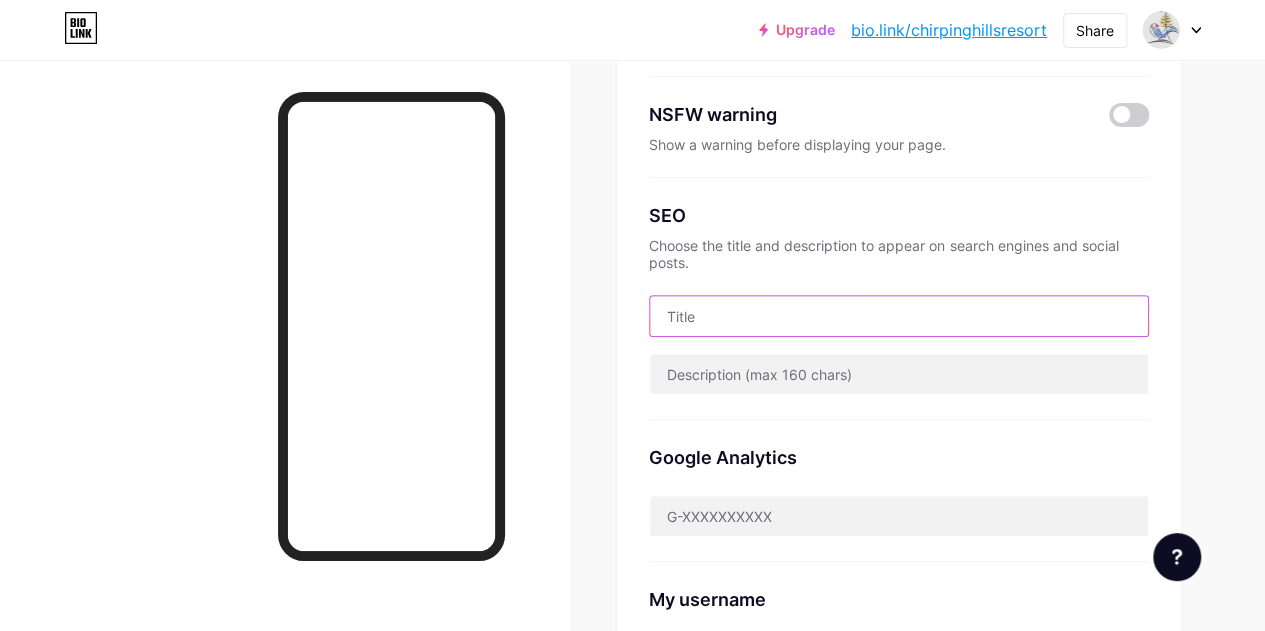 click at bounding box center (899, 316) 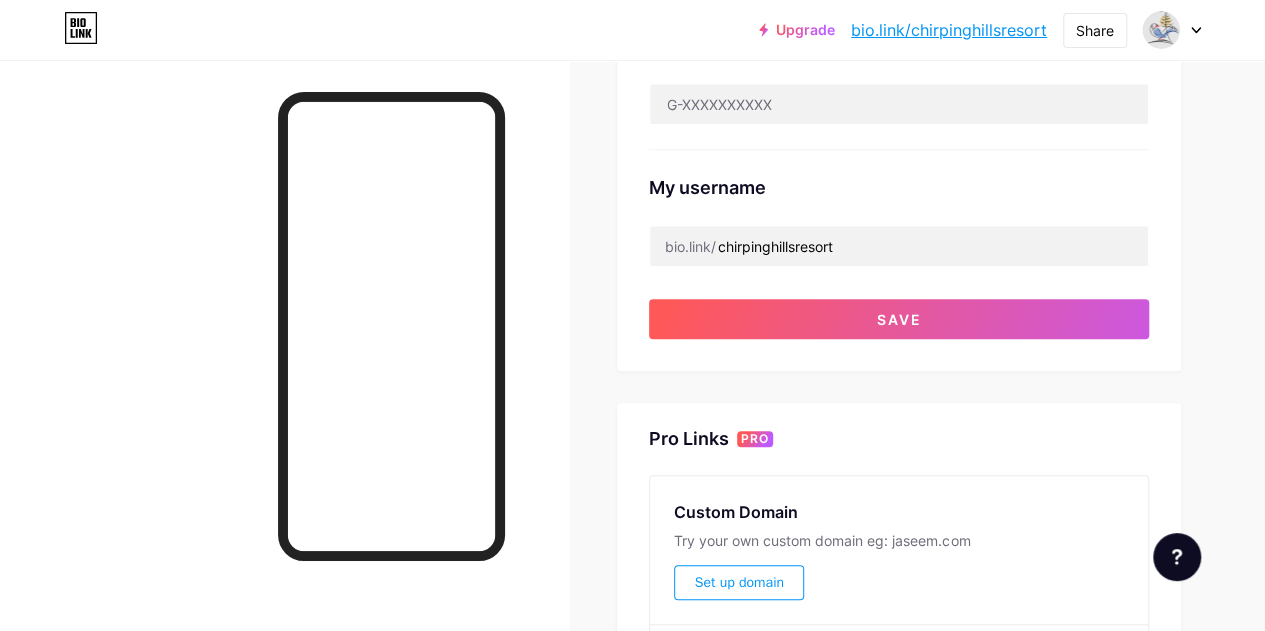 scroll, scrollTop: 700, scrollLeft: 0, axis: vertical 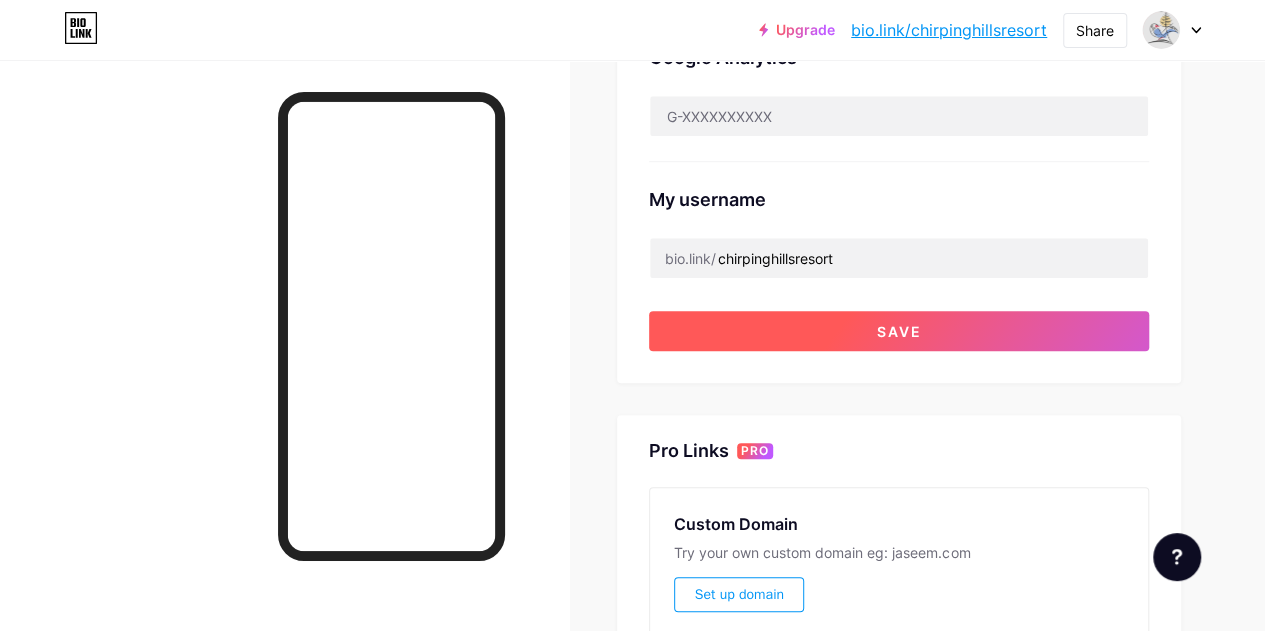 type on "Chirping Hills Resort - Best Resort in Bhimtal" 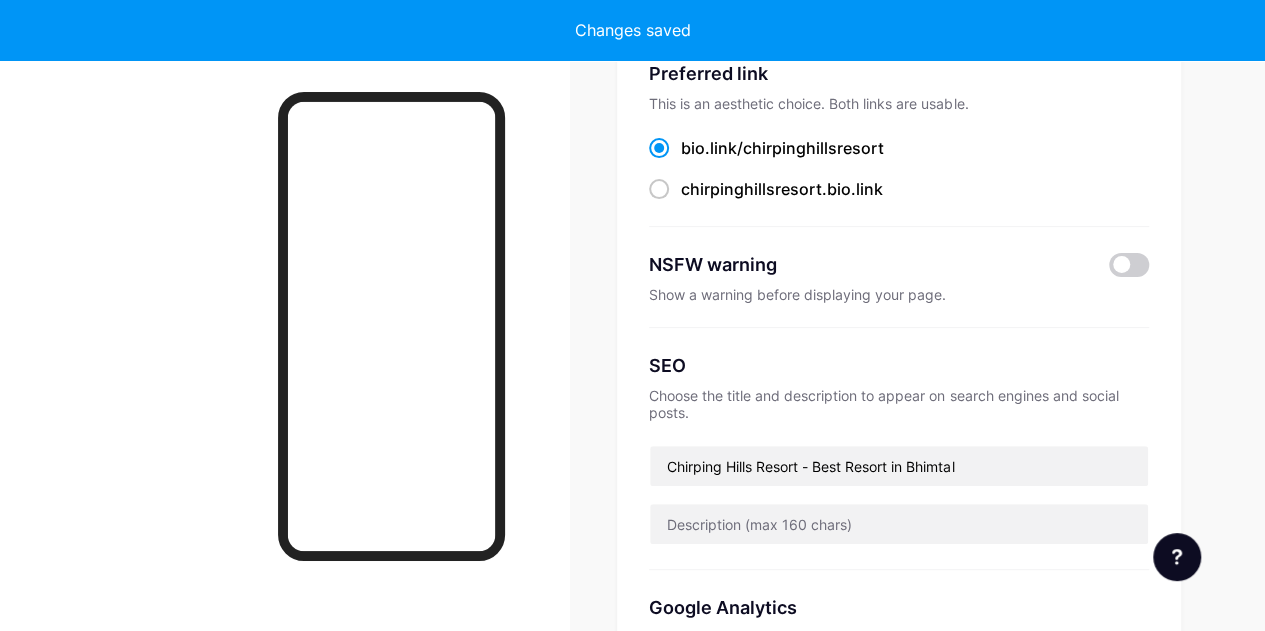 scroll, scrollTop: 0, scrollLeft: 0, axis: both 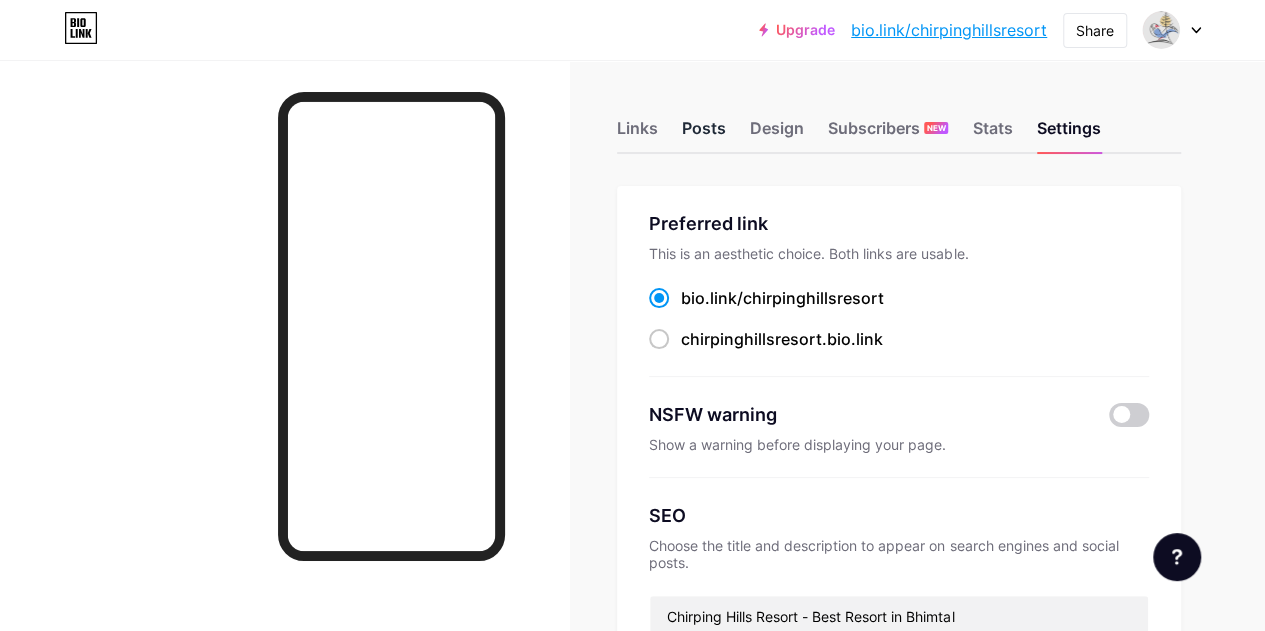 click on "Posts" at bounding box center (704, 134) 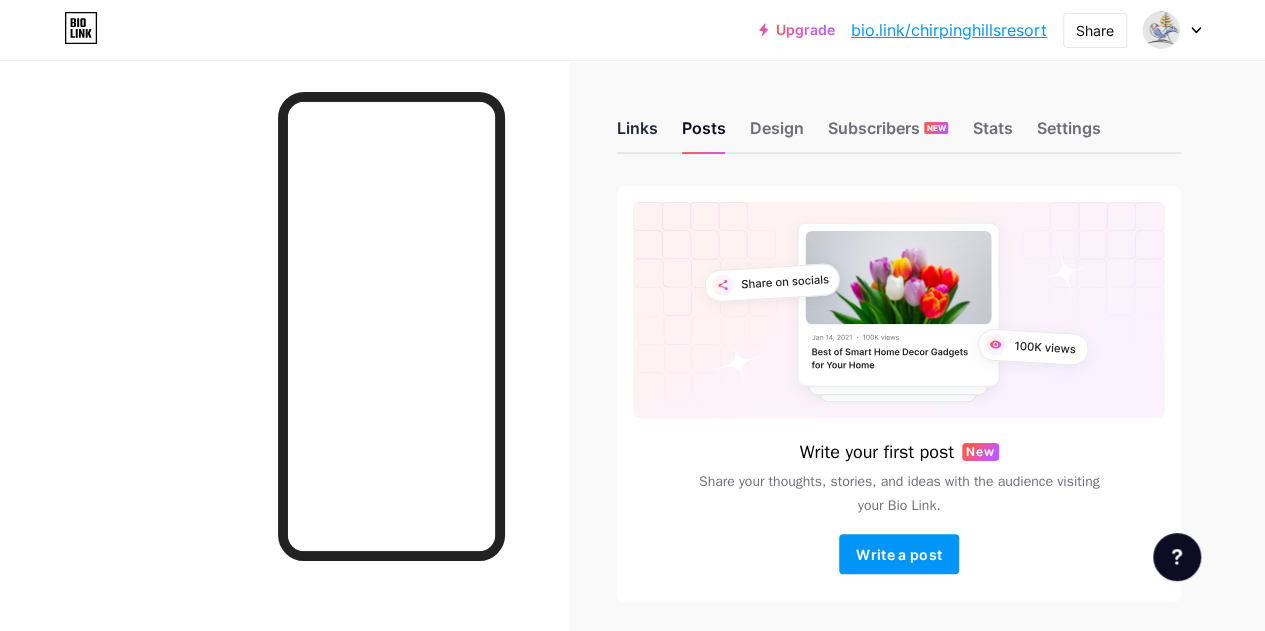 click on "Links" at bounding box center [637, 134] 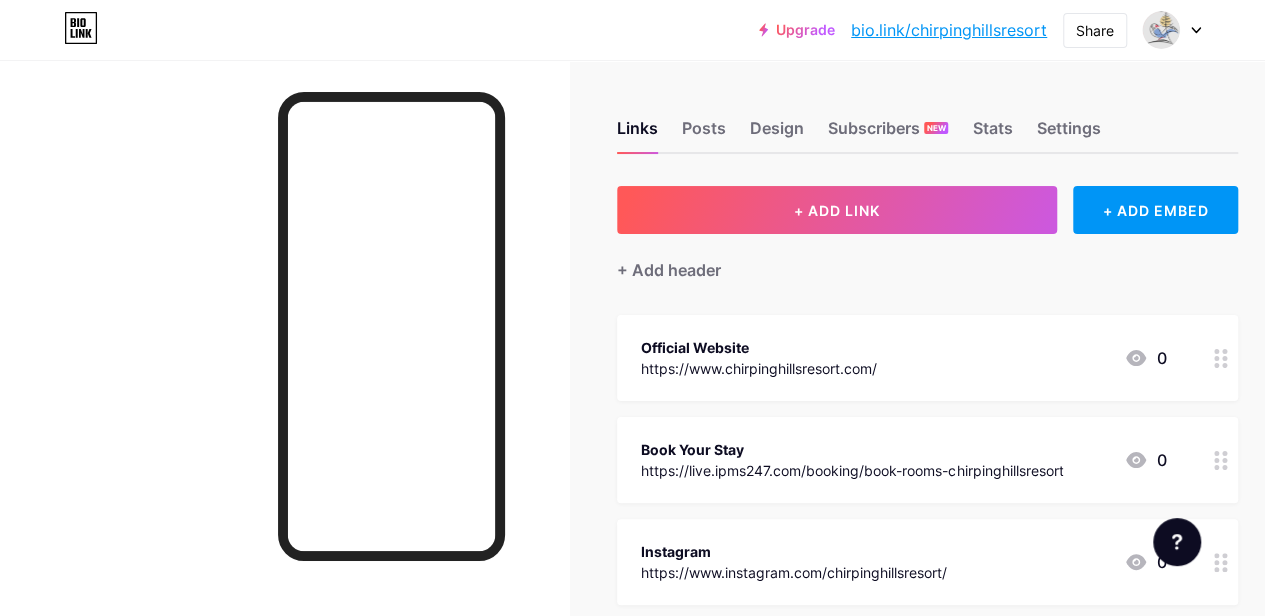 click at bounding box center [1172, 30] 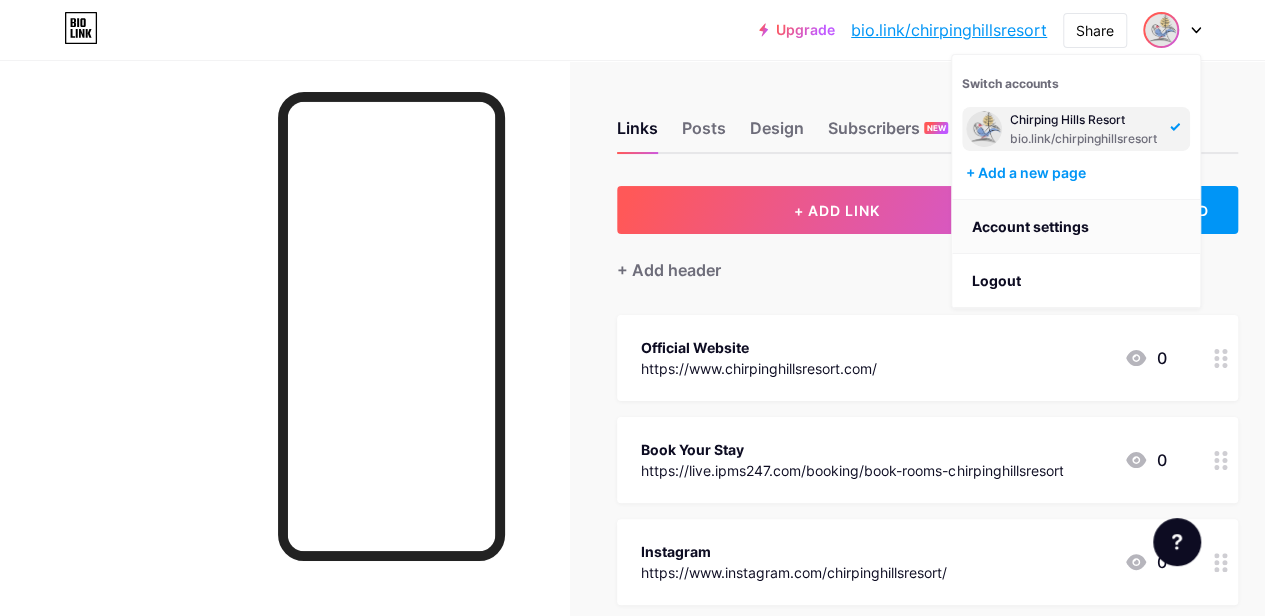 click on "Account settings" at bounding box center [1076, 227] 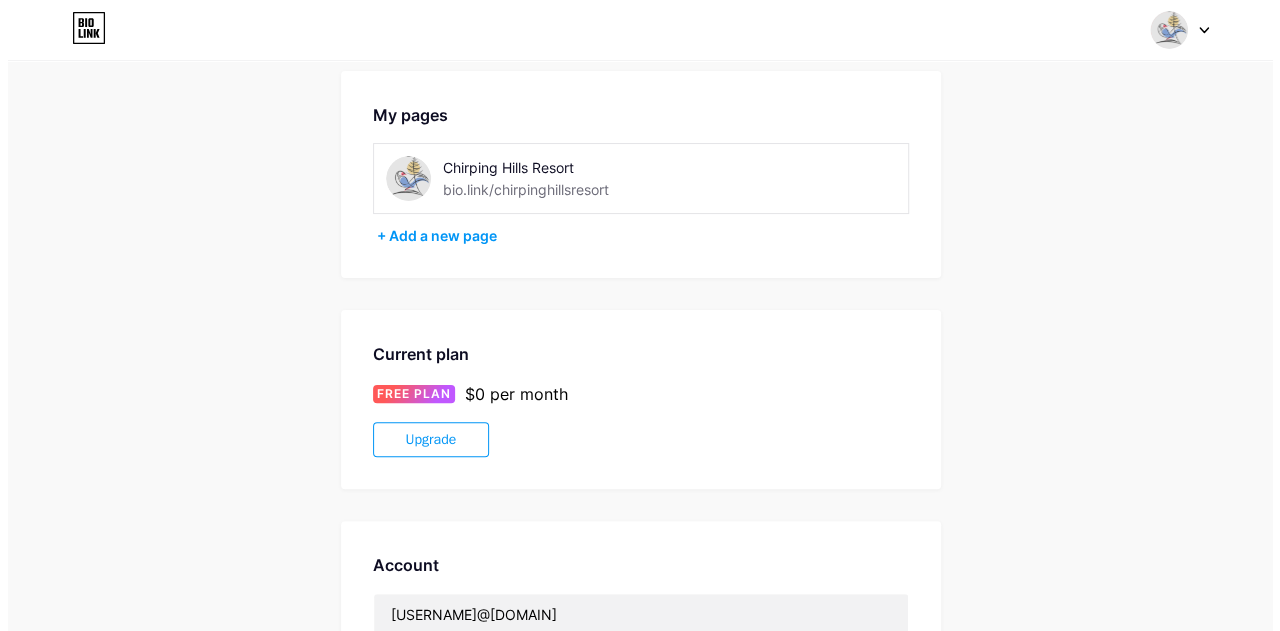 scroll, scrollTop: 0, scrollLeft: 0, axis: both 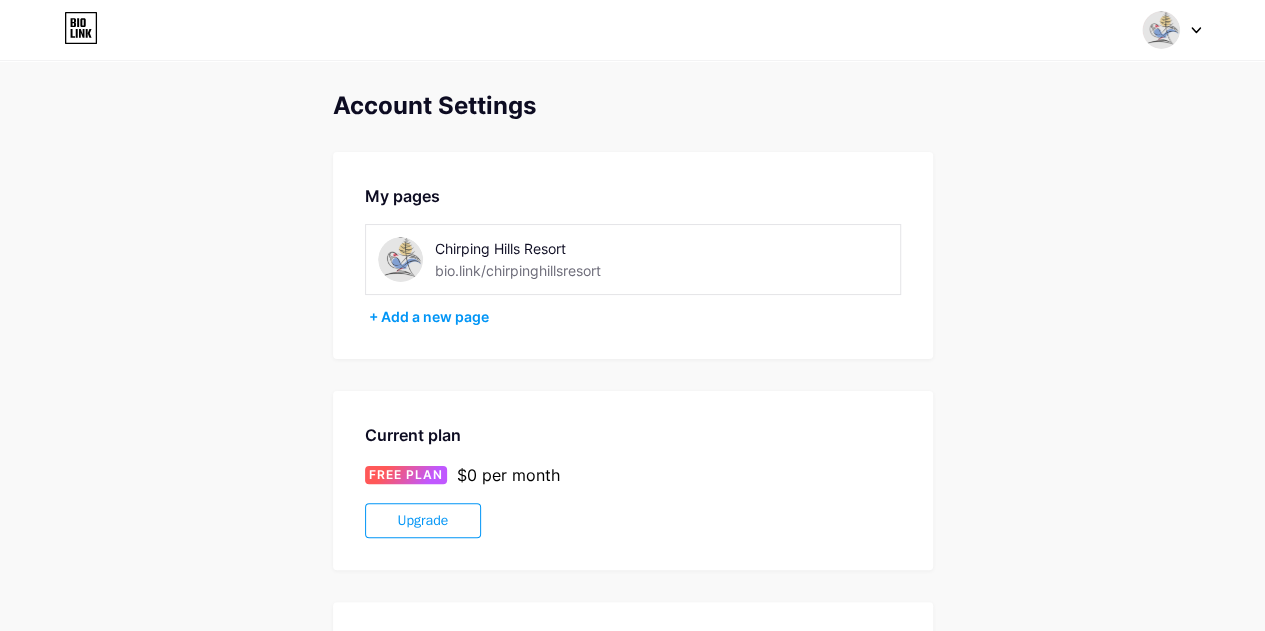click on "Chirping Hills Resort" at bounding box center [576, 248] 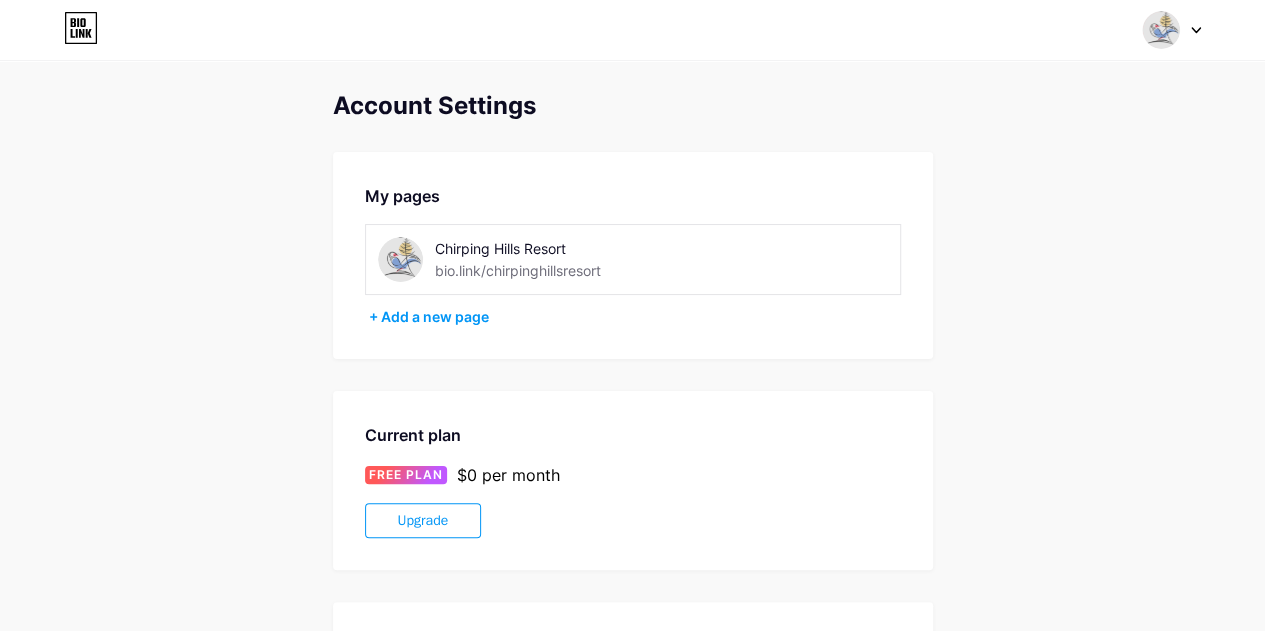 click on "bio.link/chirpinghillsresort" at bounding box center (518, 270) 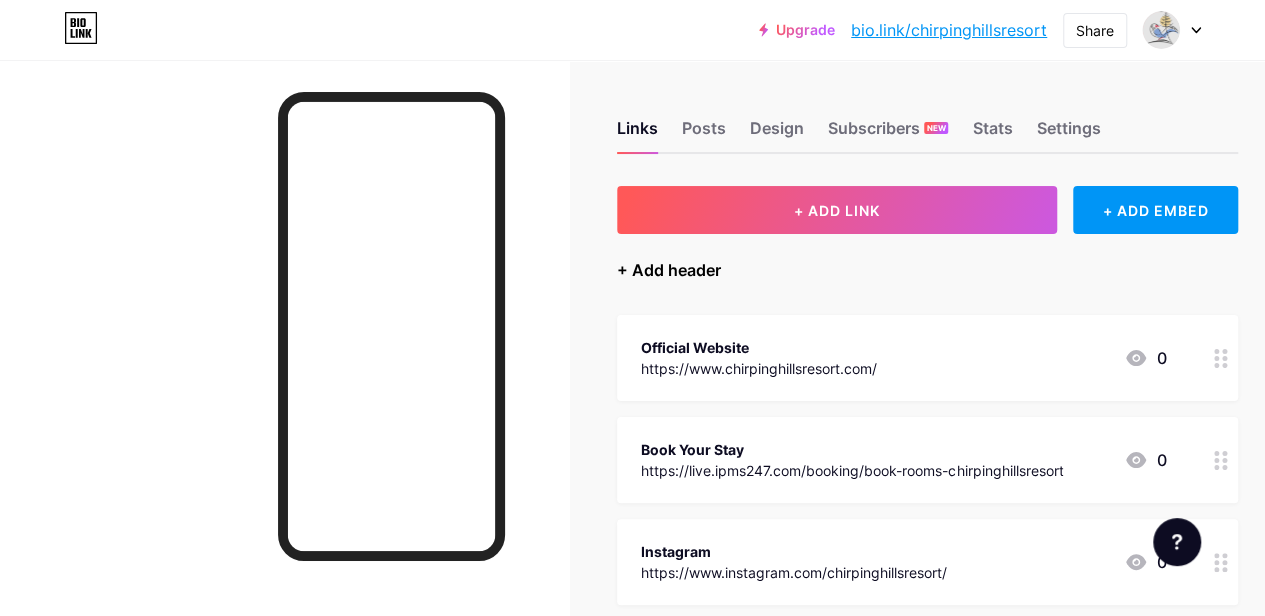 click on "+ Add header" at bounding box center (669, 270) 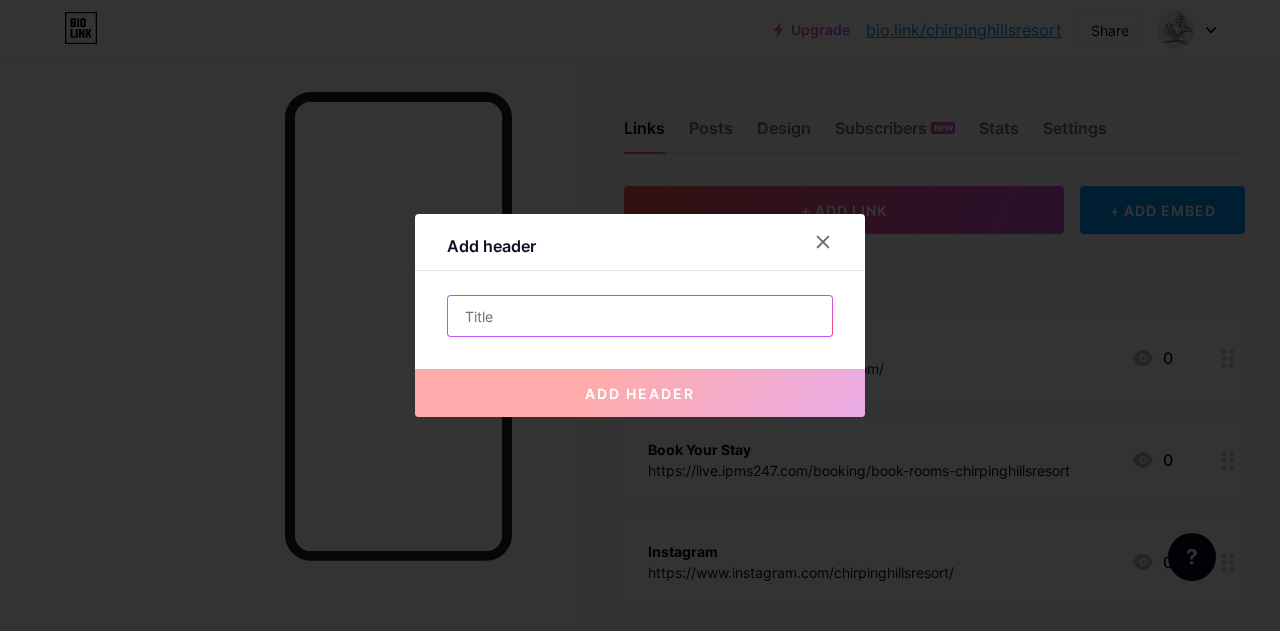 click at bounding box center (640, 316) 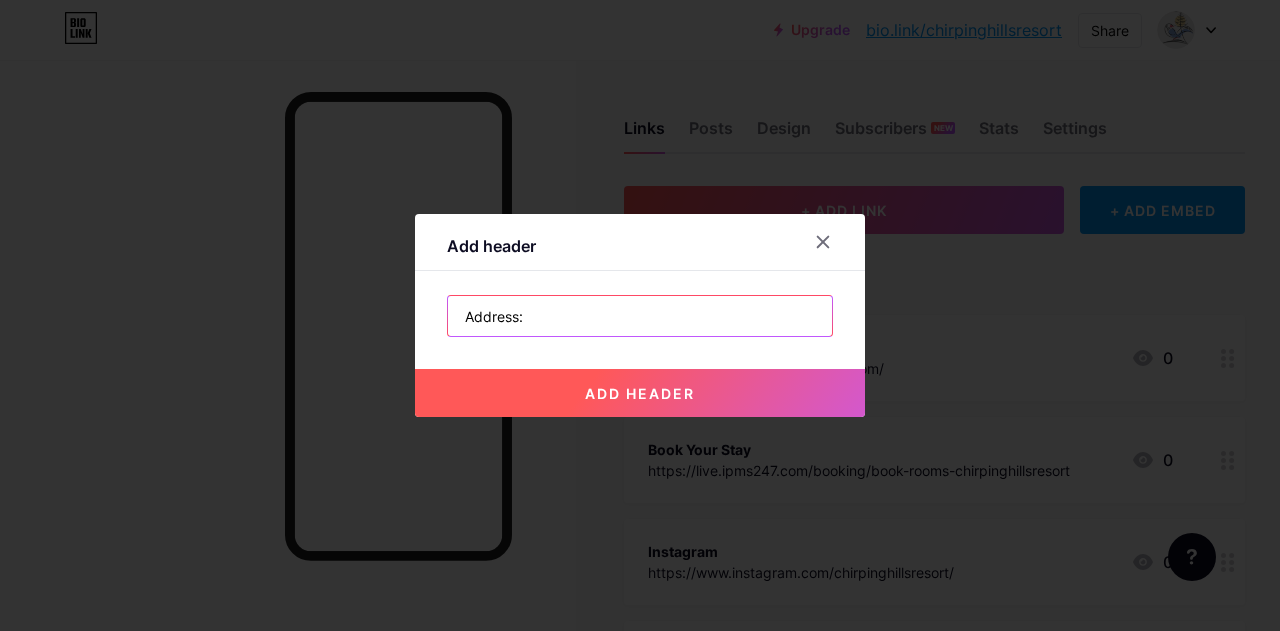 paste on "[STREET_ADDRESS], [CITY], [STATE]" 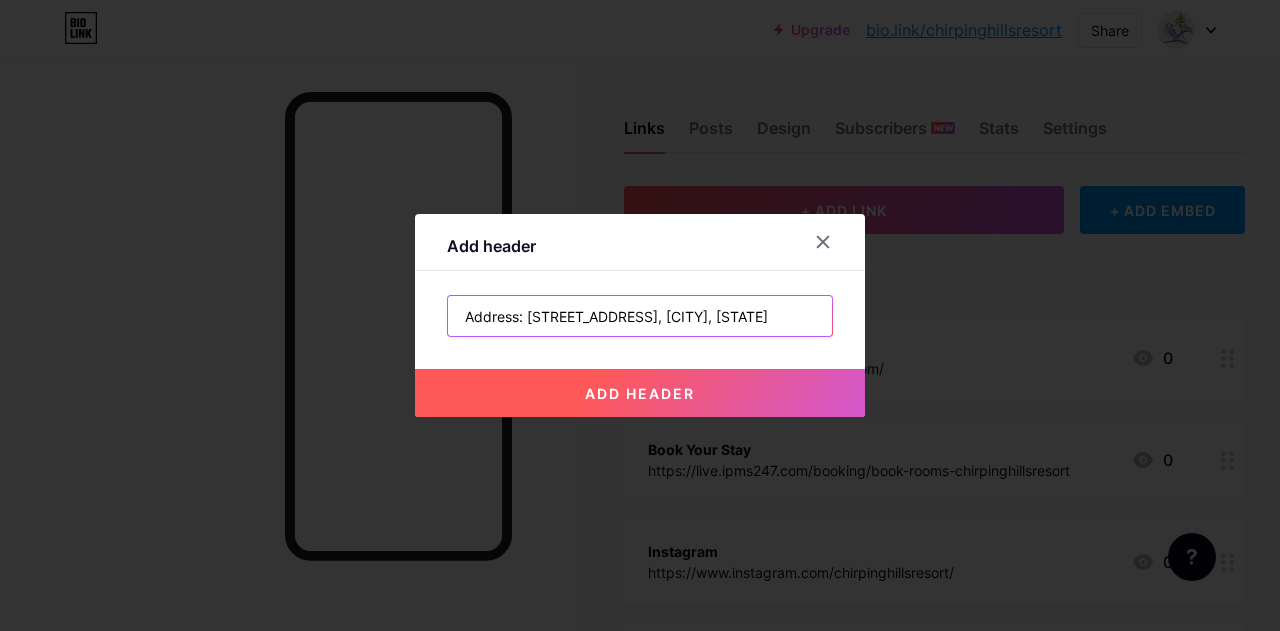 scroll, scrollTop: 0, scrollLeft: 197, axis: horizontal 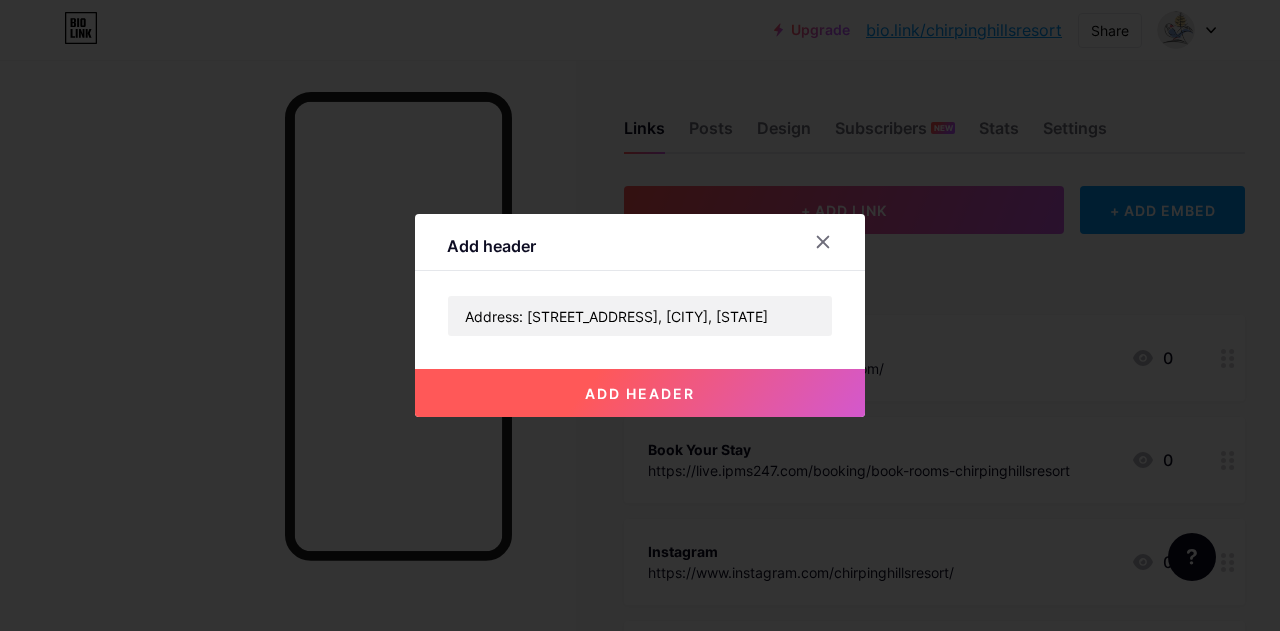 click on "add header" at bounding box center [640, 393] 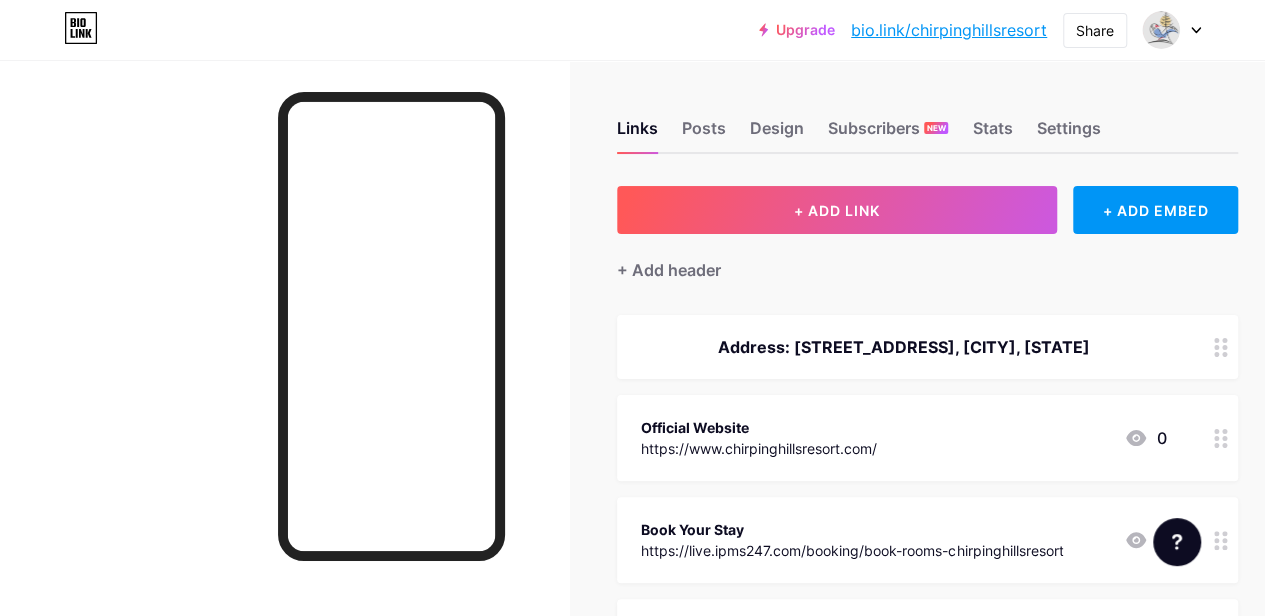 click on "bio.link/chirpinghillsresort" at bounding box center (949, 30) 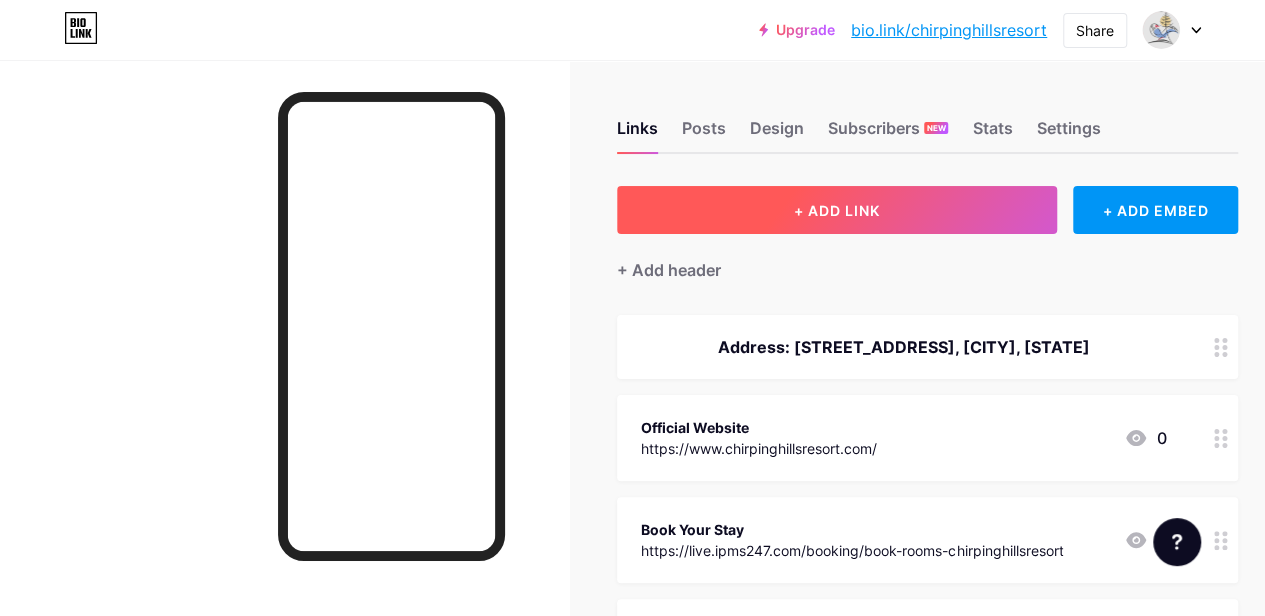click on "+ ADD LINK" at bounding box center [837, 210] 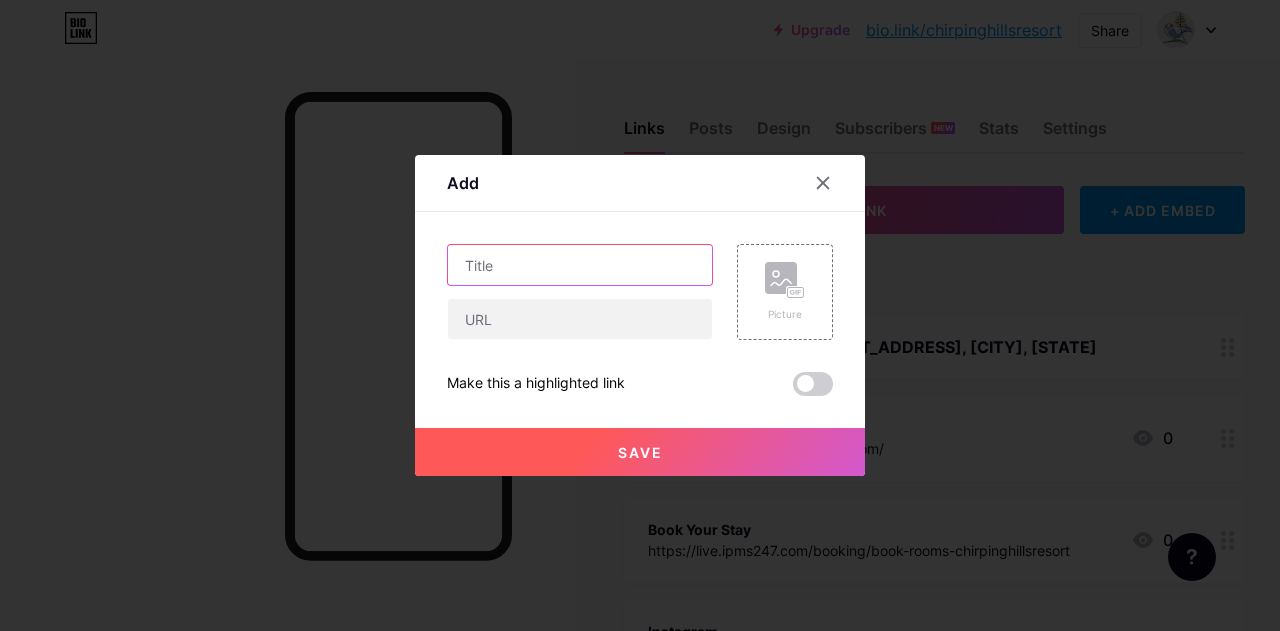 click at bounding box center (580, 265) 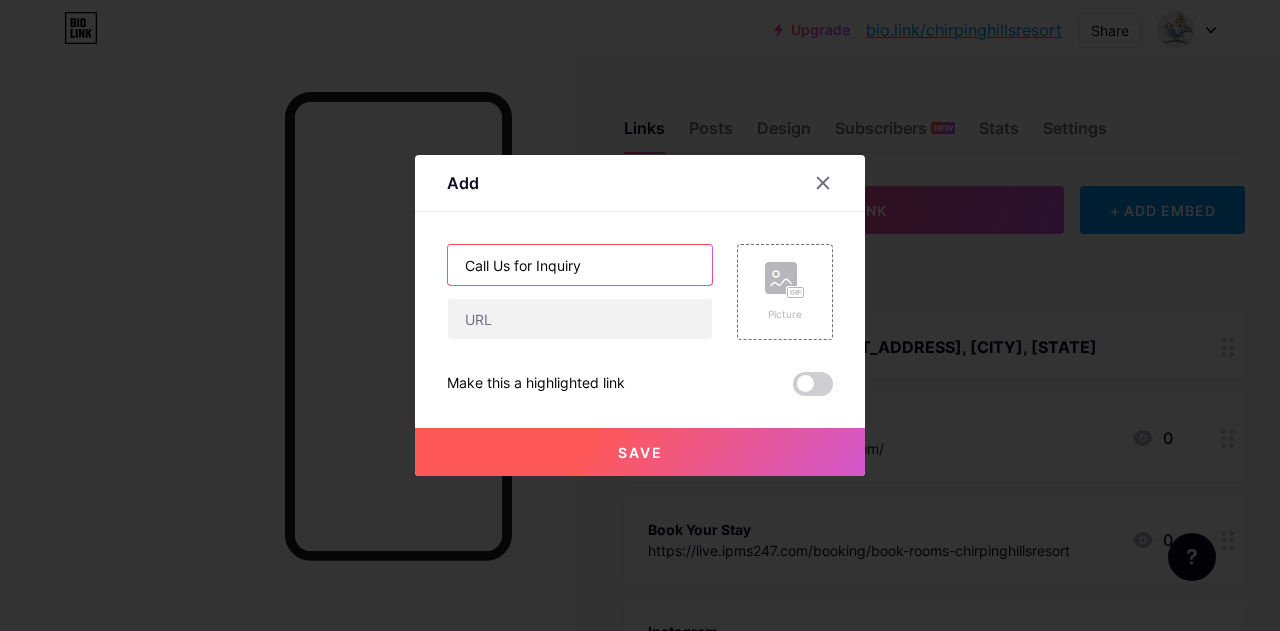 type on "Call Us for Inquiry" 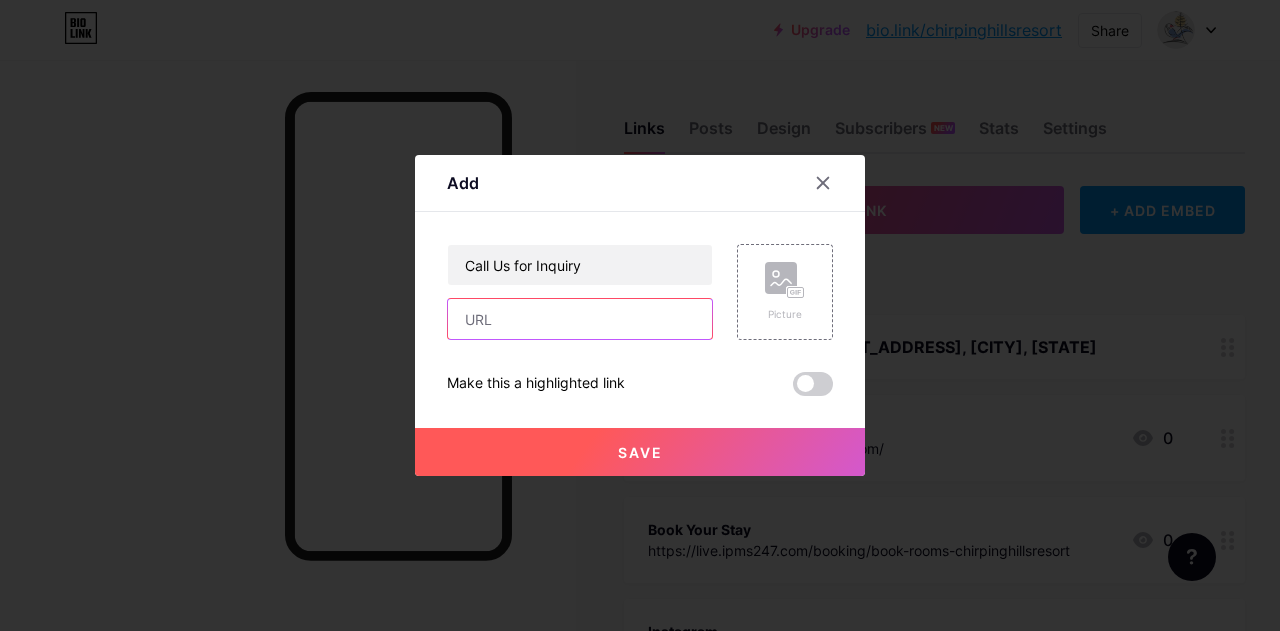 click at bounding box center [580, 319] 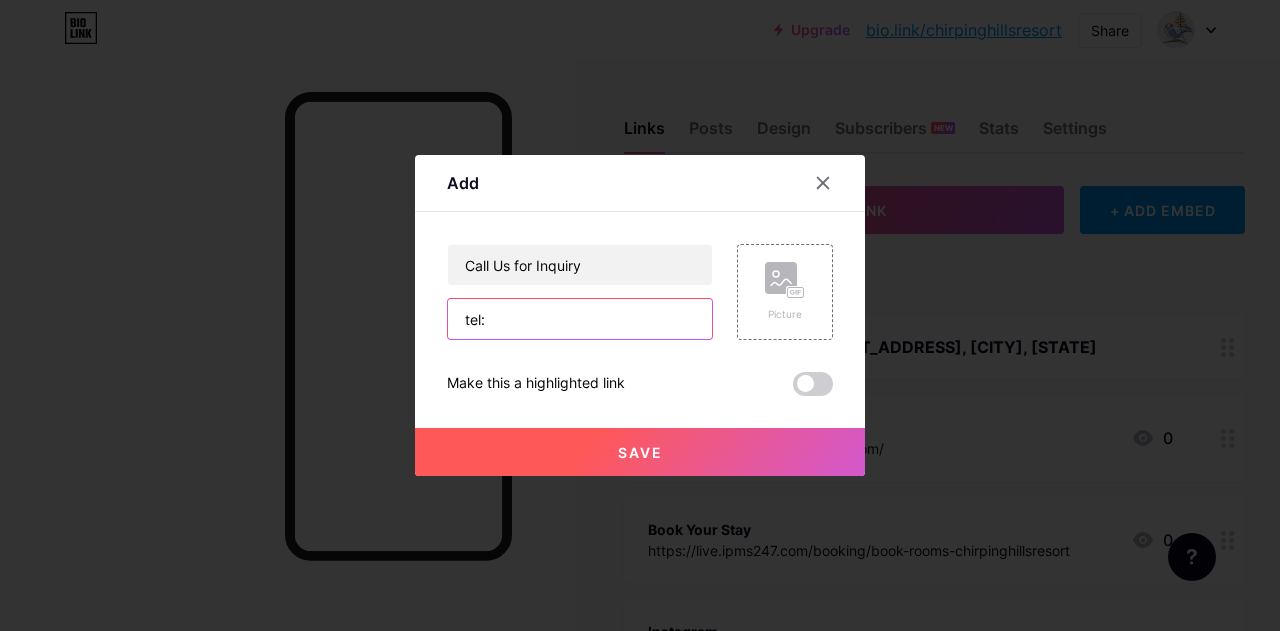 paste on "tel:[PHONE]" 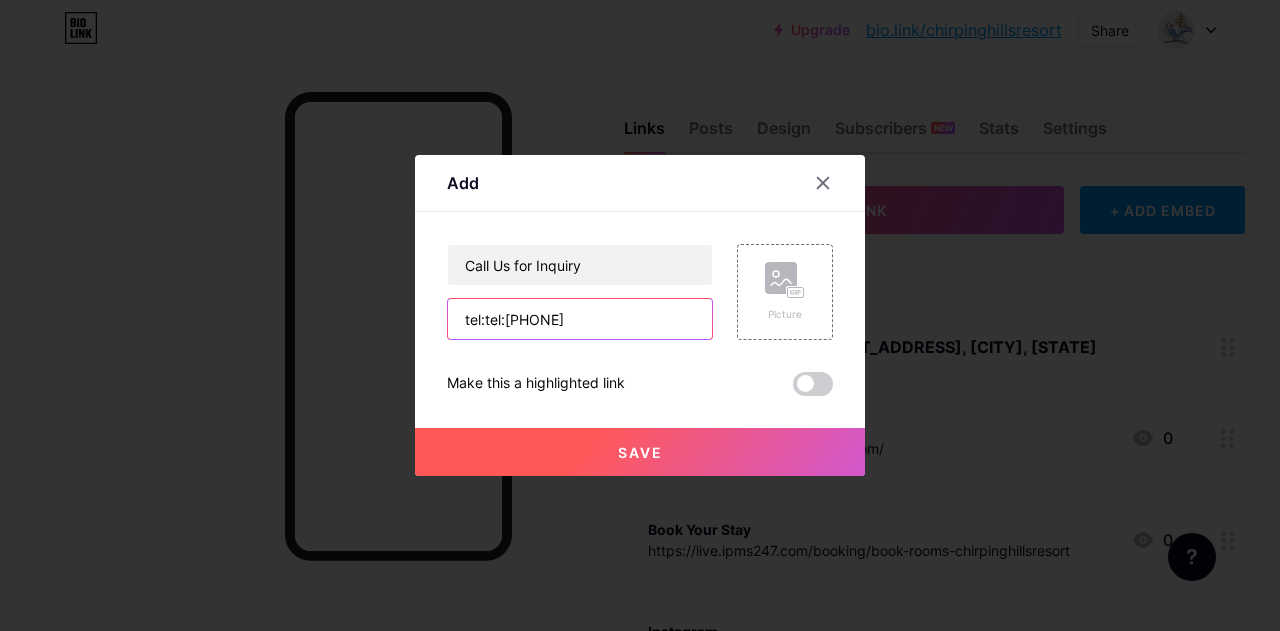 drag, startPoint x: 476, startPoint y: 320, endPoint x: 371, endPoint y: 319, distance: 105.00476 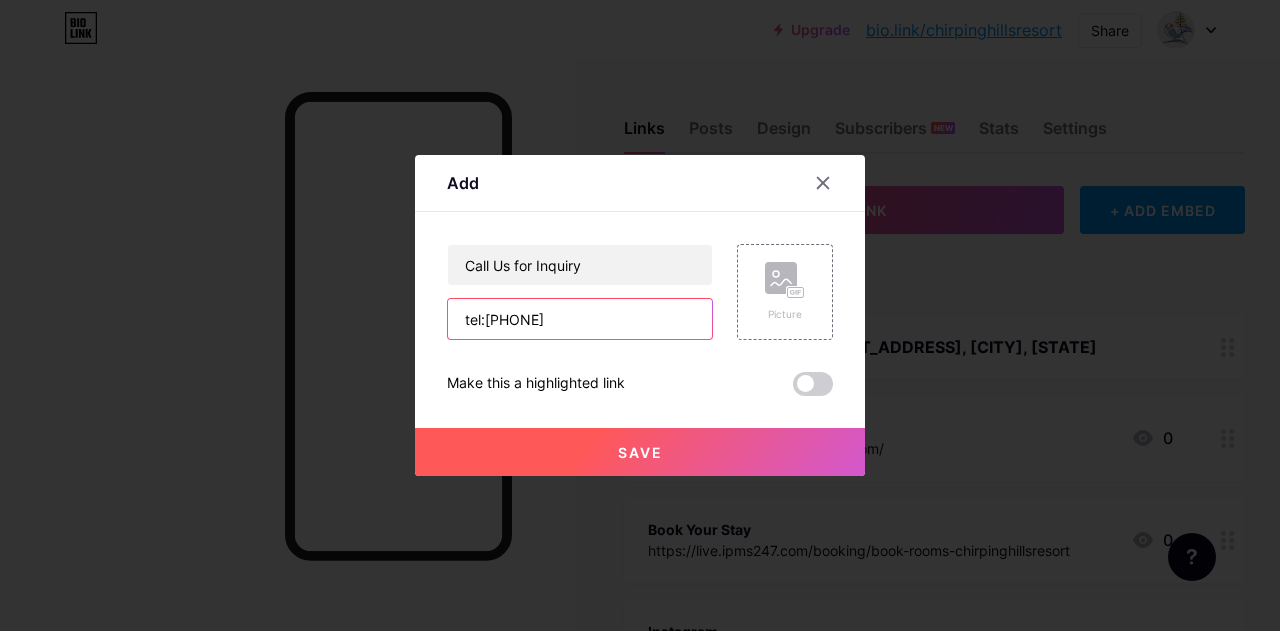 click on "tel:[PHONE]" at bounding box center [580, 319] 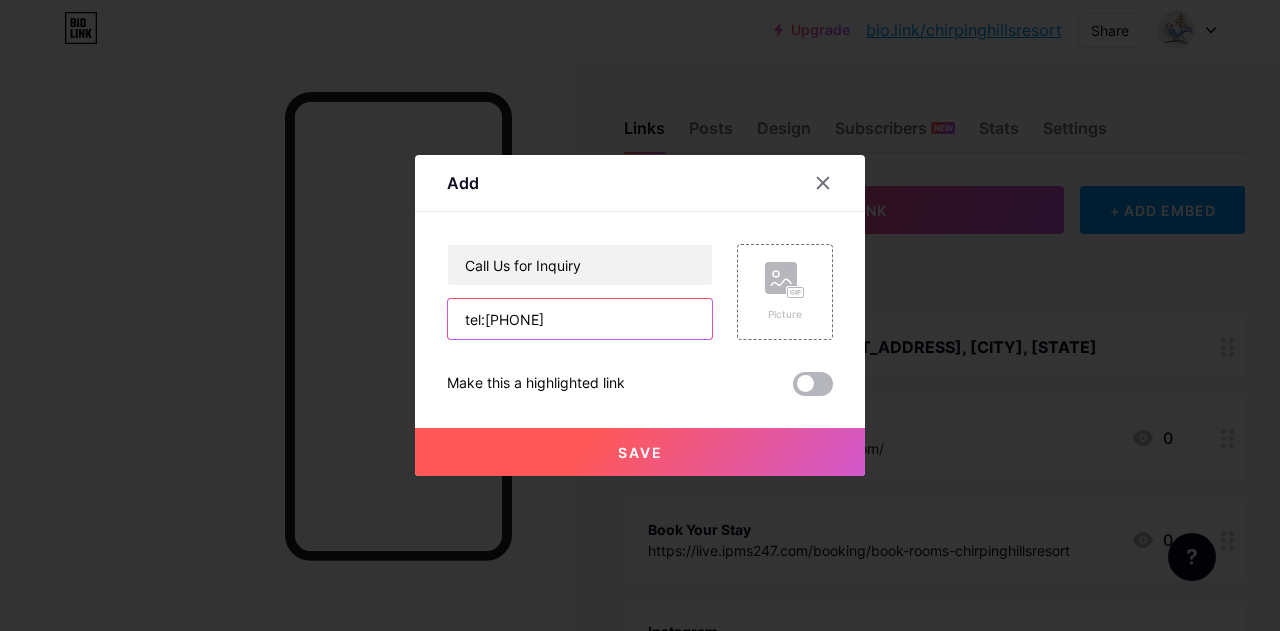 type on "tel:[PHONE]" 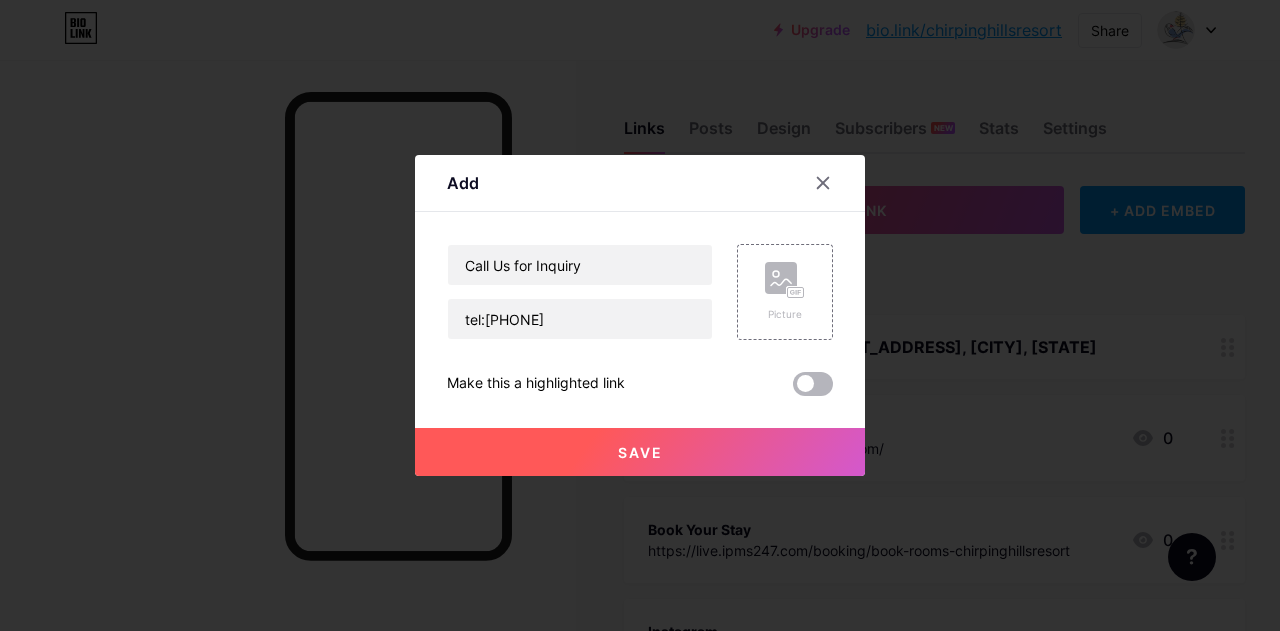 click at bounding box center (813, 384) 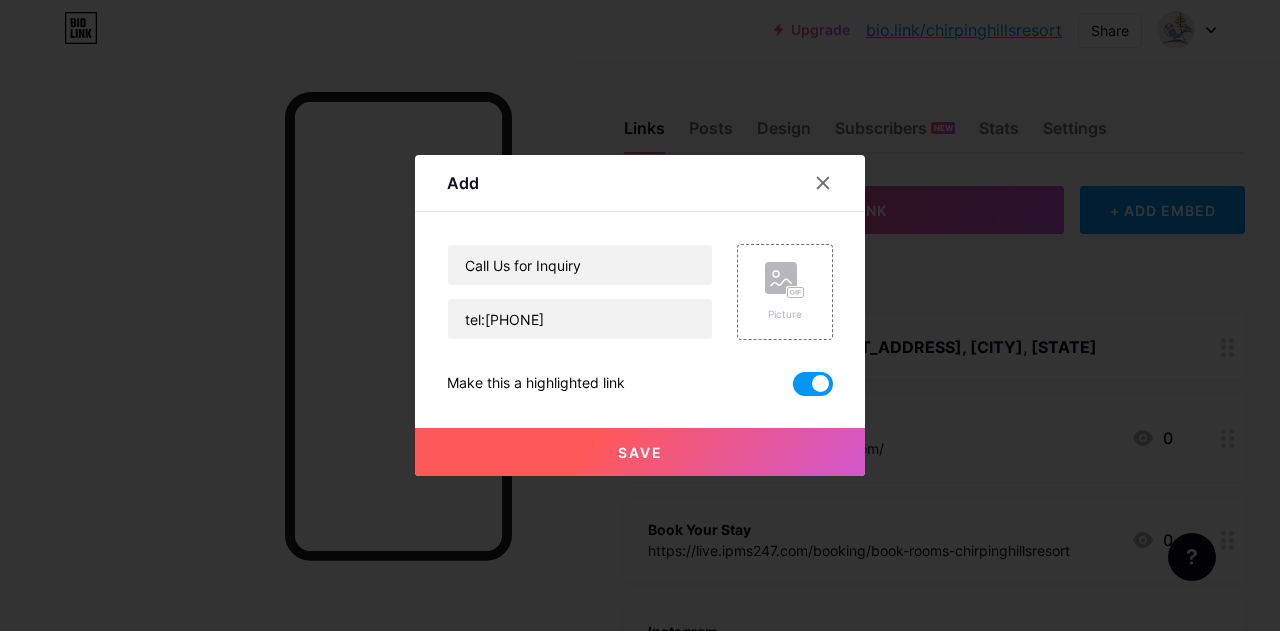 click on "Save" at bounding box center (640, 452) 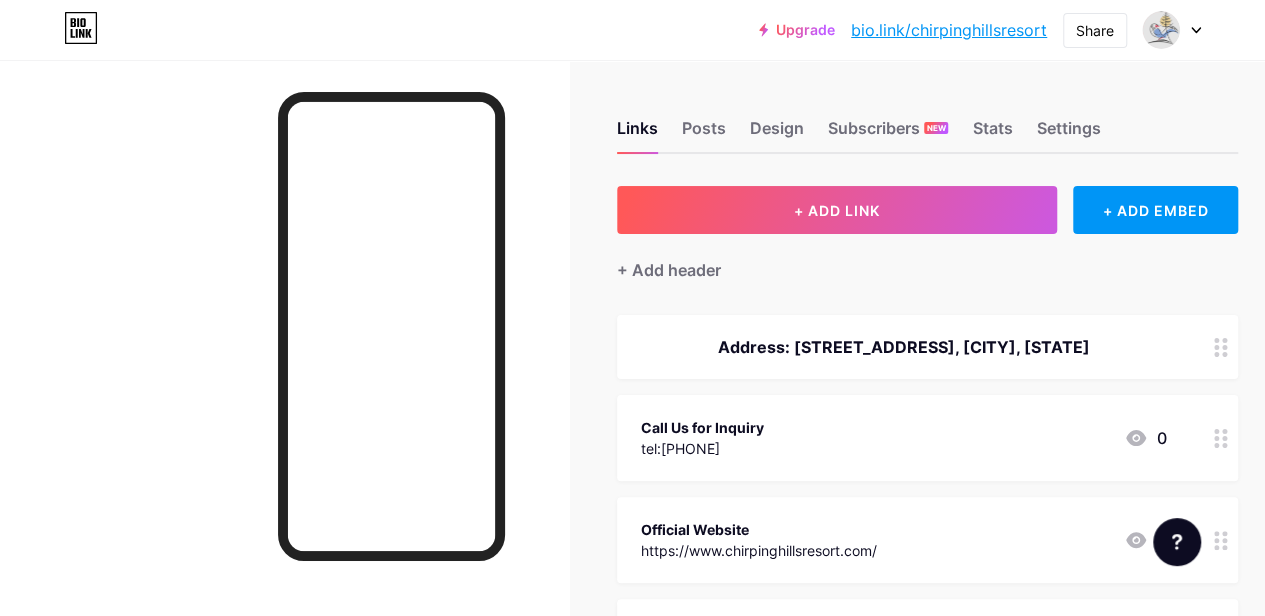 click on "bio.link/chirpinghillsresort" at bounding box center (949, 30) 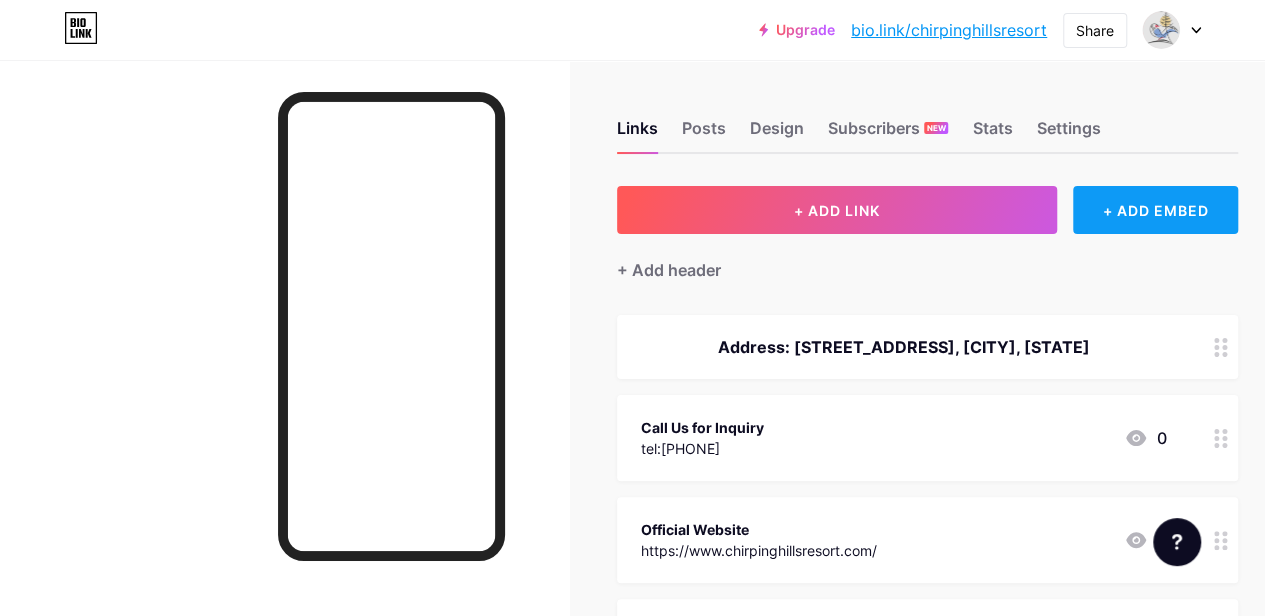 click on "+ ADD EMBED" at bounding box center (1155, 210) 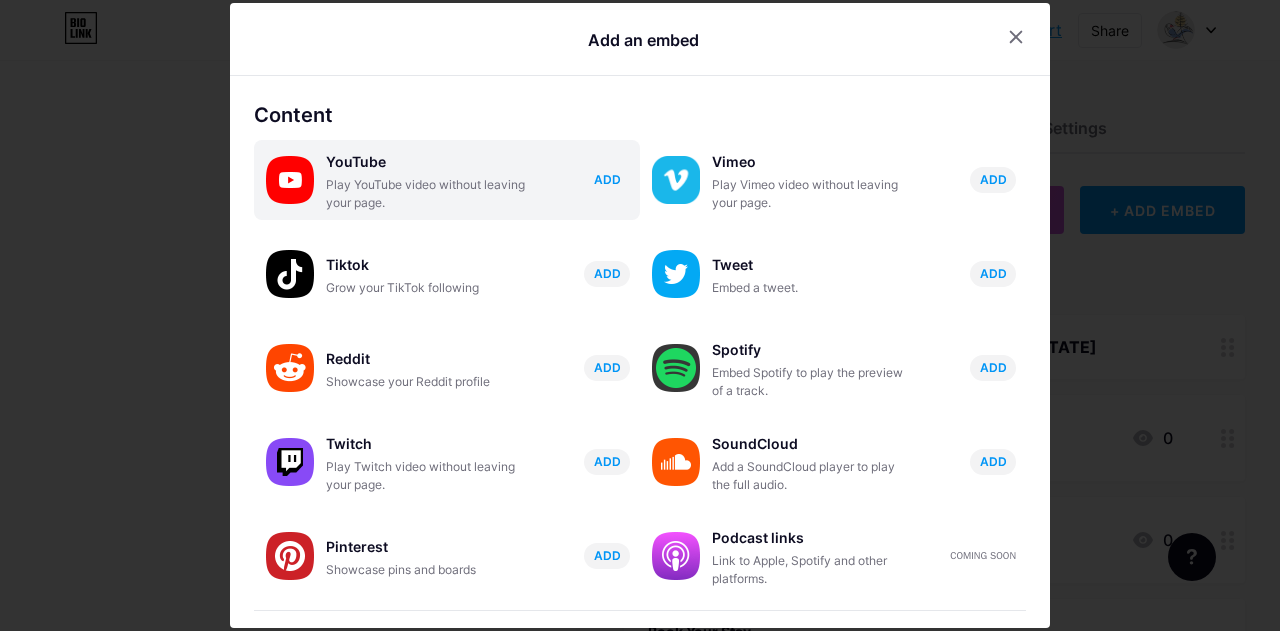 click on "ADD" at bounding box center [607, 179] 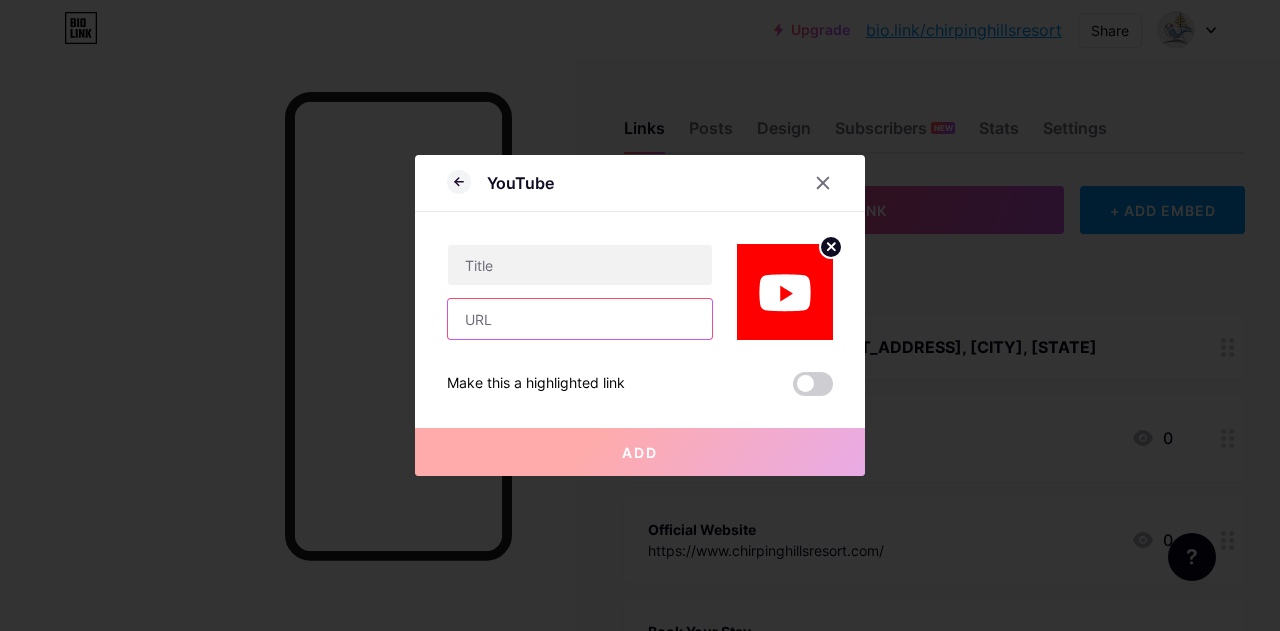 click at bounding box center (580, 319) 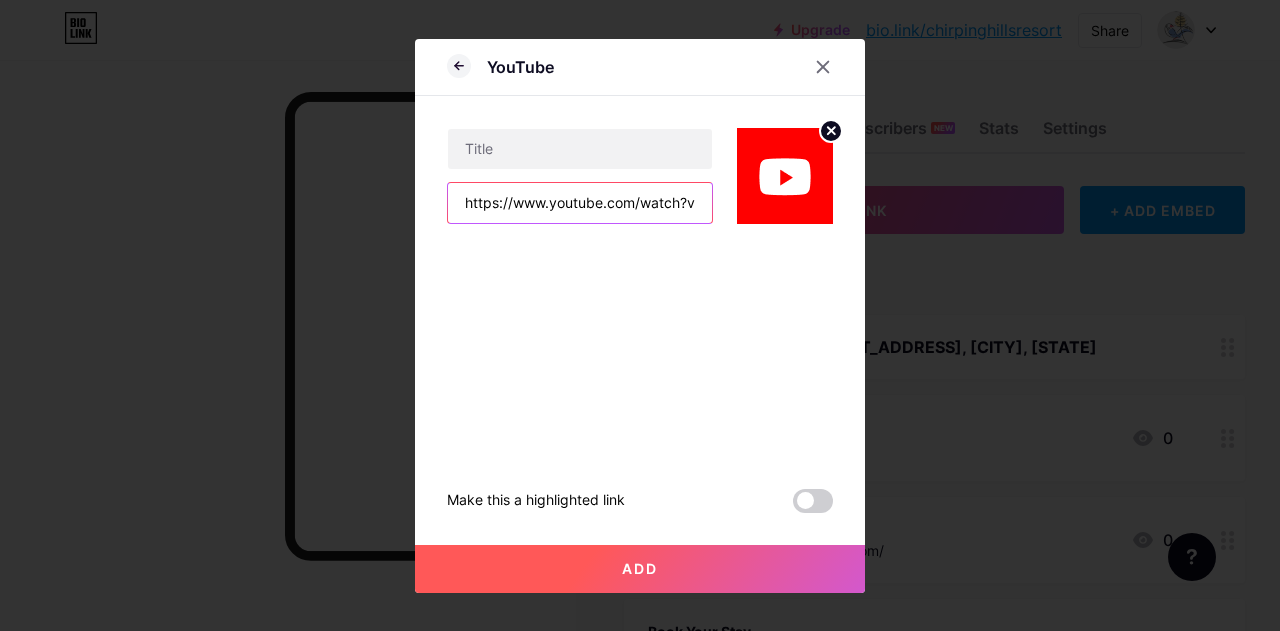 scroll, scrollTop: 0, scrollLeft: 101, axis: horizontal 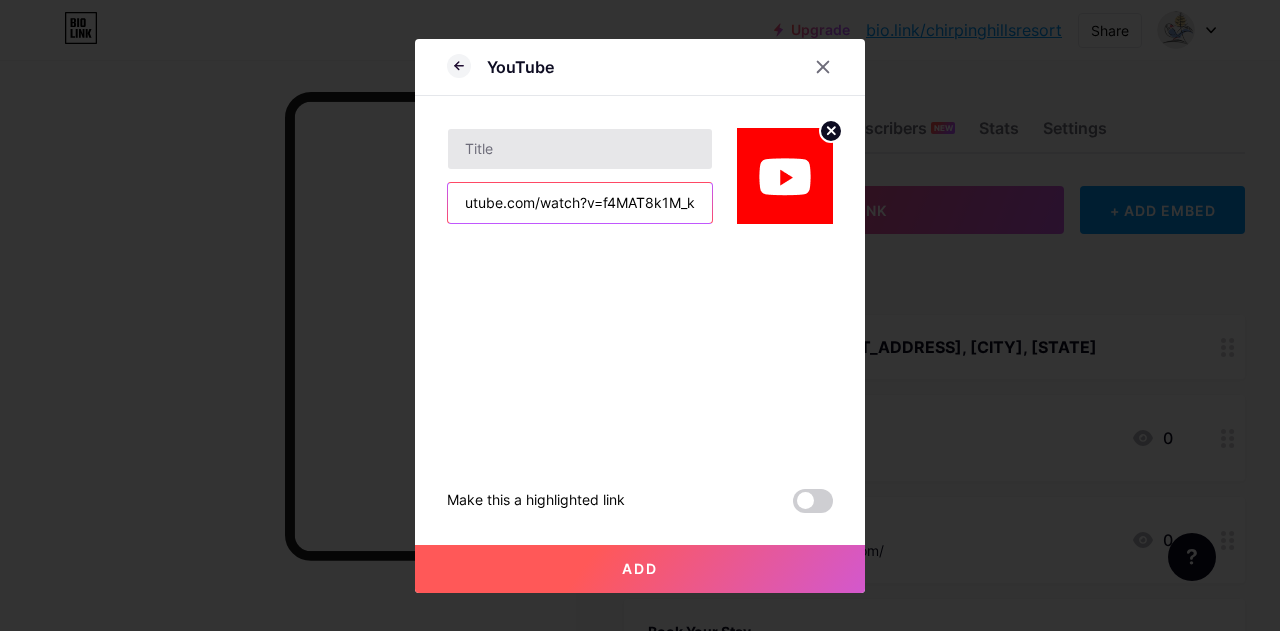 type on "https://www.youtube.com/watch?v=f4MAT8k1M_k" 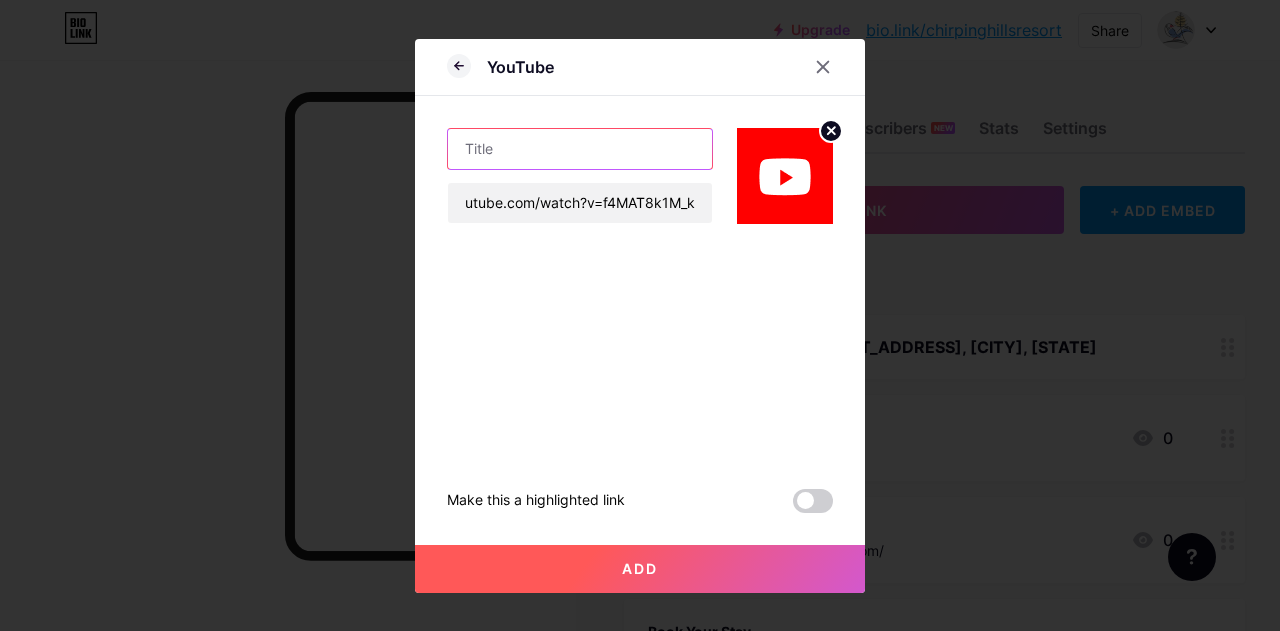 click at bounding box center (580, 149) 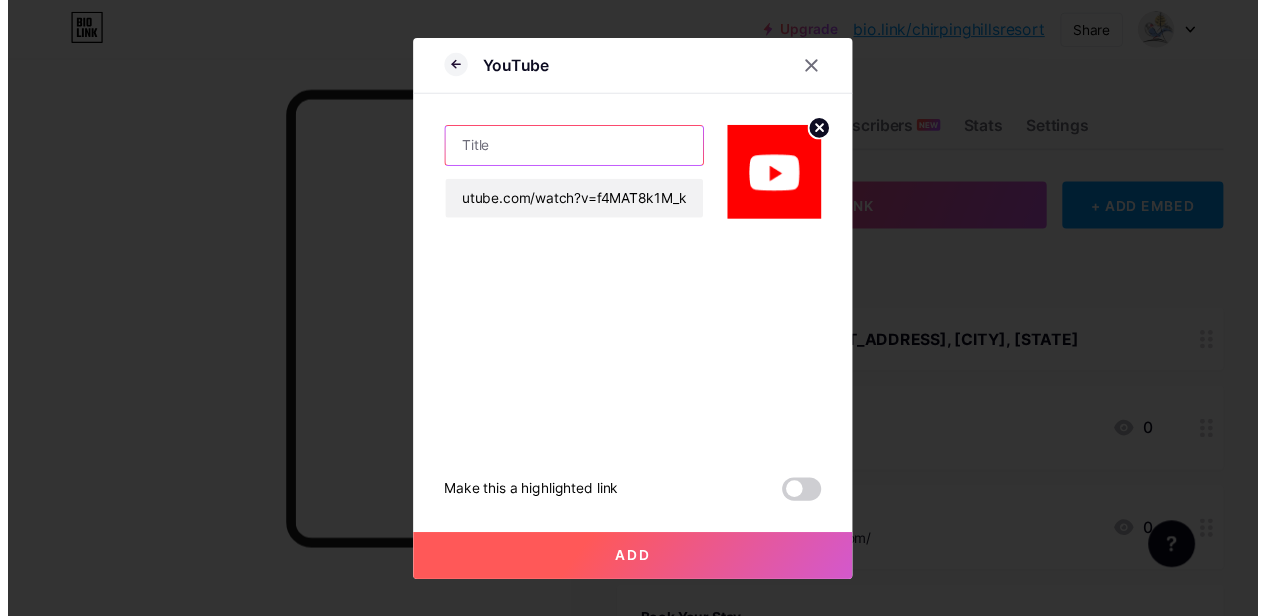 scroll, scrollTop: 0, scrollLeft: 0, axis: both 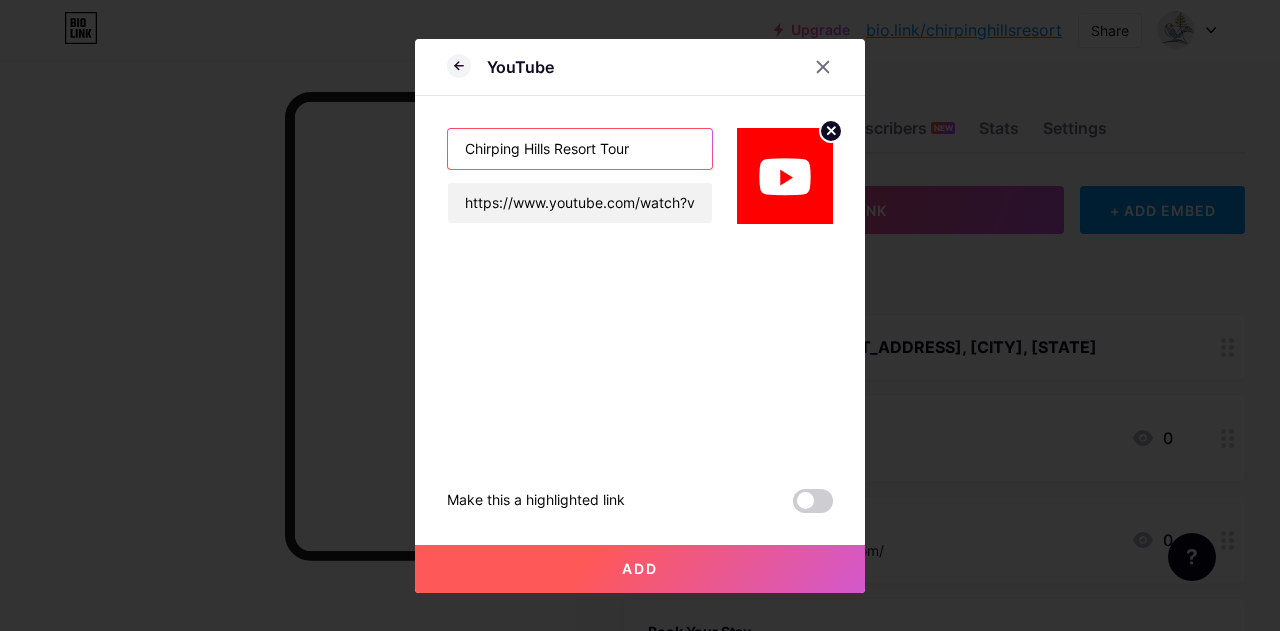 click on "Chirping Hills Resort Tour" at bounding box center (580, 149) 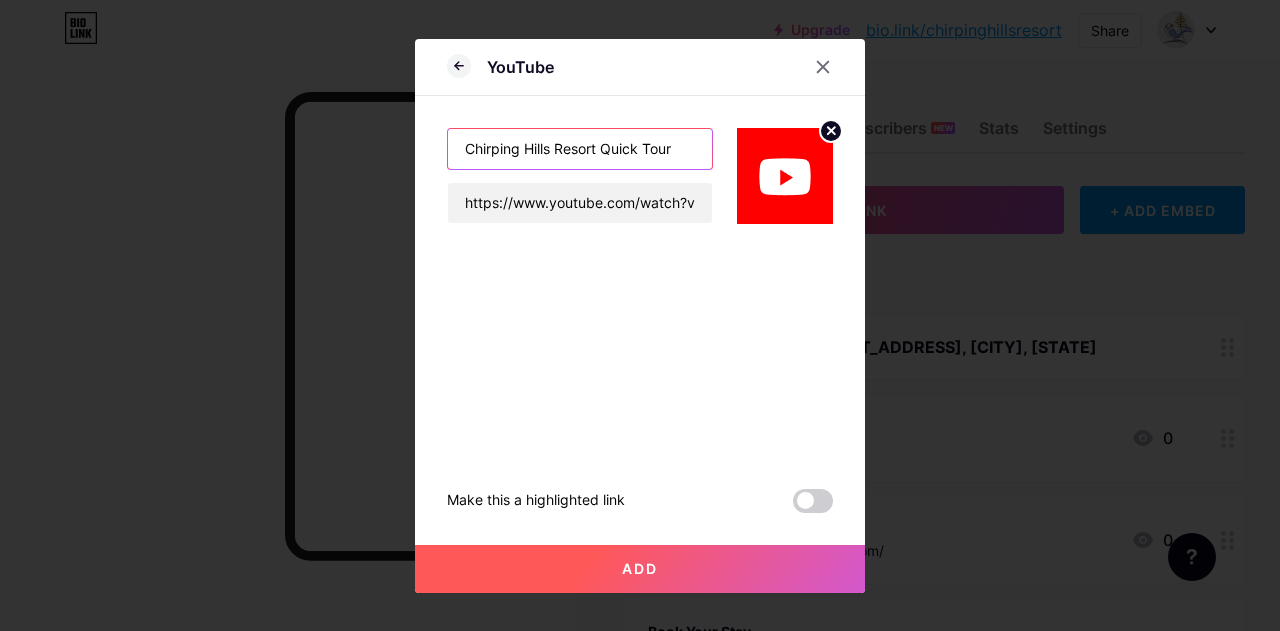 type on "Chirping Hills Resort Quick Tour" 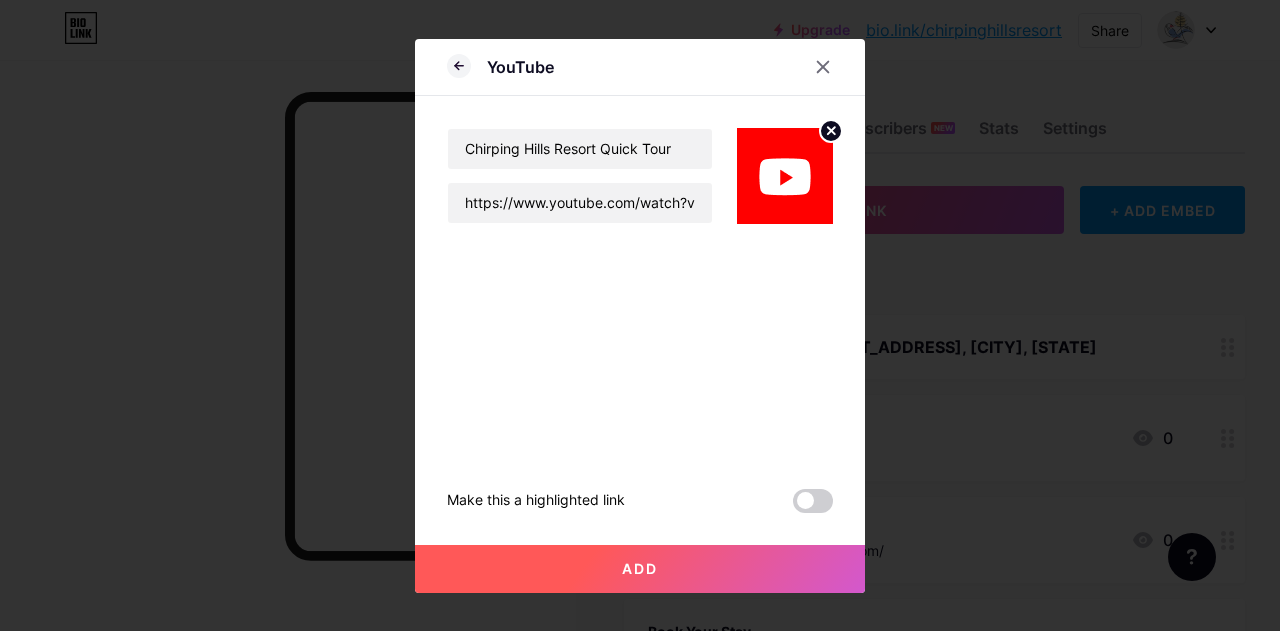 click on "Add" at bounding box center (640, 569) 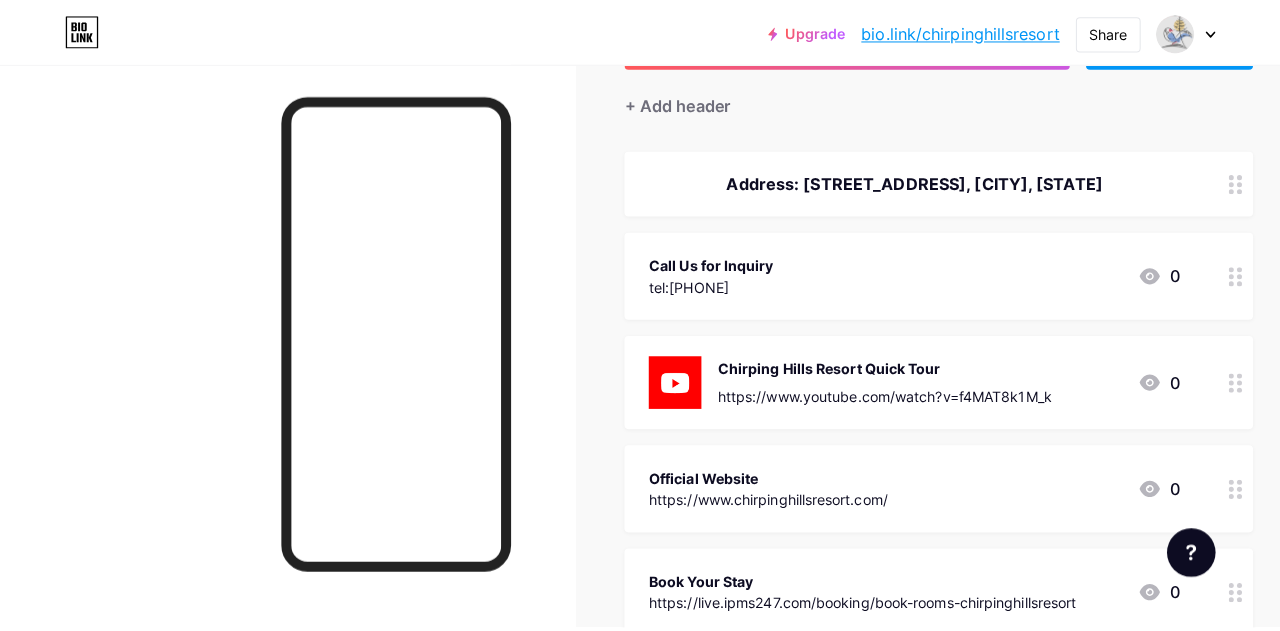 scroll, scrollTop: 200, scrollLeft: 0, axis: vertical 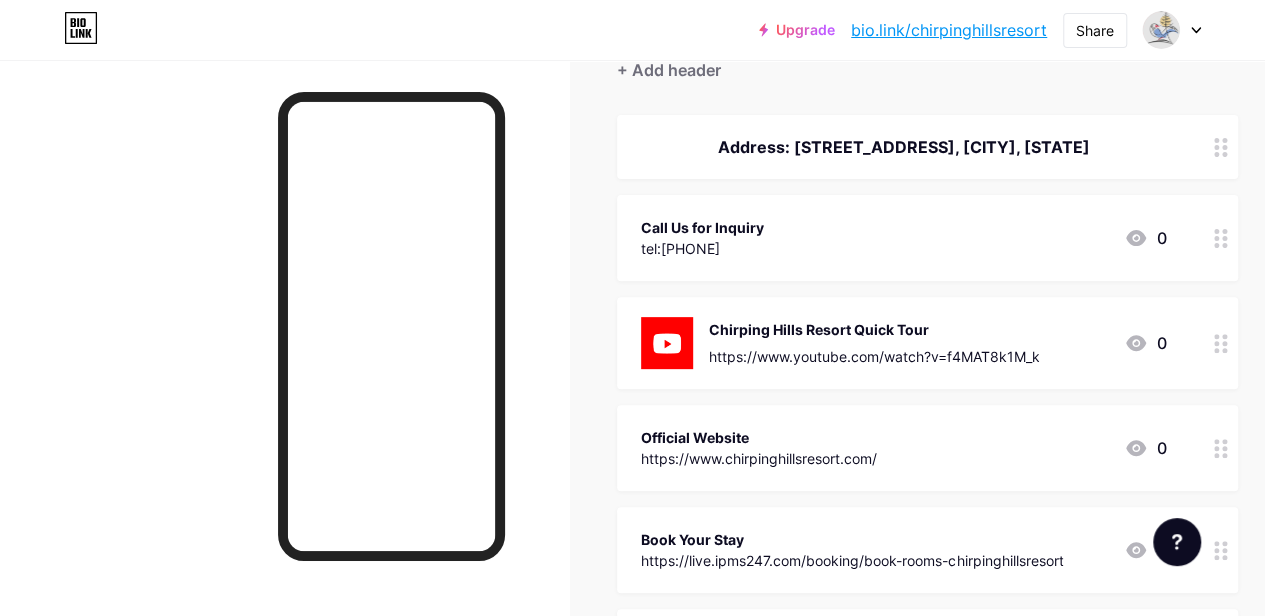 click on "Chirping Hills Resort Quick Tour
https://www.youtube.com/watch?v=f4MAT8k1M_k" at bounding box center [874, 343] 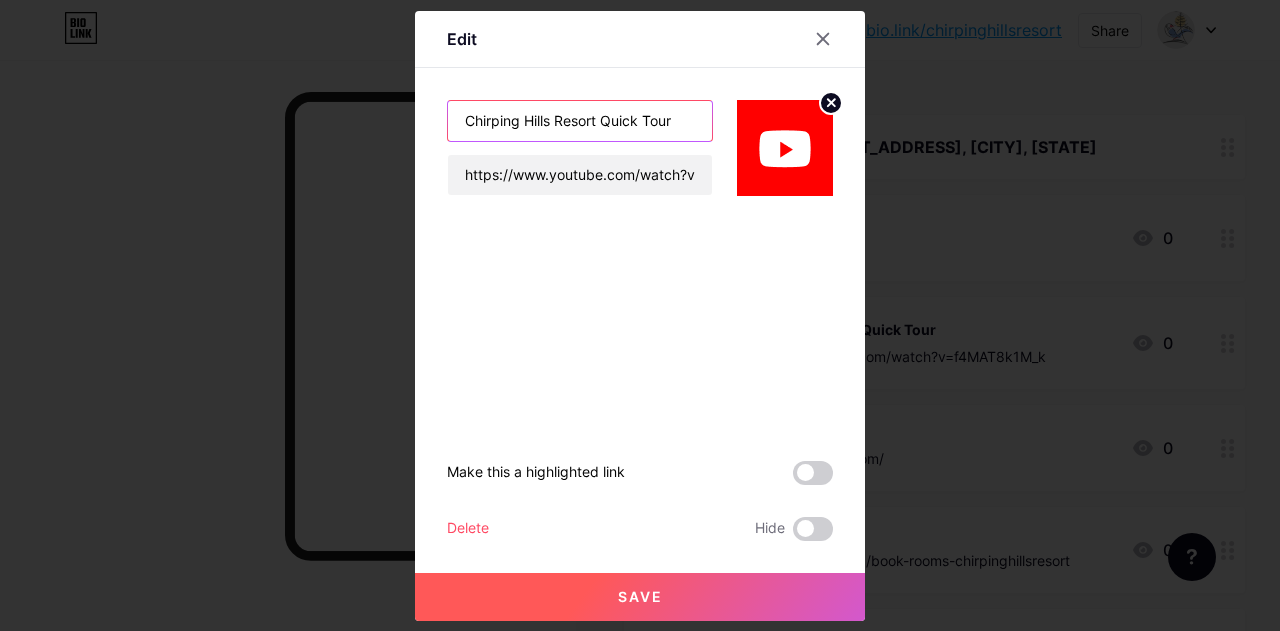 click on "Chirping Hills Resort Quick Tour" at bounding box center [580, 121] 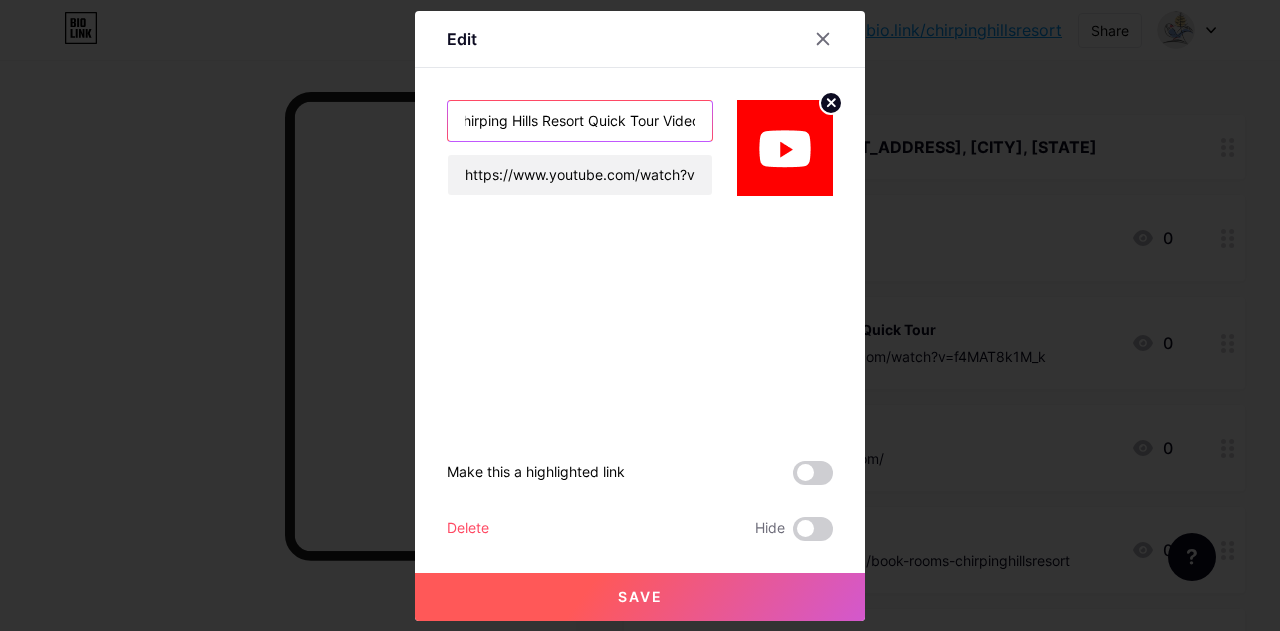 scroll, scrollTop: 0, scrollLeft: 20, axis: horizontal 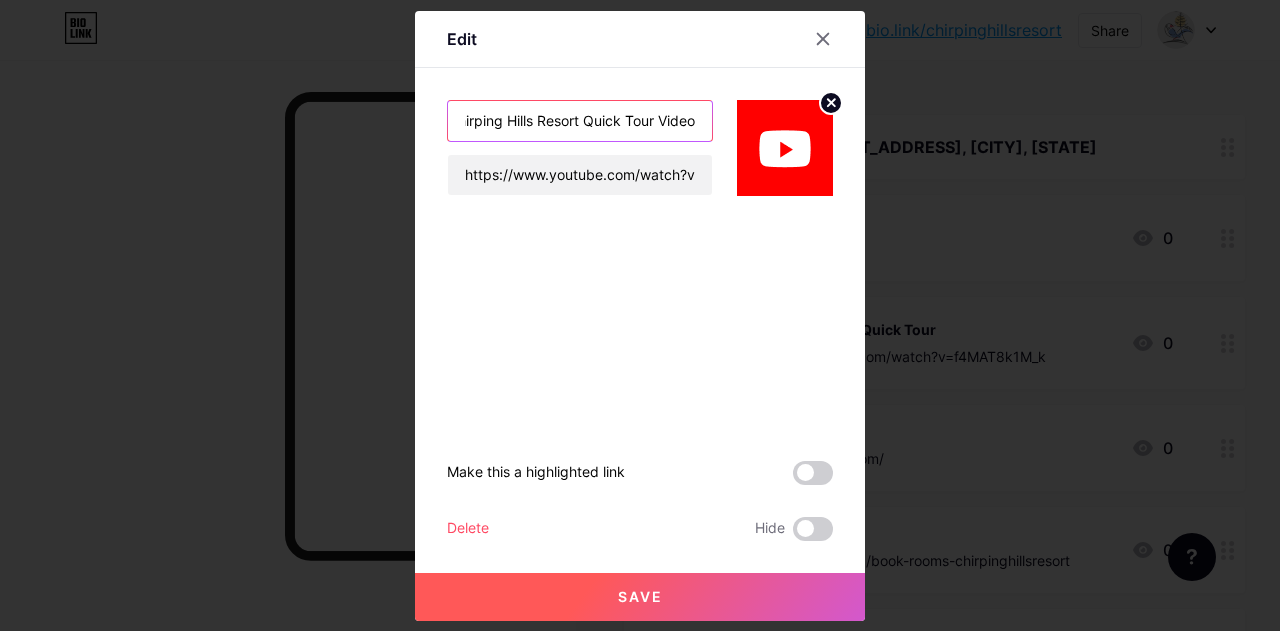 type on "Chirping Hills Resort Quick Tour Video" 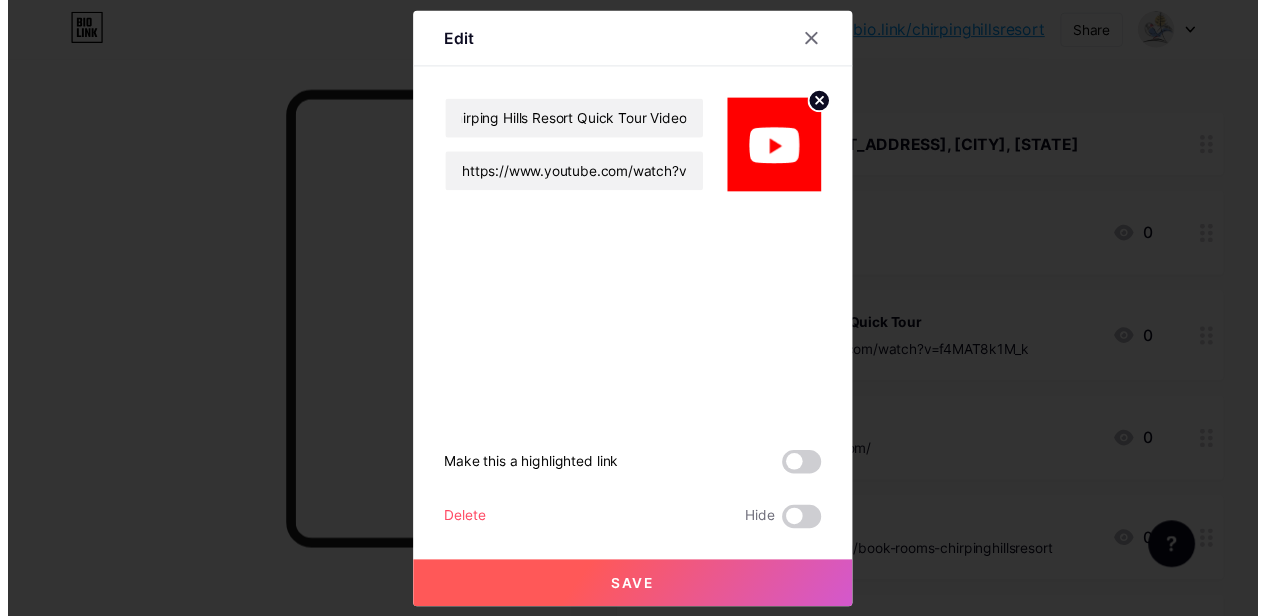 scroll, scrollTop: 0, scrollLeft: 0, axis: both 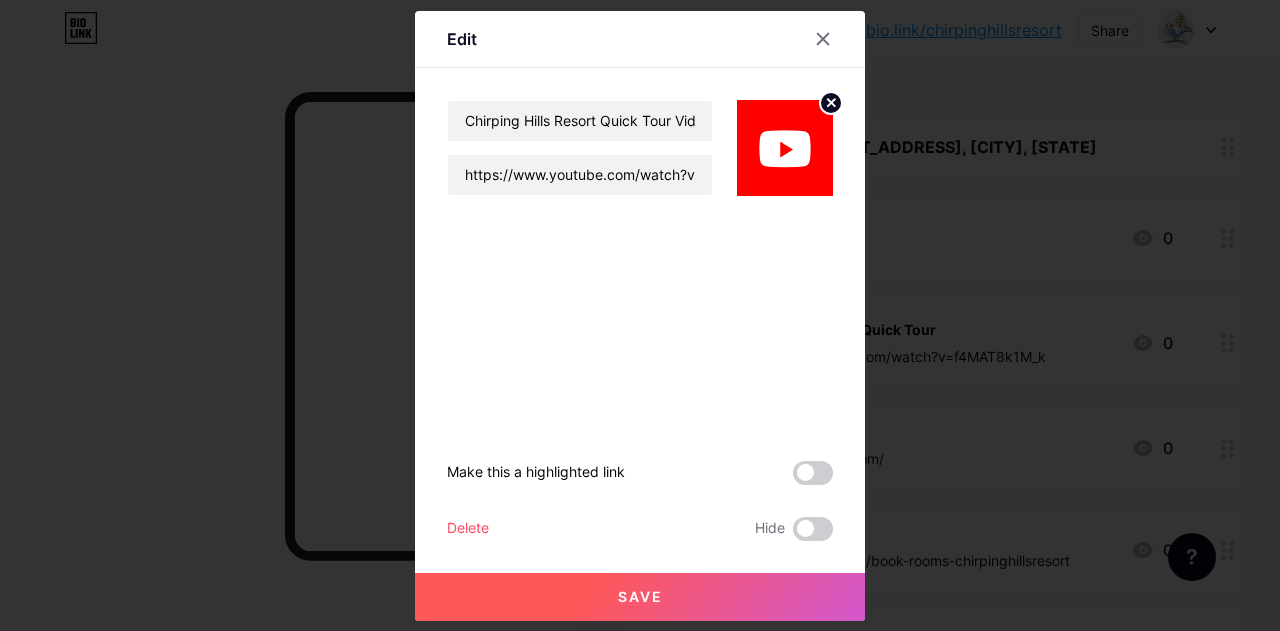 click on "Save" at bounding box center (640, 597) 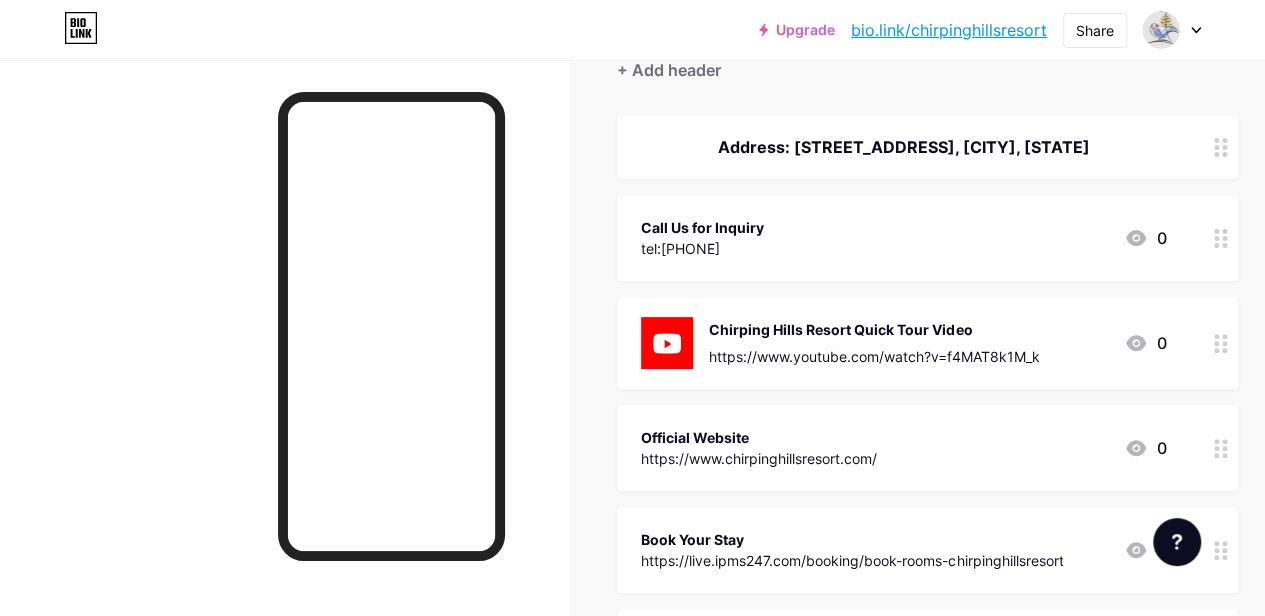 drag, startPoint x: 812, startPoint y: 477, endPoint x: 796, endPoint y: 270, distance: 207.61743 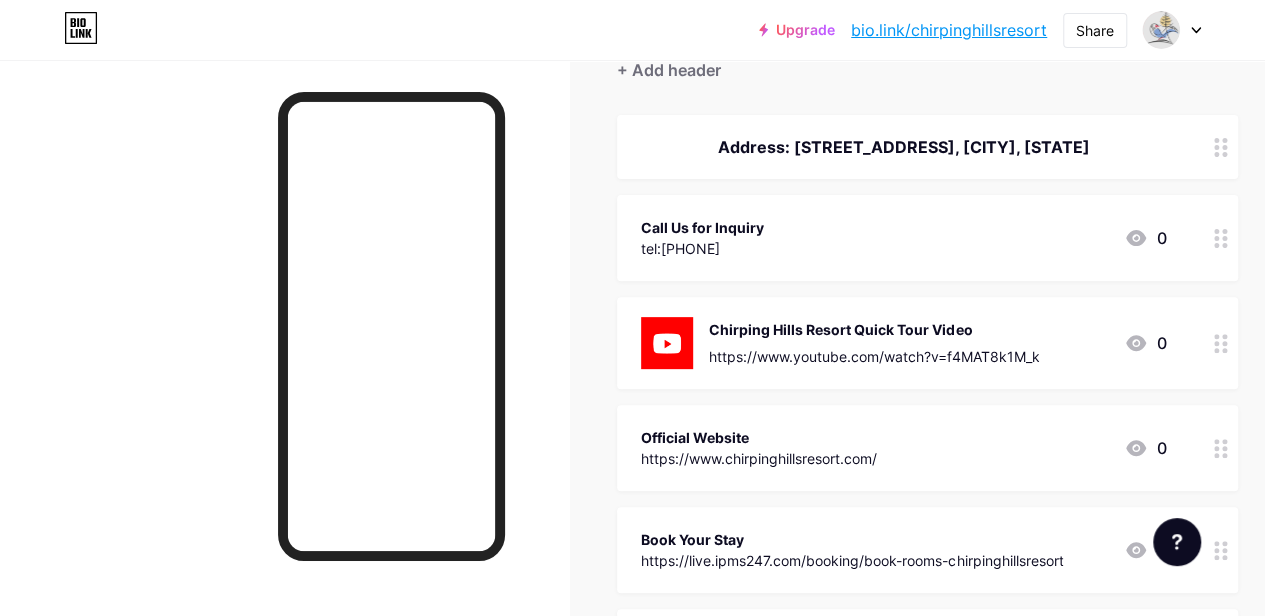 click on "Address: [STREET_ADDRESS], [CITY], [STATE]
Call Us for Inquiry
tel:[PHONE]
0
Chirping Hills Resort Quick Tour Video
https://www.youtube.com/watch?v=f4MAT8k1M_k
0
Official Website
https://www.chirpinghillsresort.com/
0
Book Your Stay
https://live.ipms247.com/booking/book-rooms-chirpinghillsresort
0
Instagram
https://www.instagram.com/chirpinghillsresort/
0
Facebook
https://www.facebook.com/chirpinghillsresort/
0" at bounding box center [927, 456] 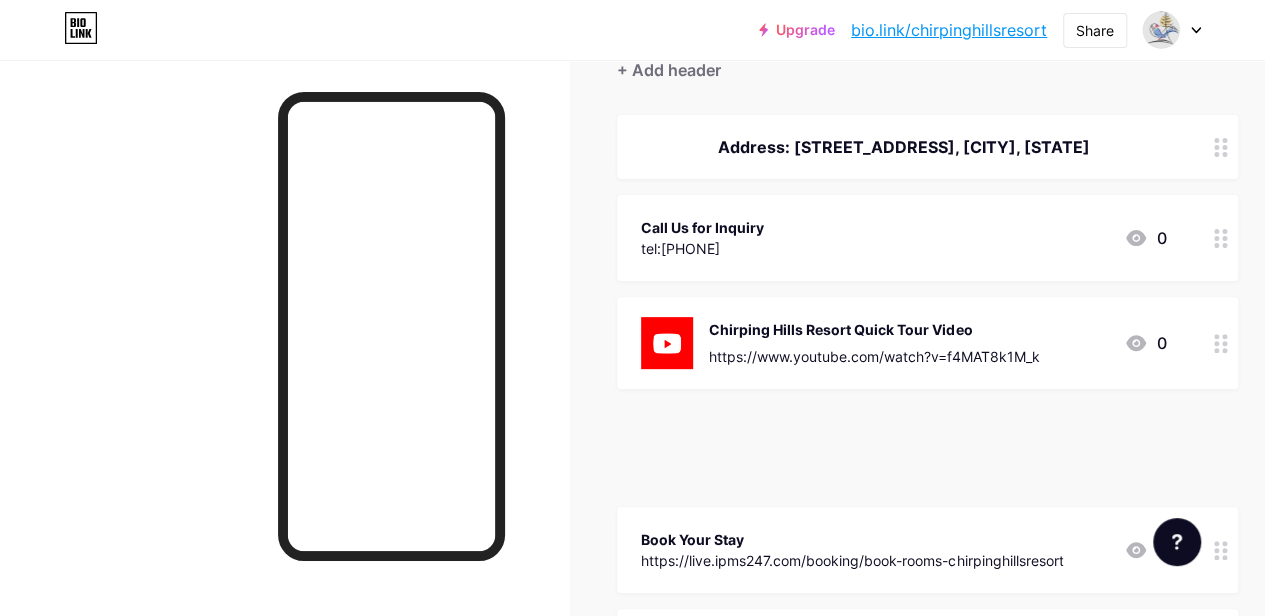type 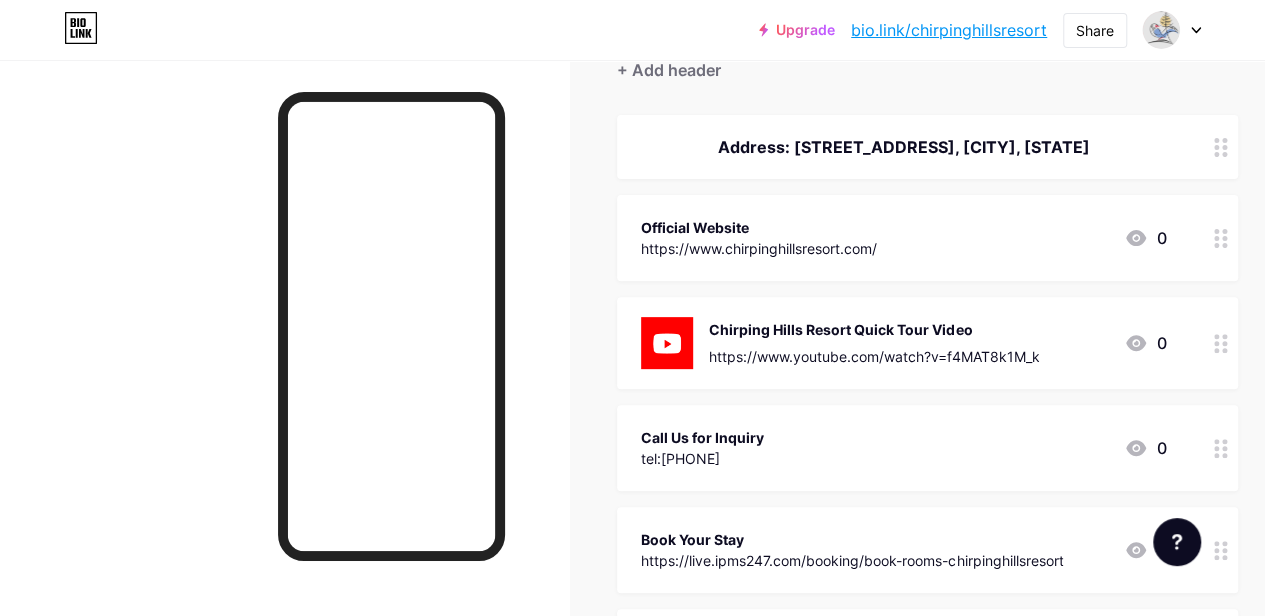 click on "bio.link/chirpinghillsresort" at bounding box center [949, 30] 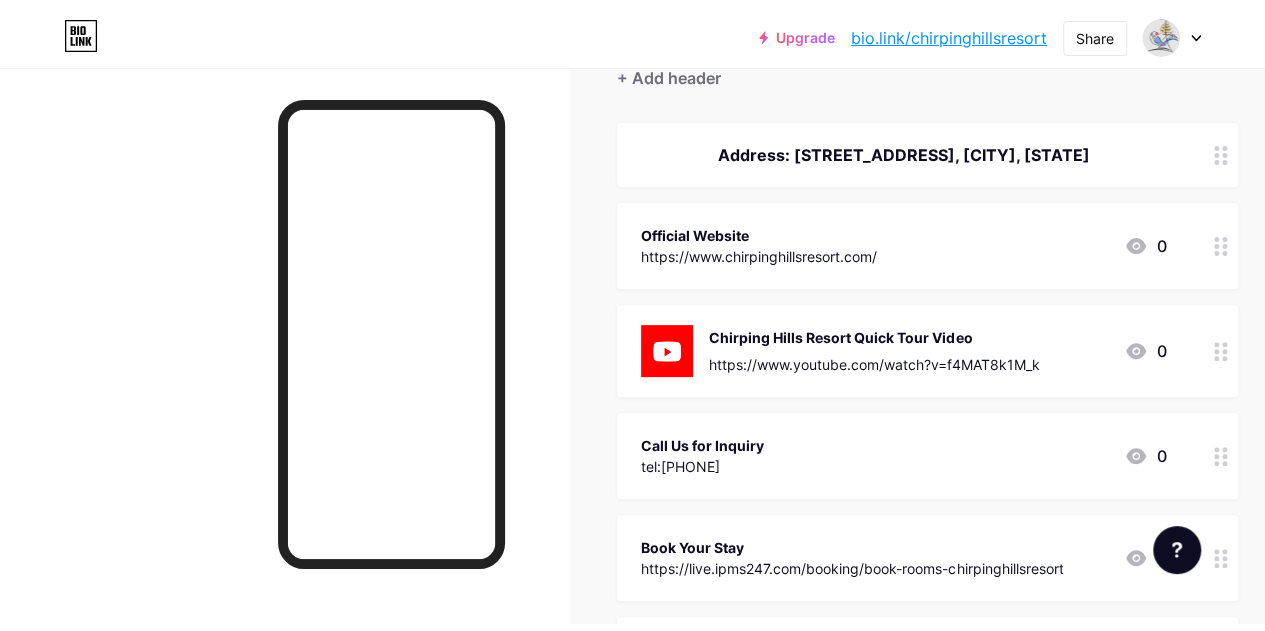 scroll, scrollTop: 0, scrollLeft: 0, axis: both 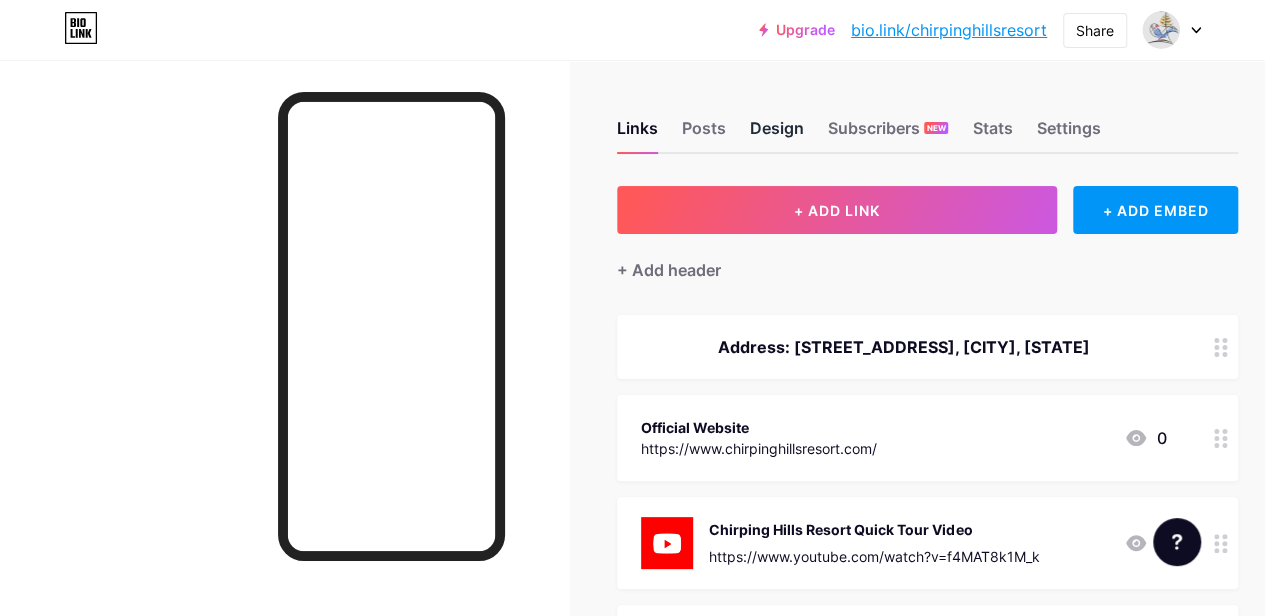 click on "Design" at bounding box center [777, 134] 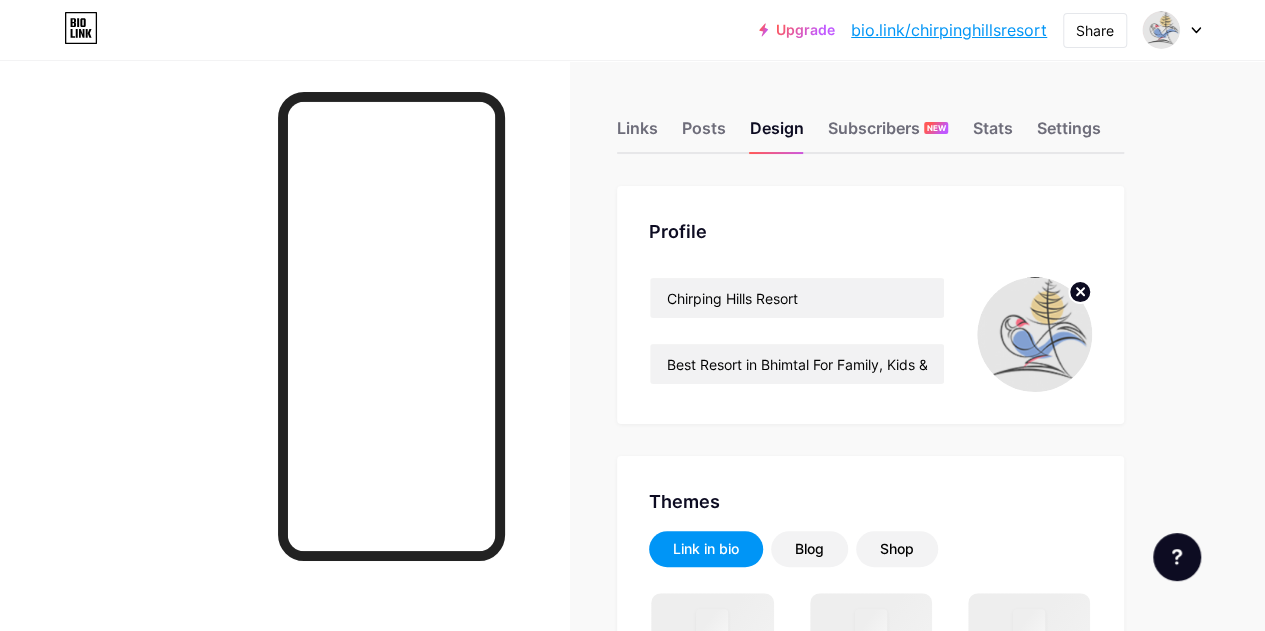 scroll, scrollTop: 300, scrollLeft: 0, axis: vertical 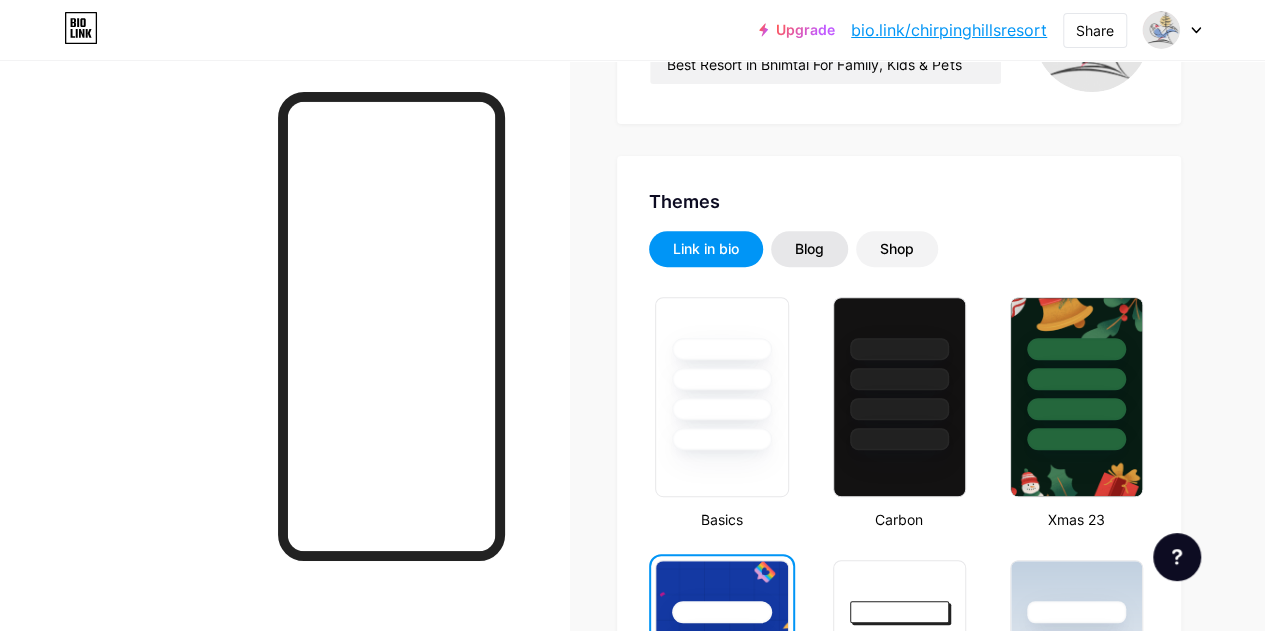click on "Blog" at bounding box center (809, 249) 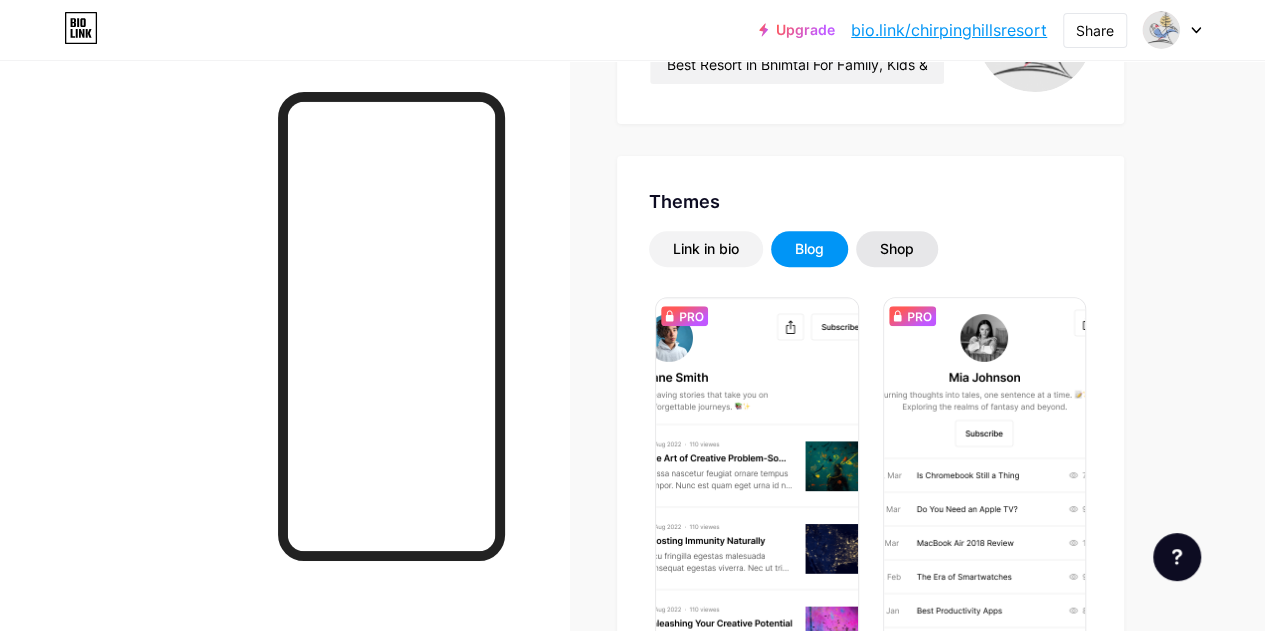 click on "Shop" at bounding box center (897, 249) 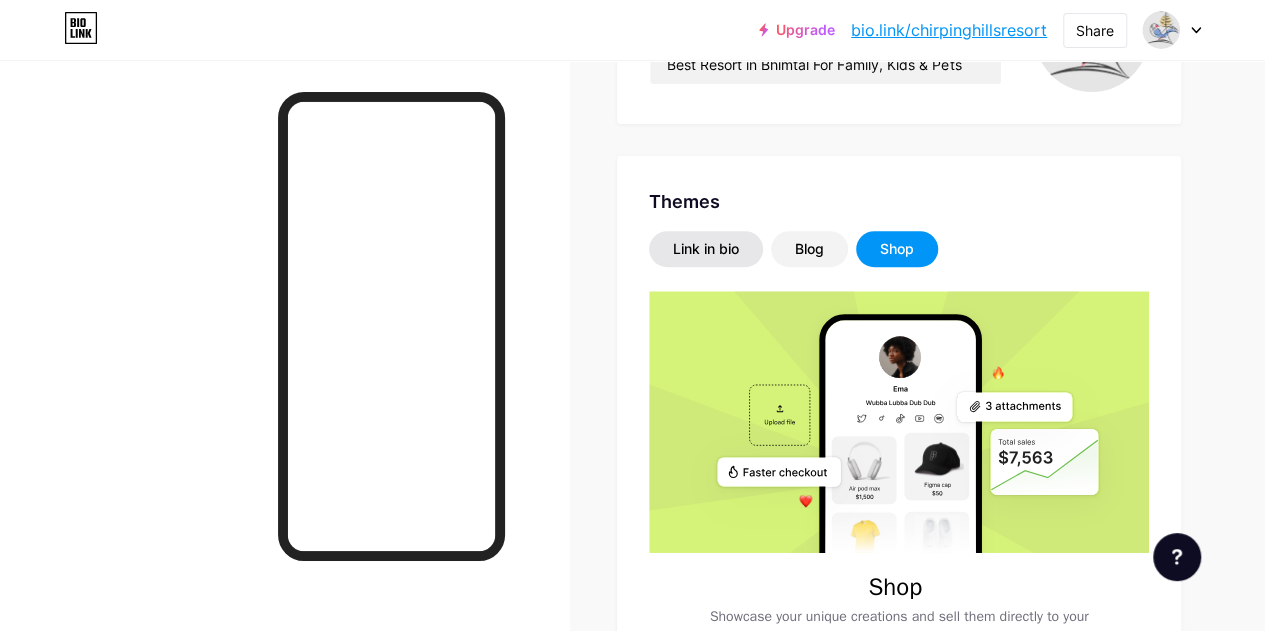 click on "Link in bio" at bounding box center [706, 249] 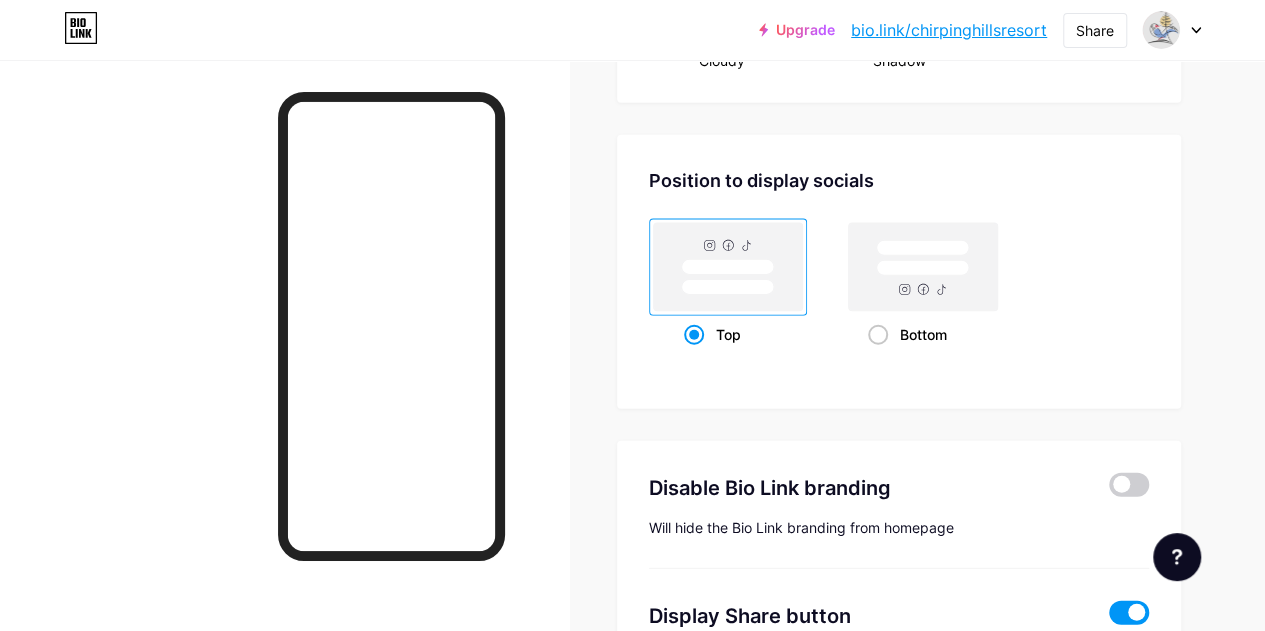 scroll, scrollTop: 2765, scrollLeft: 0, axis: vertical 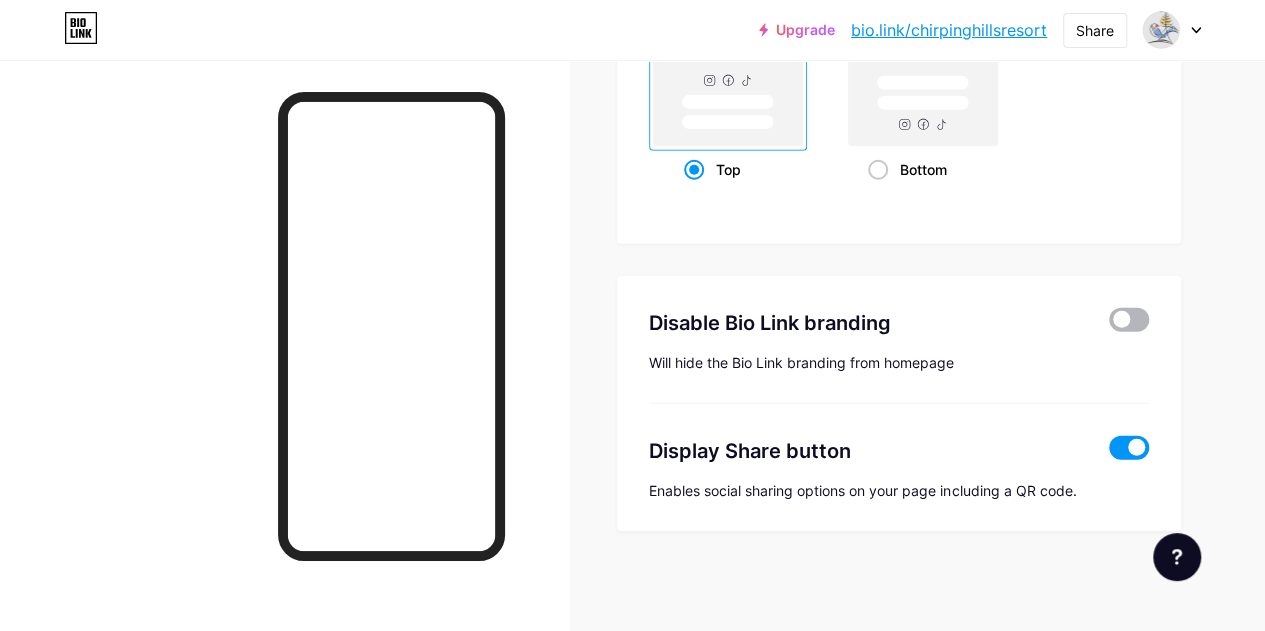 click at bounding box center (1129, 320) 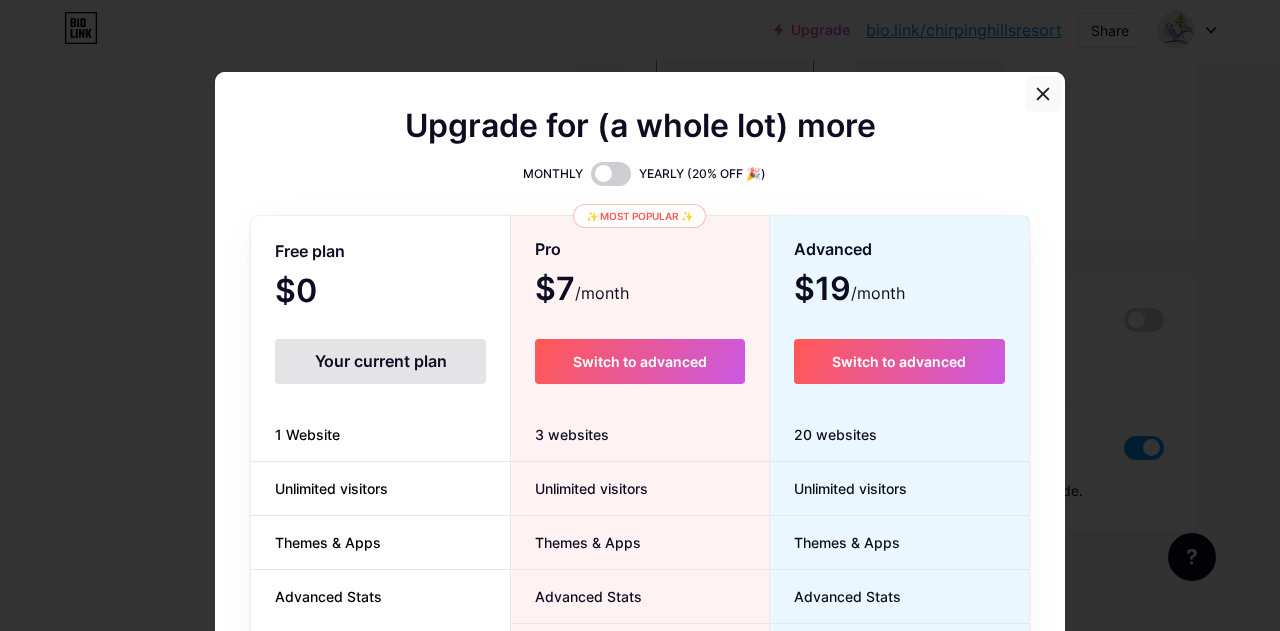 click 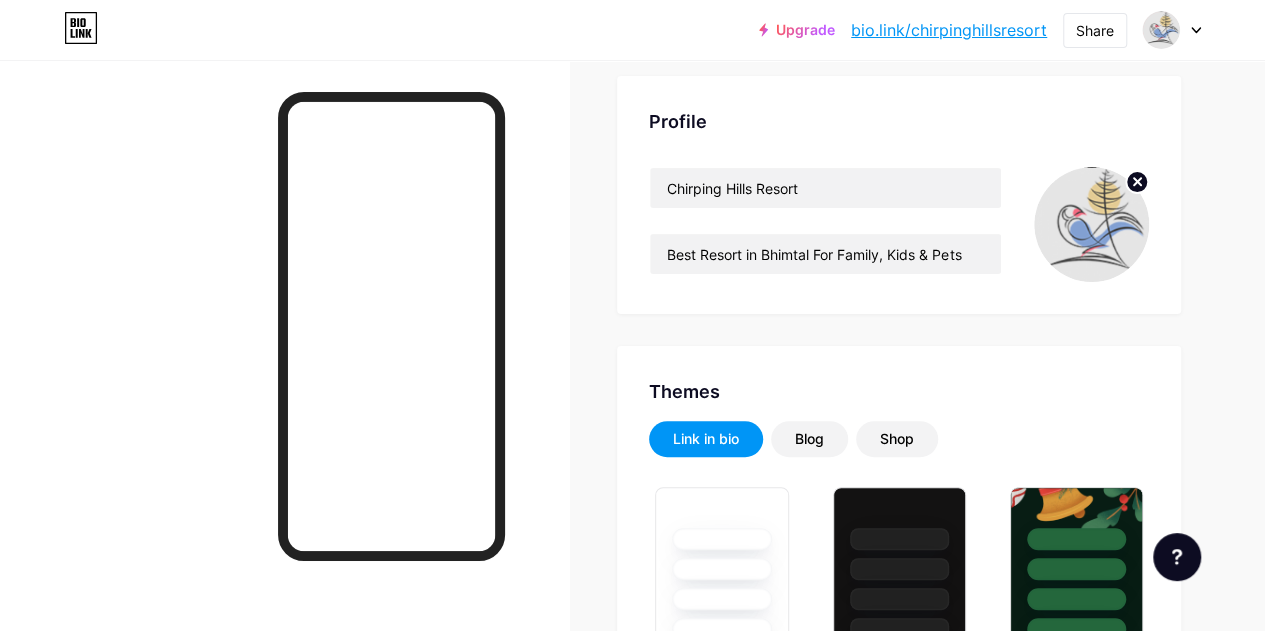 scroll, scrollTop: 0, scrollLeft: 0, axis: both 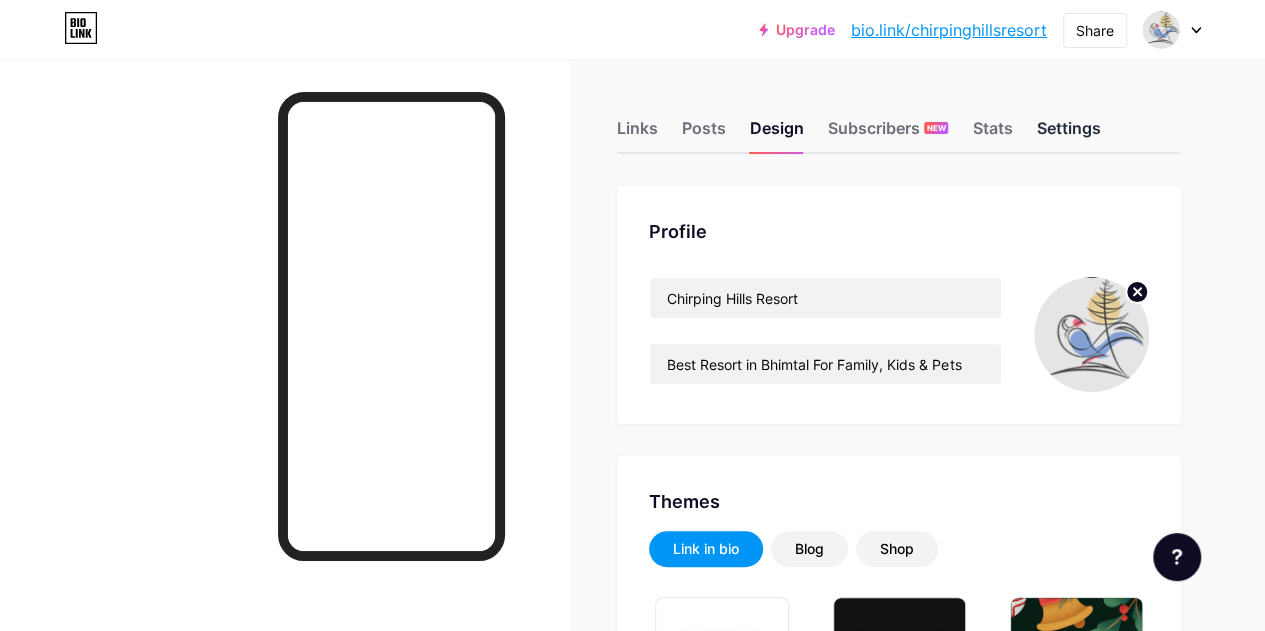 click on "Settings" at bounding box center (1068, 134) 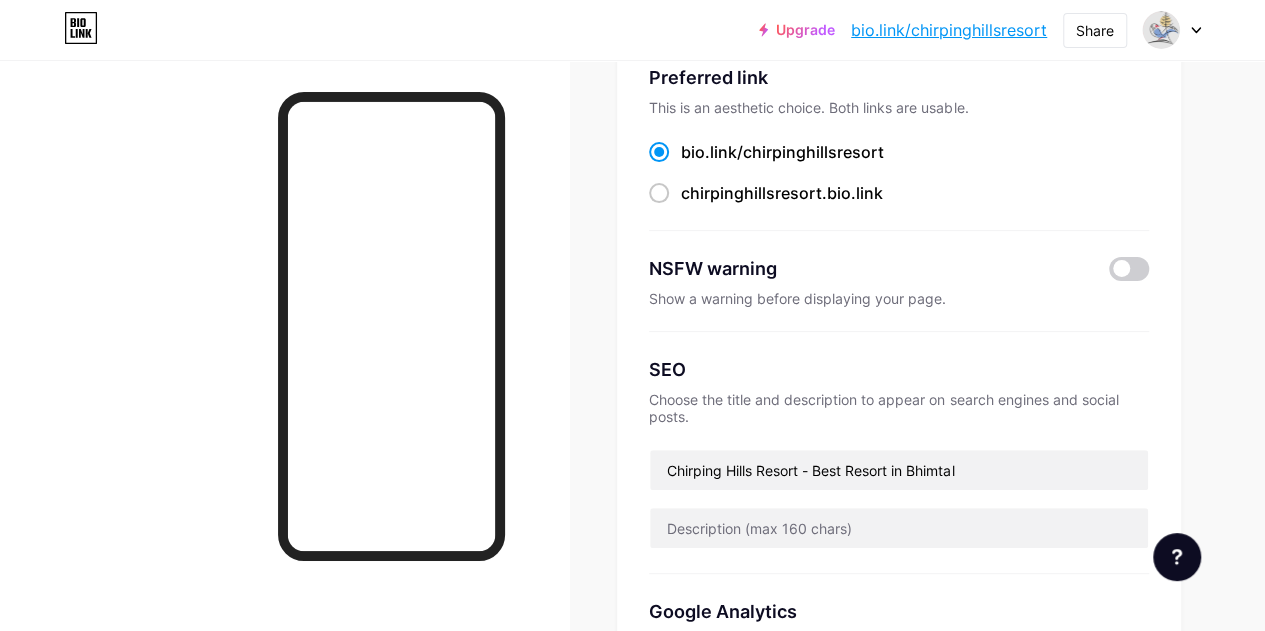 scroll, scrollTop: 0, scrollLeft: 0, axis: both 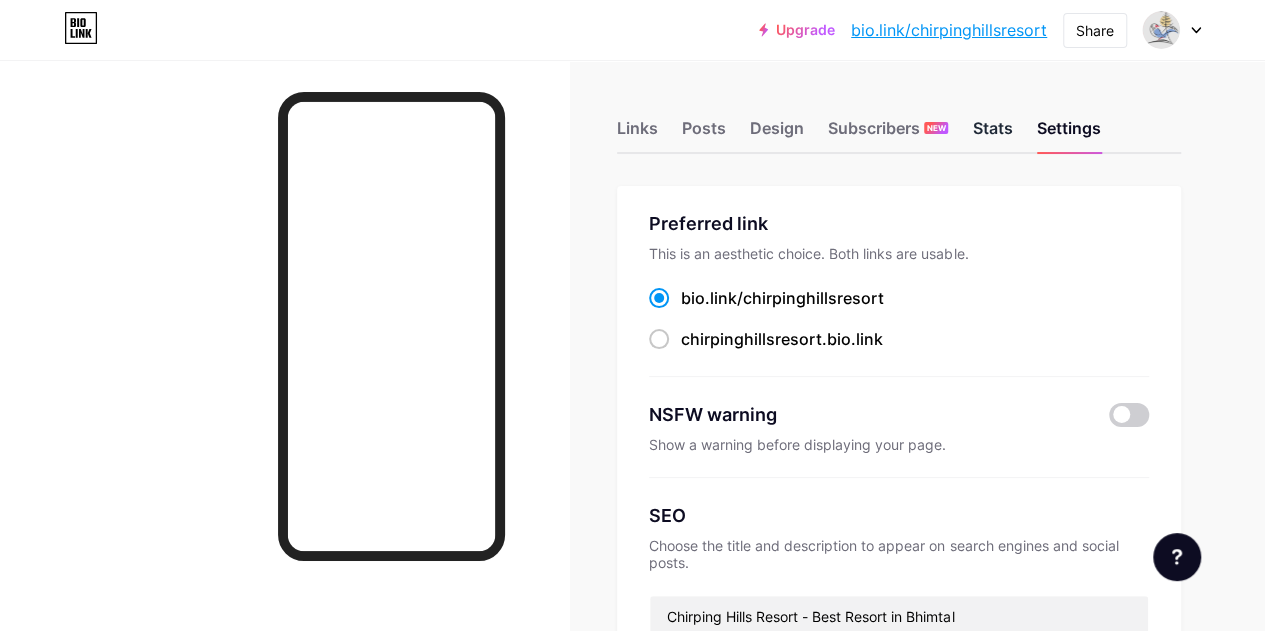 click on "Stats" at bounding box center [992, 134] 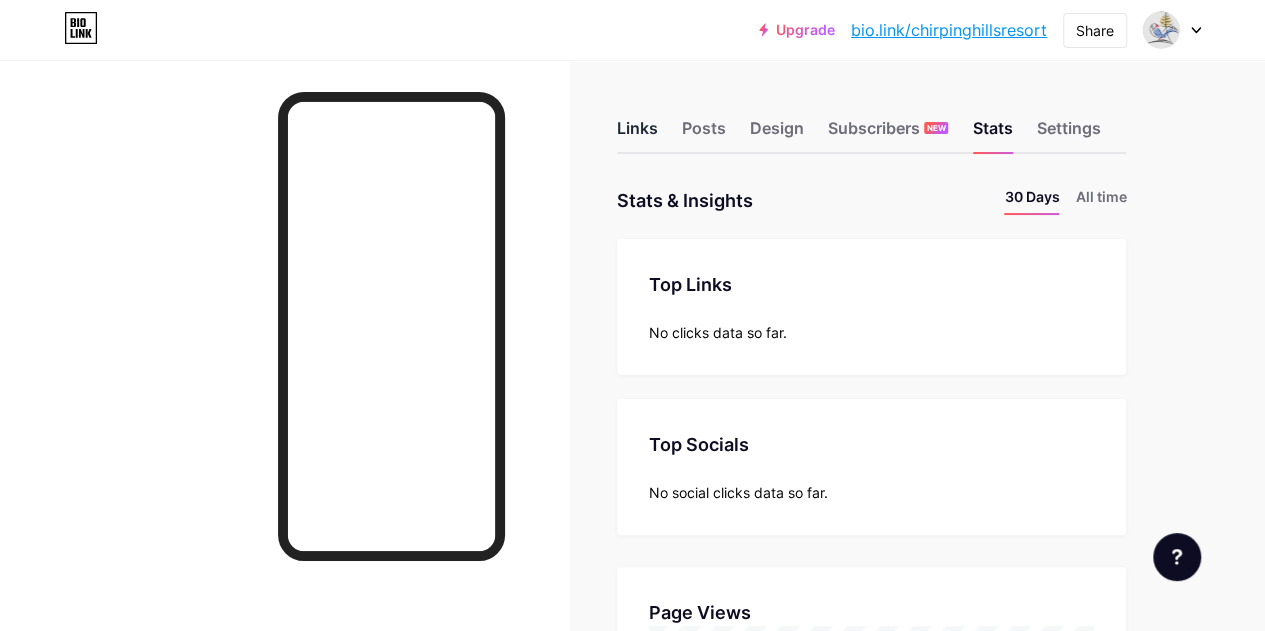 scroll, scrollTop: 999368, scrollLeft: 998735, axis: both 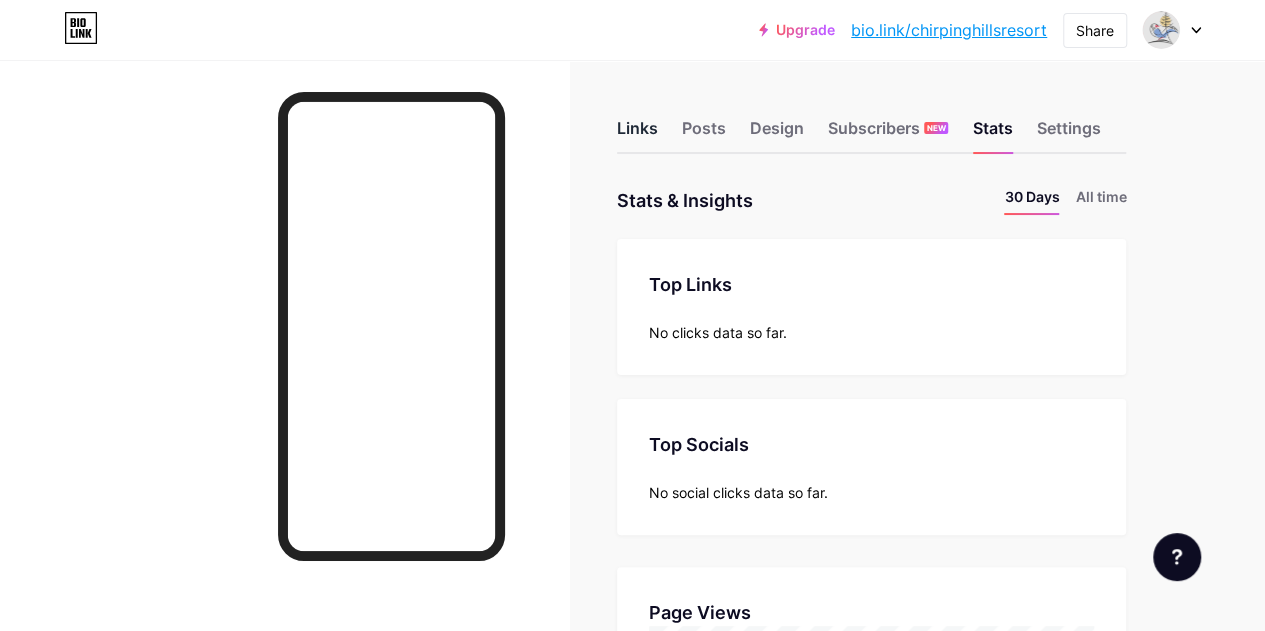 click on "Links" at bounding box center [637, 134] 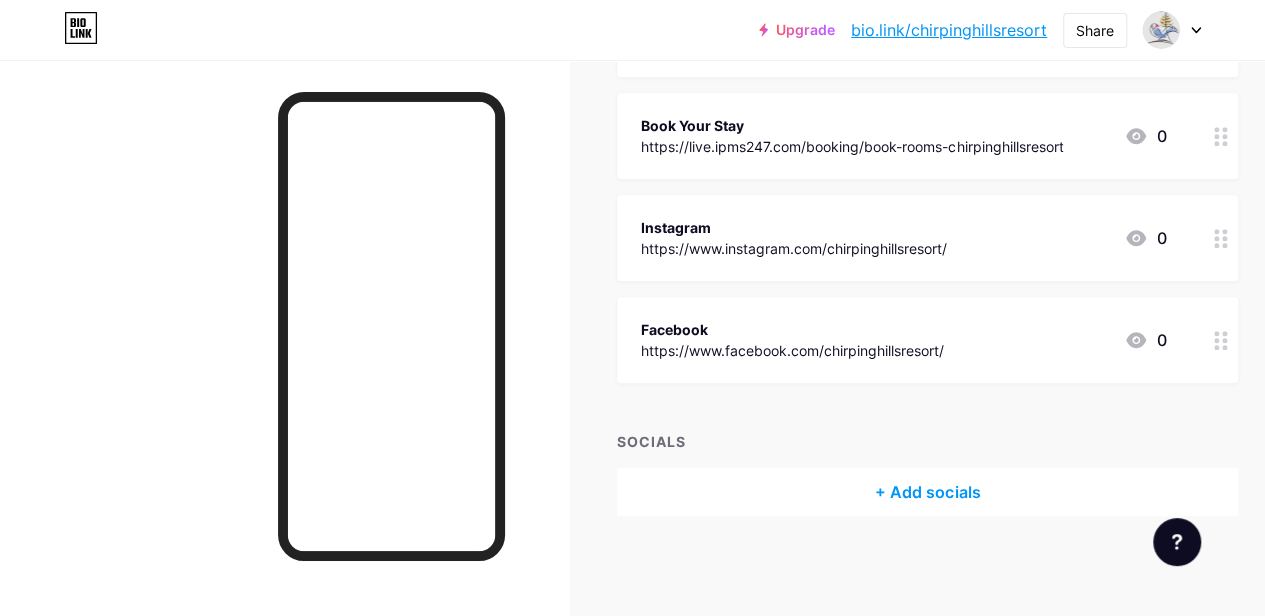 scroll, scrollTop: 637, scrollLeft: 0, axis: vertical 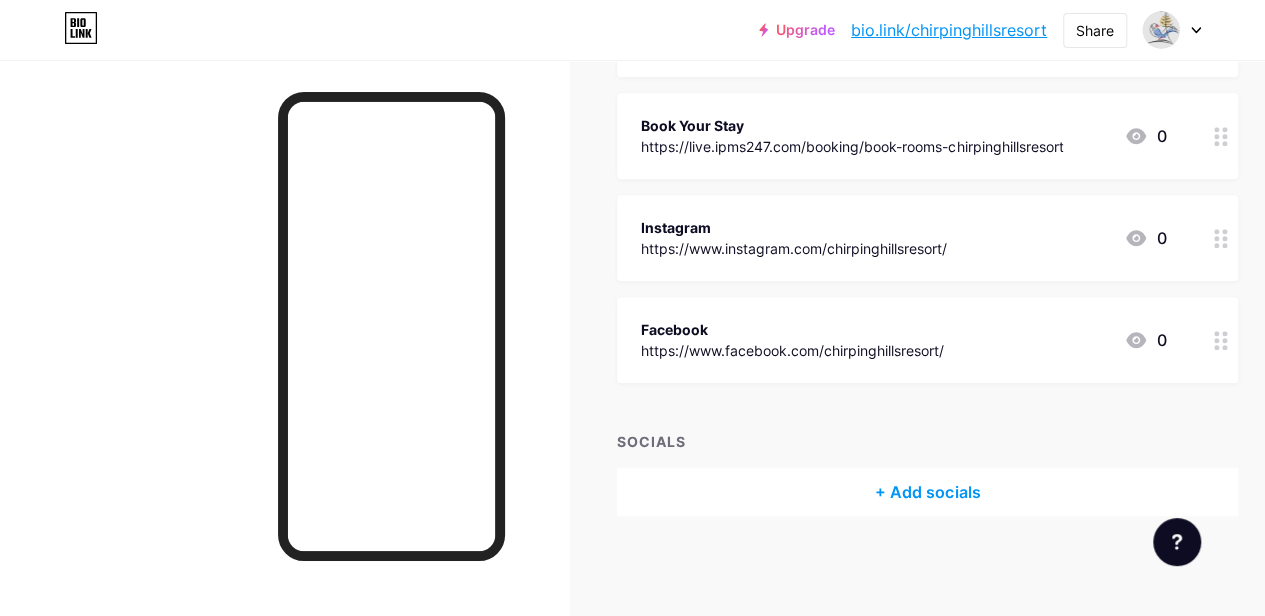 click on "+ Add socials" at bounding box center (927, 492) 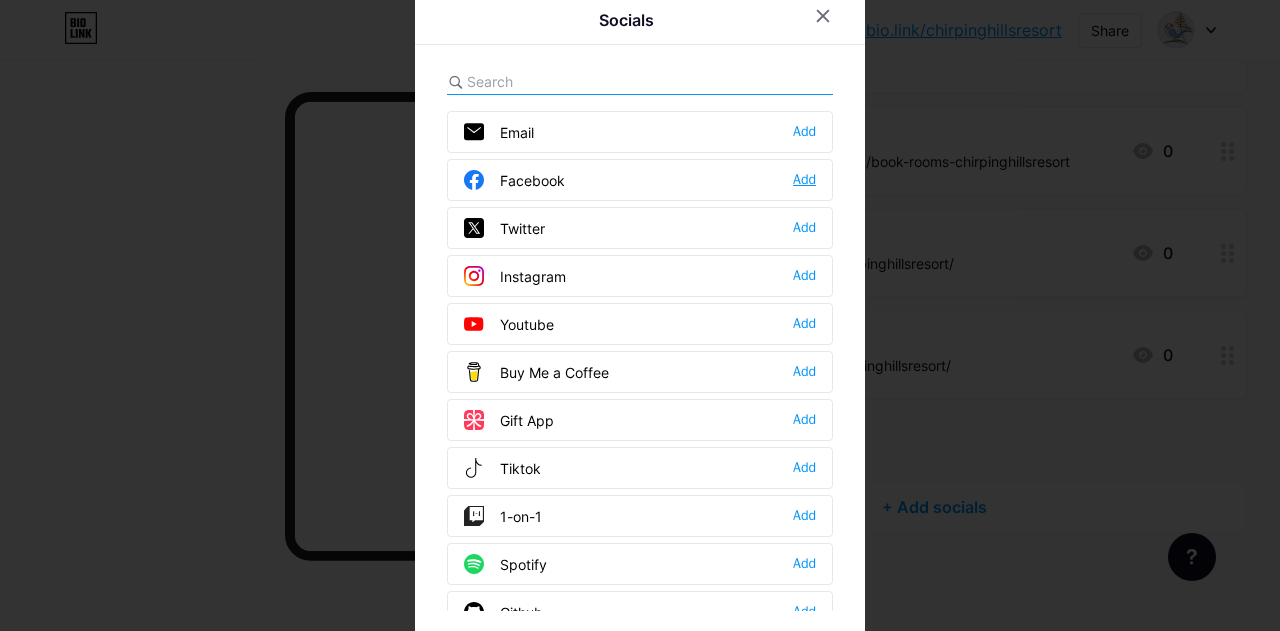 click on "Add" at bounding box center (804, 180) 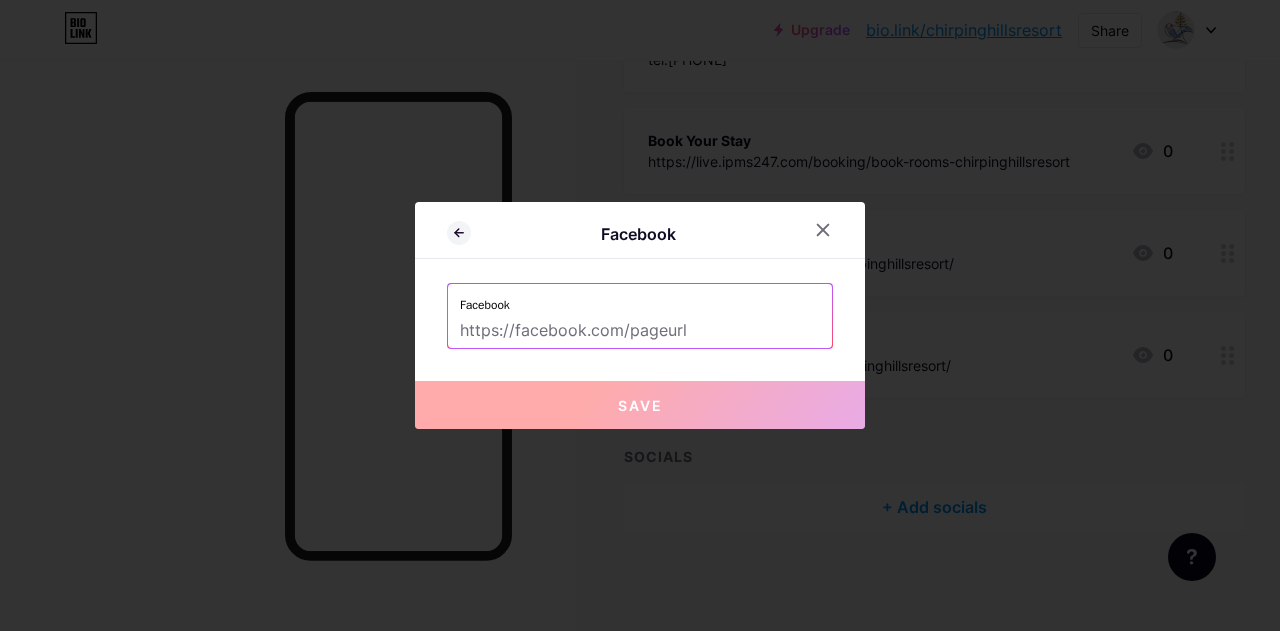 click at bounding box center [640, 331] 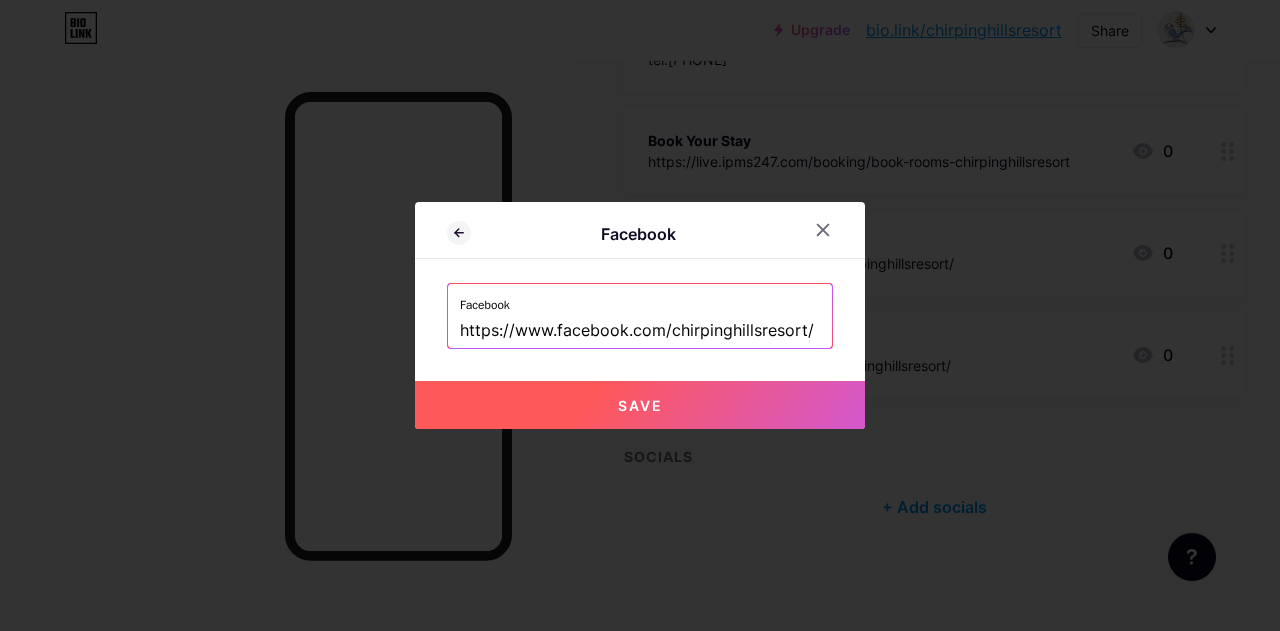 type on "https://www.facebook.com/chirpinghillsresort/" 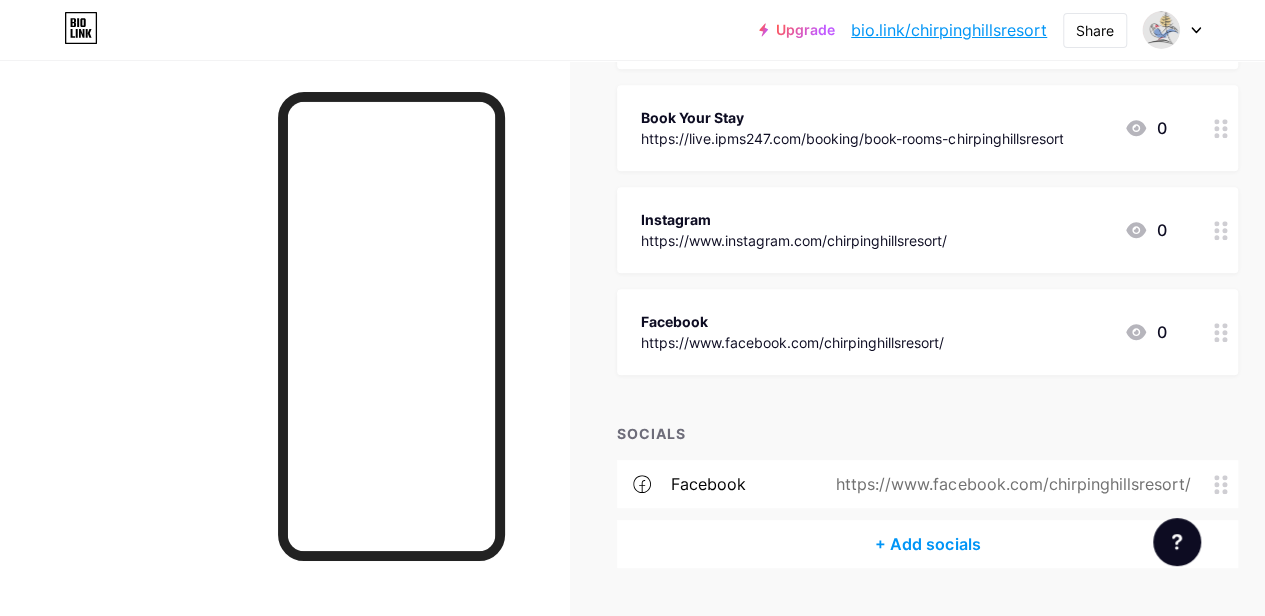 click on "+ Add socials" at bounding box center [927, 544] 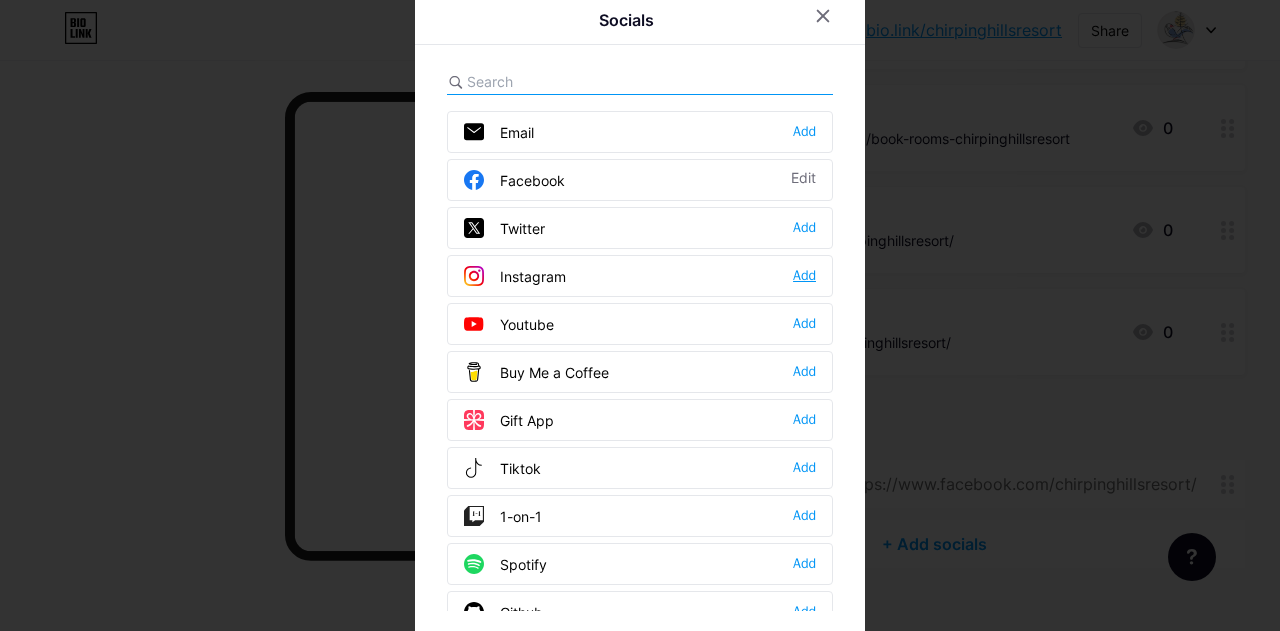 click on "Add" at bounding box center [804, 276] 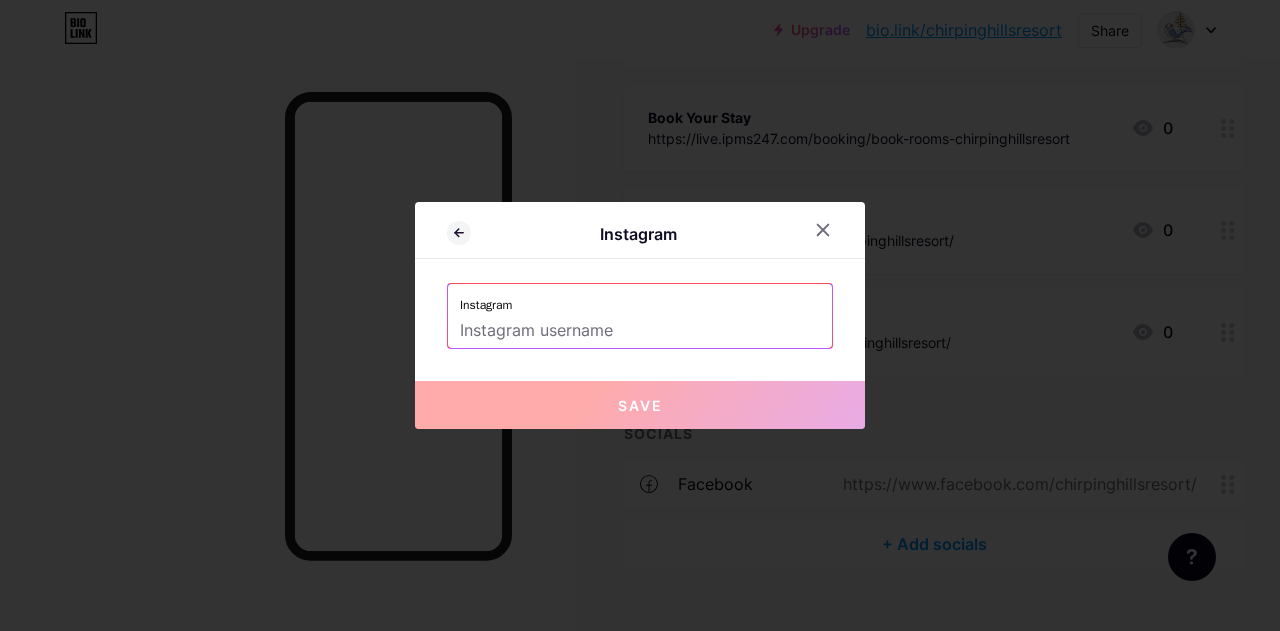click at bounding box center [640, 331] 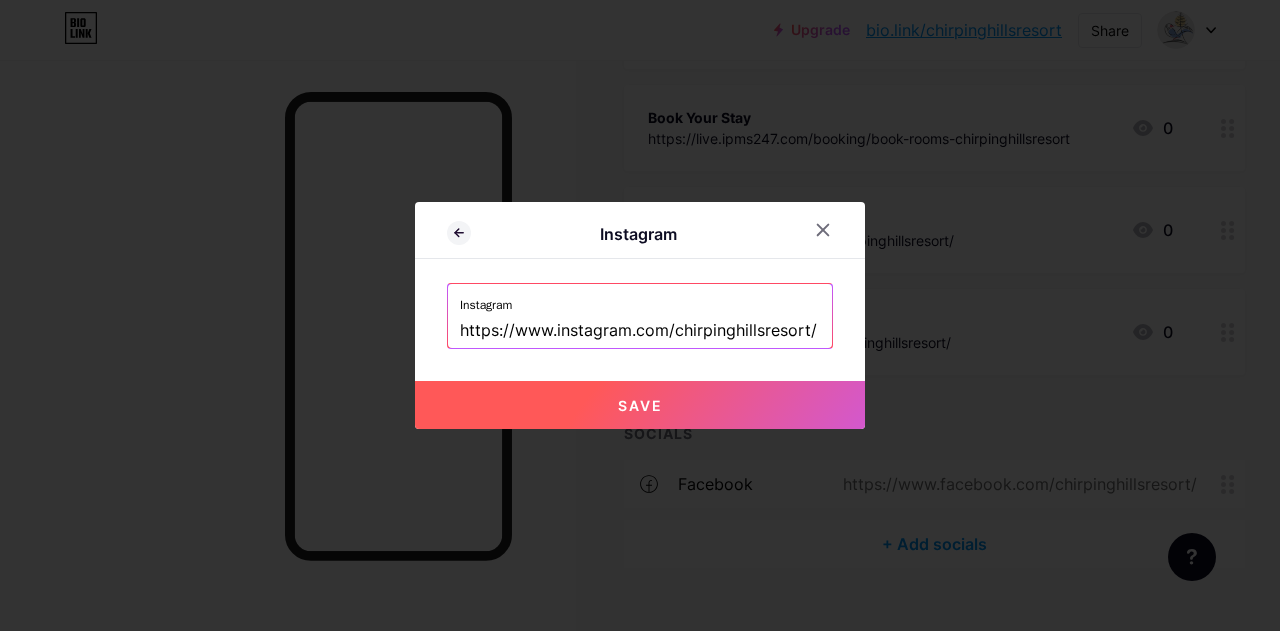 click on "Save" at bounding box center (640, 405) 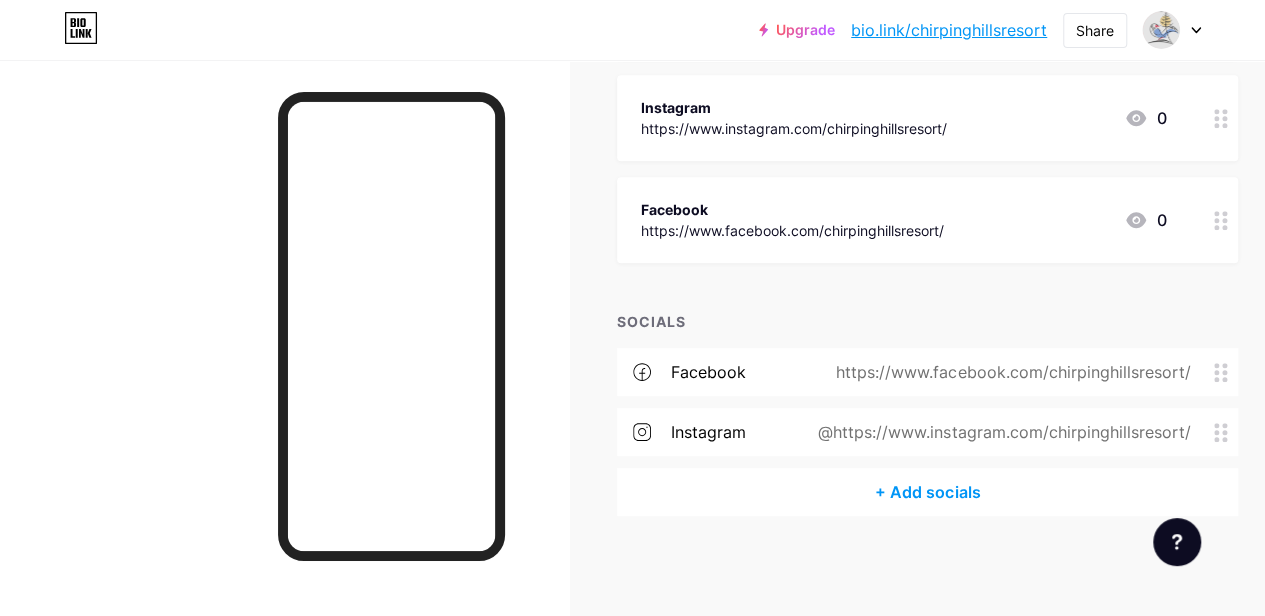 click on "+ Add socials" at bounding box center [927, 492] 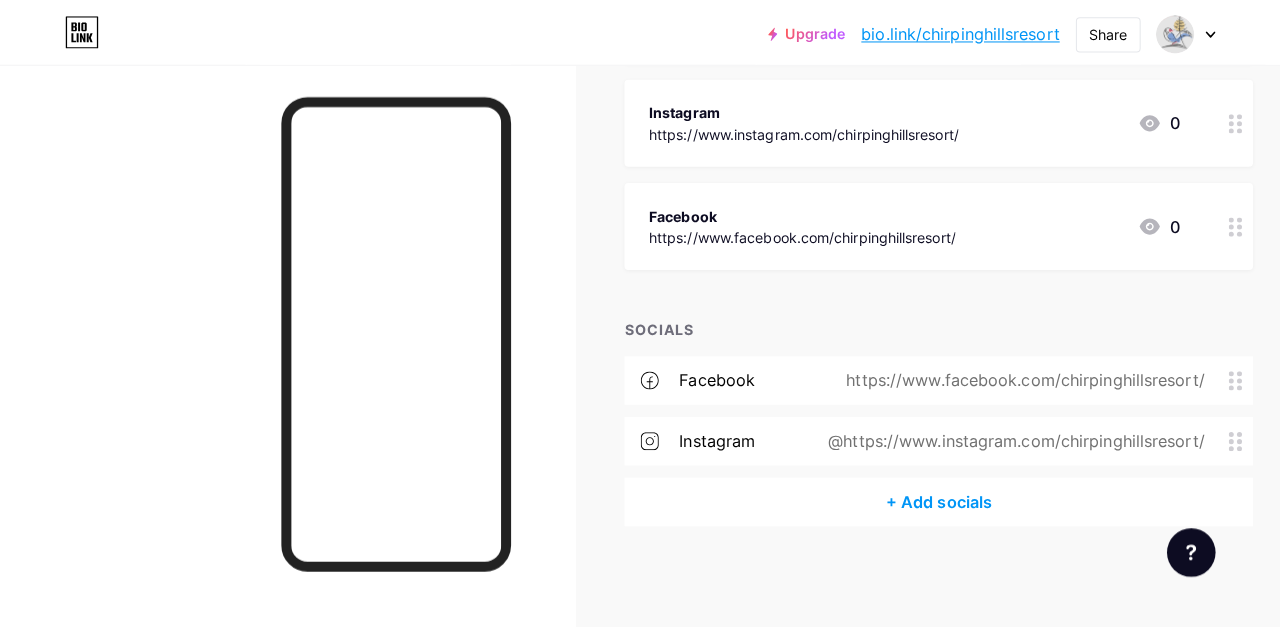 scroll, scrollTop: 742, scrollLeft: 0, axis: vertical 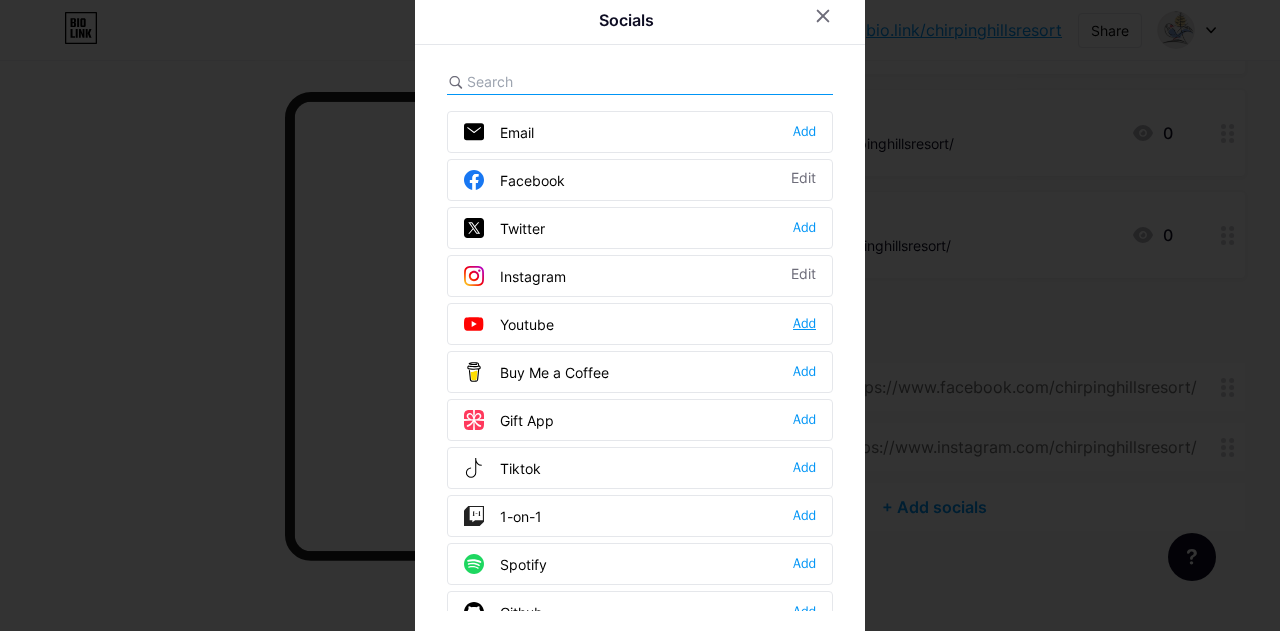 click on "Add" at bounding box center (804, 324) 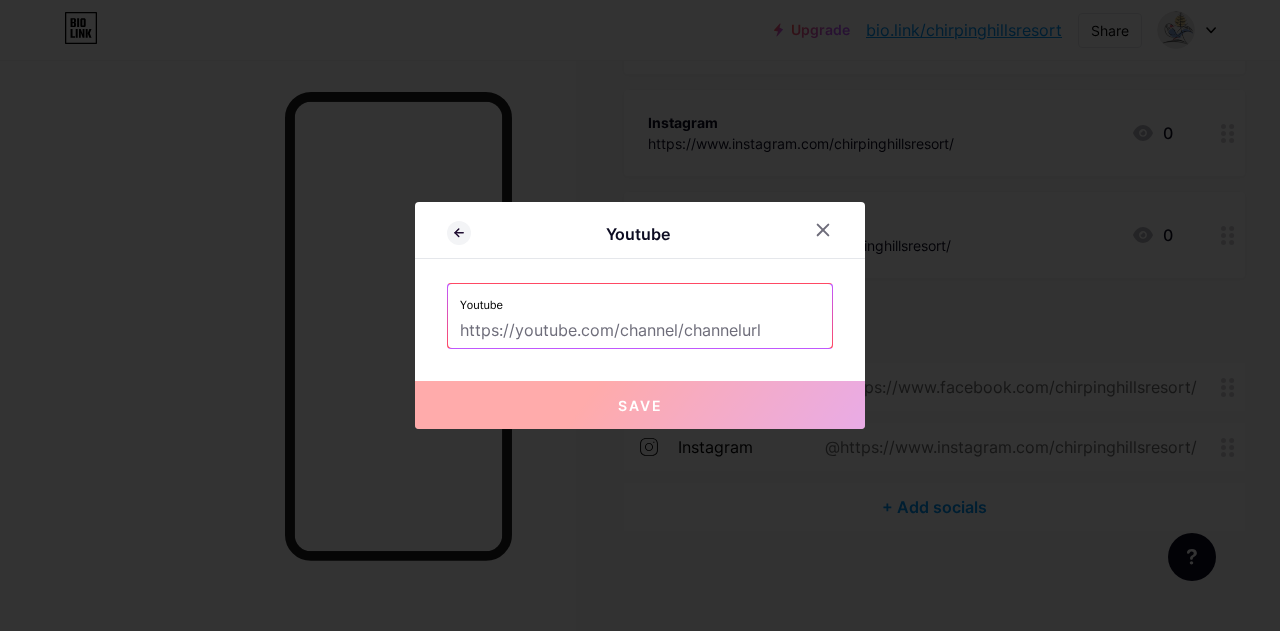 click at bounding box center [640, 331] 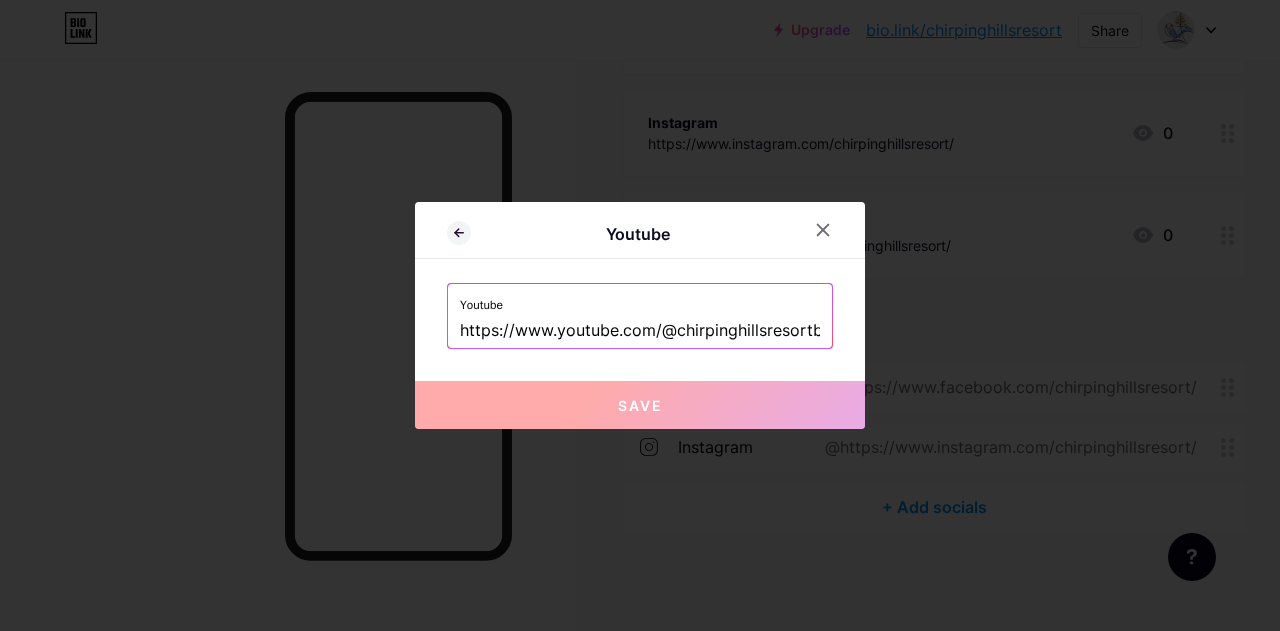 scroll, scrollTop: 0, scrollLeft: 87, axis: horizontal 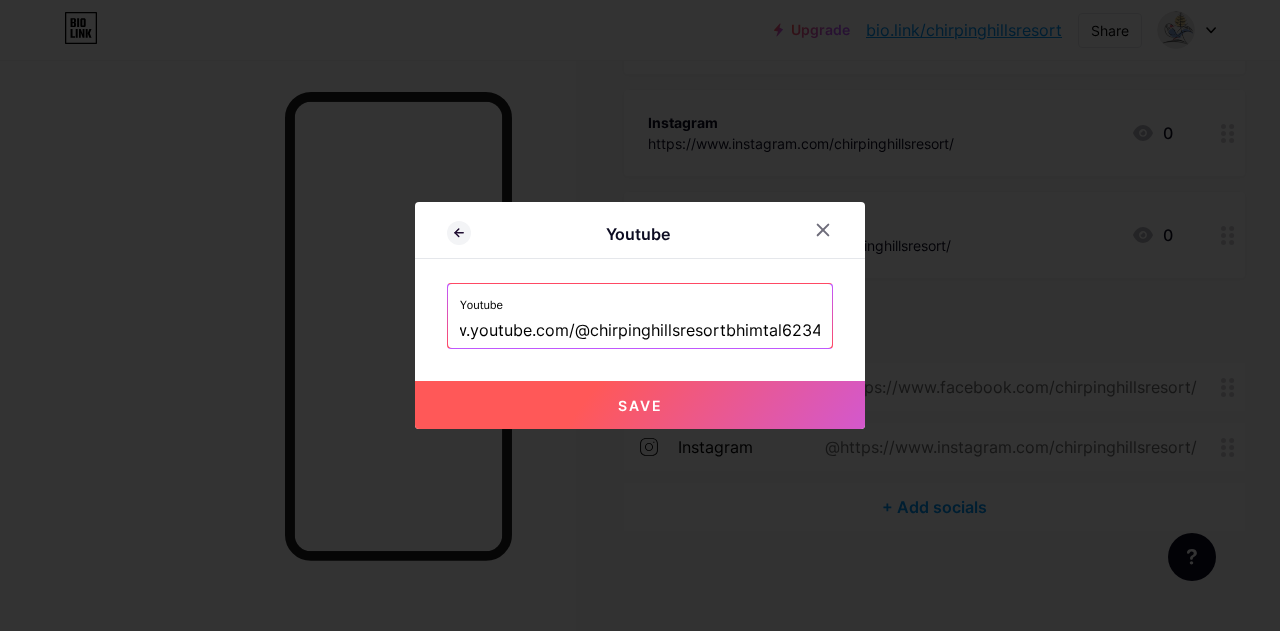 type on "https://www.youtube.com/@chirpinghillsresortbhimtal6234" 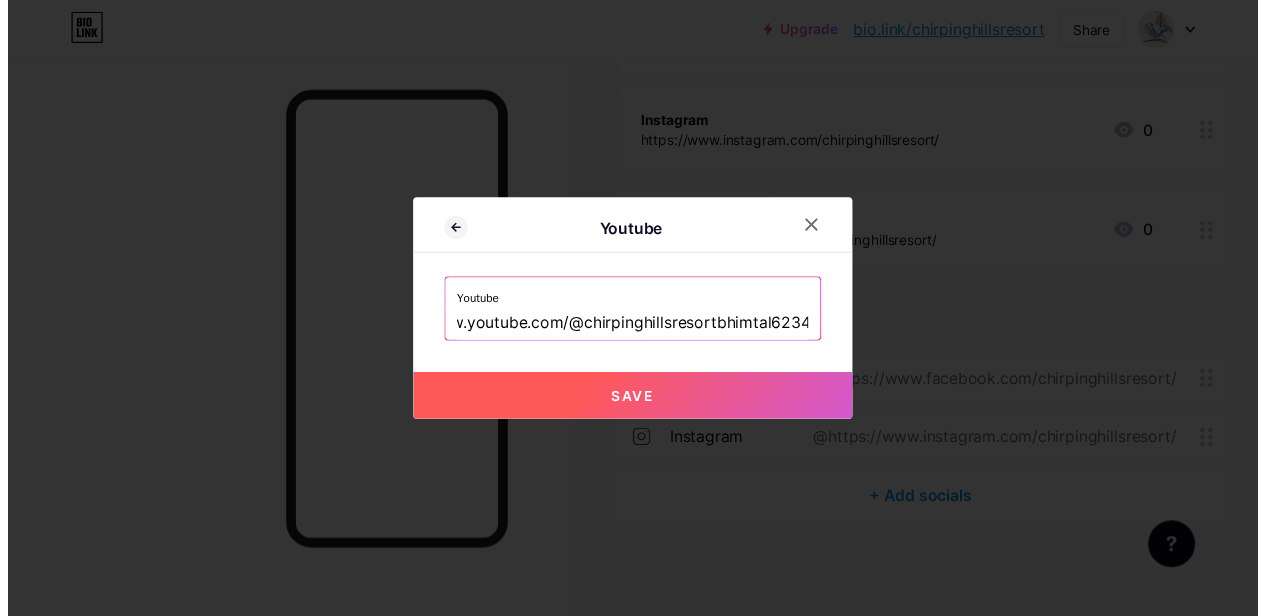 scroll, scrollTop: 0, scrollLeft: 0, axis: both 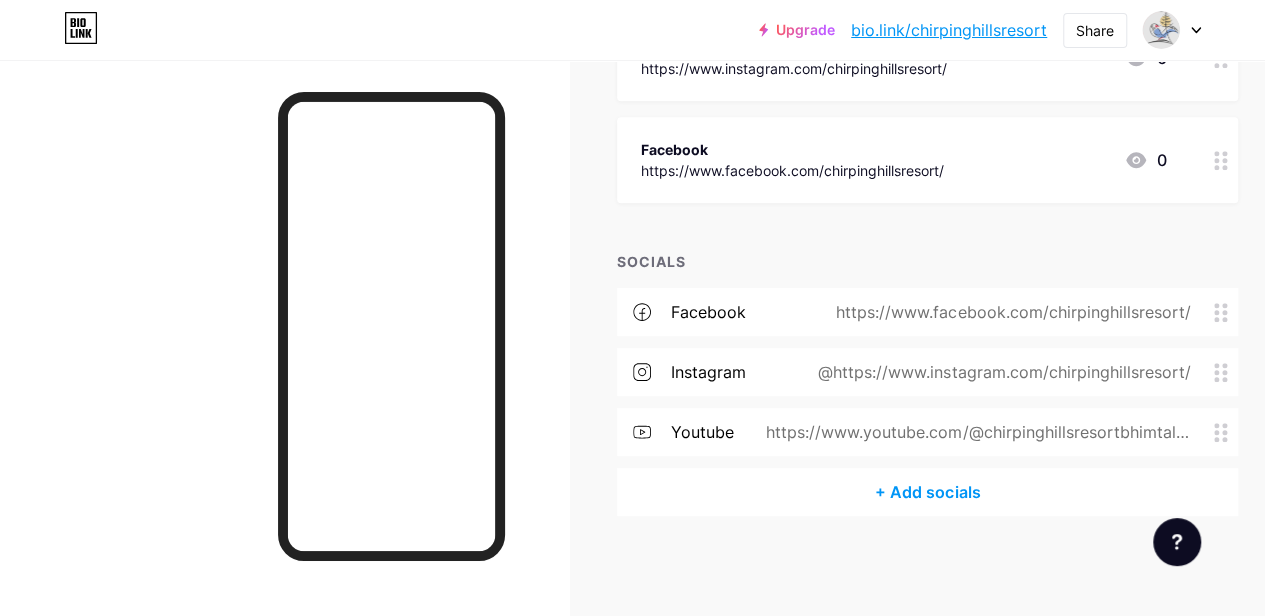 click on "+ Add socials" at bounding box center [927, 492] 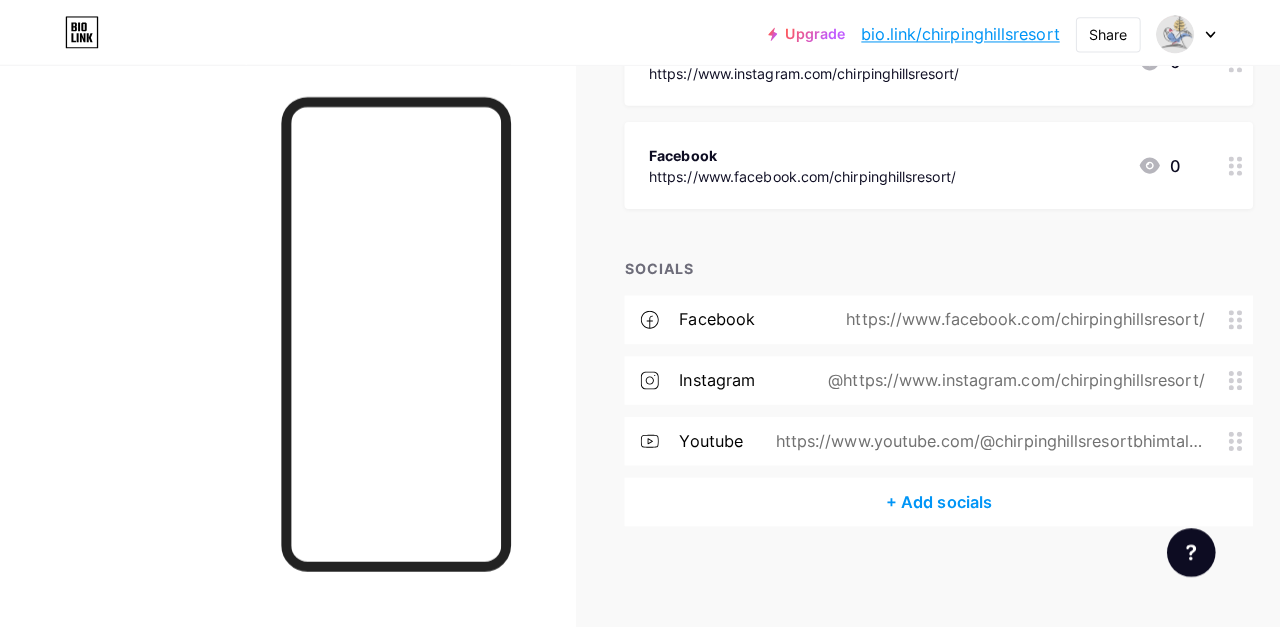 scroll, scrollTop: 802, scrollLeft: 0, axis: vertical 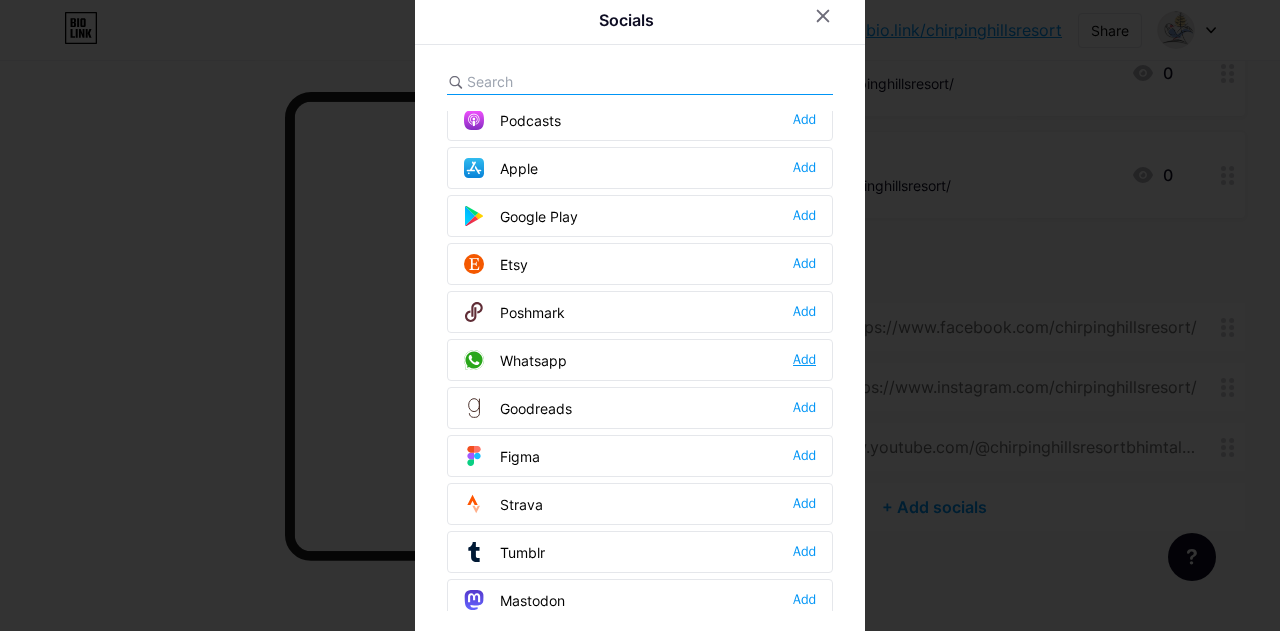 click on "Add" at bounding box center (804, 360) 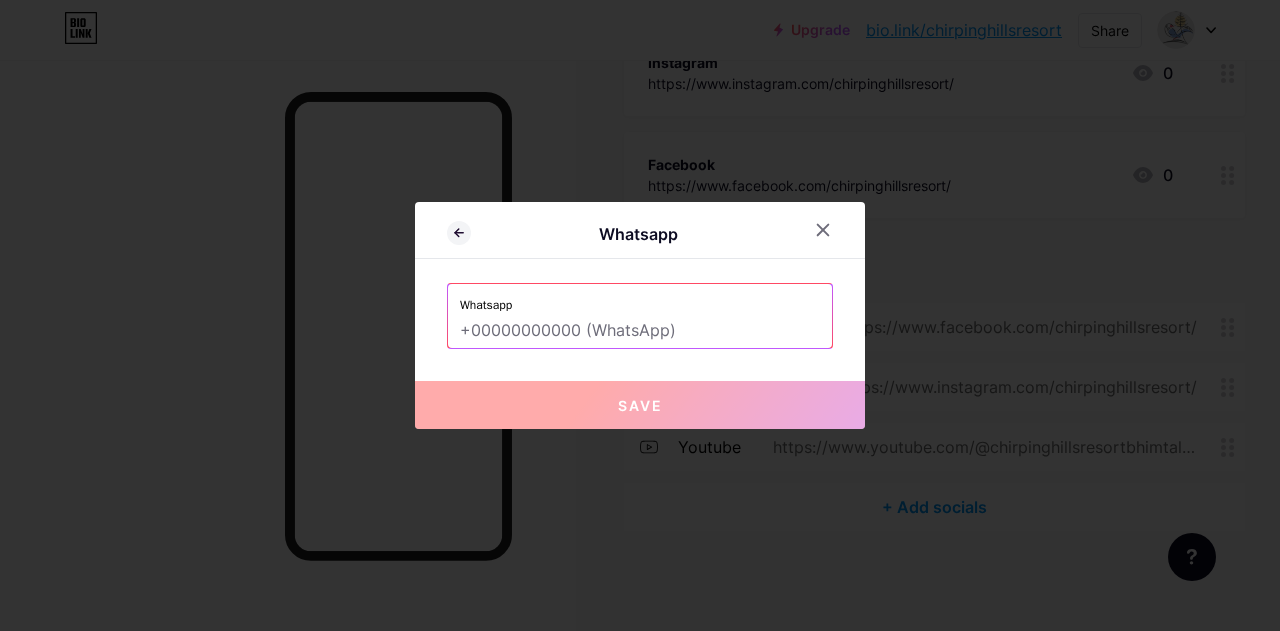 click at bounding box center [640, 331] 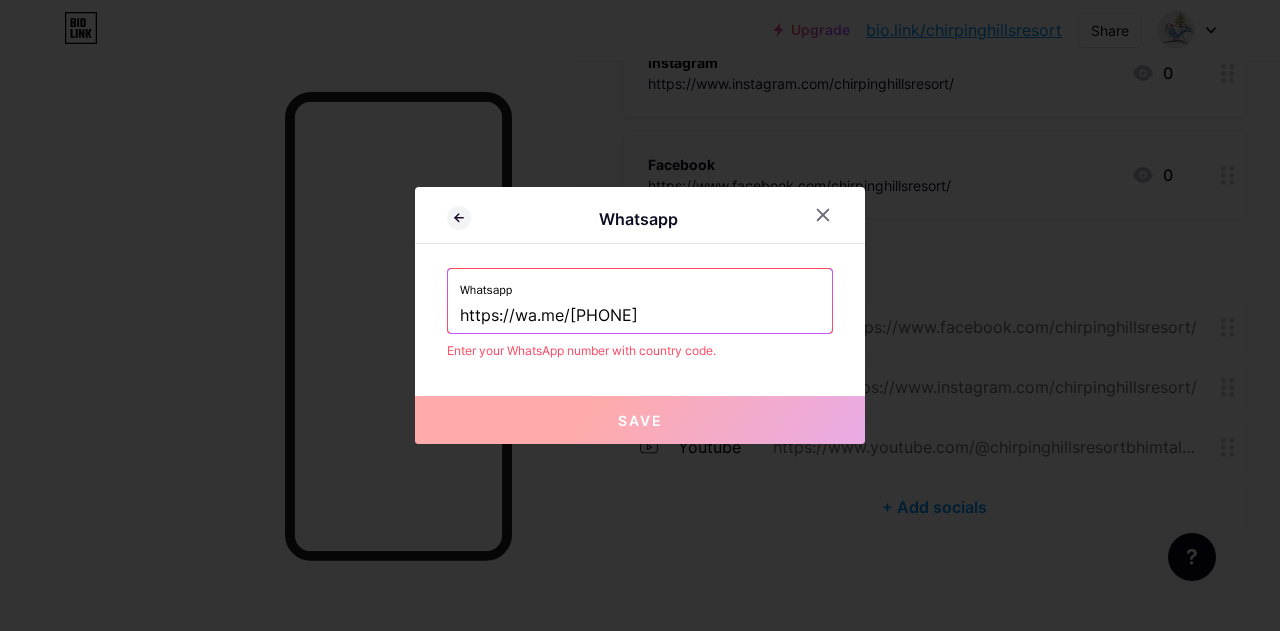 drag, startPoint x: 565, startPoint y: 311, endPoint x: 325, endPoint y: 325, distance: 240.40799 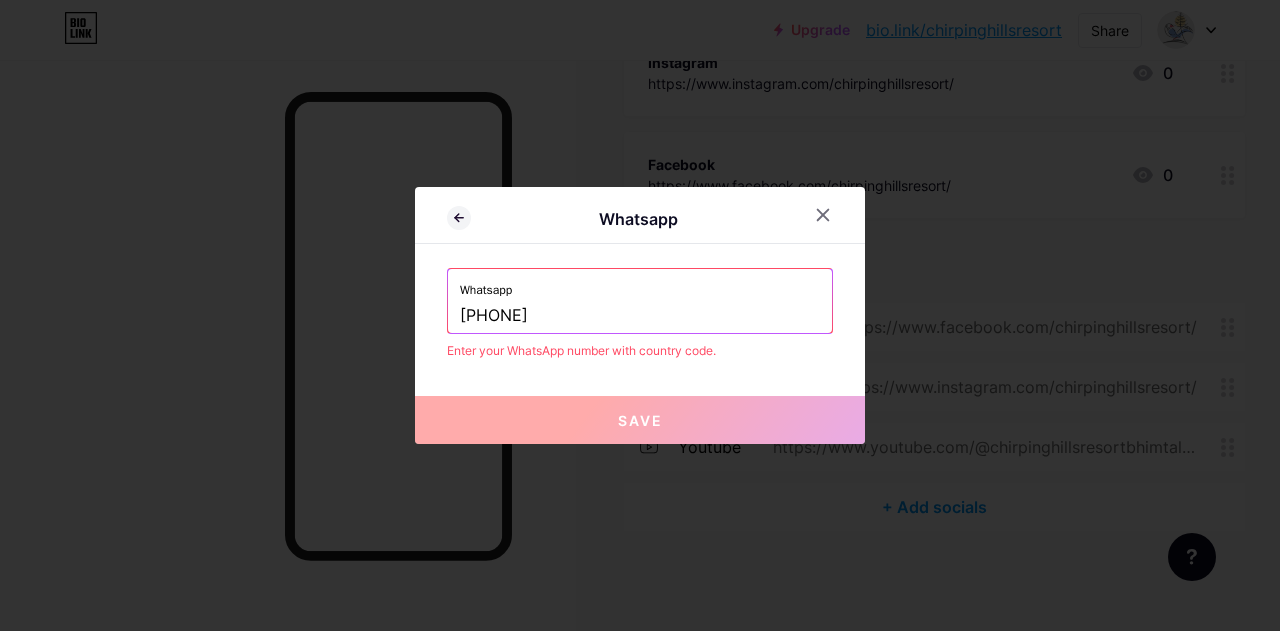 click on "[PHONE]" at bounding box center [640, 316] 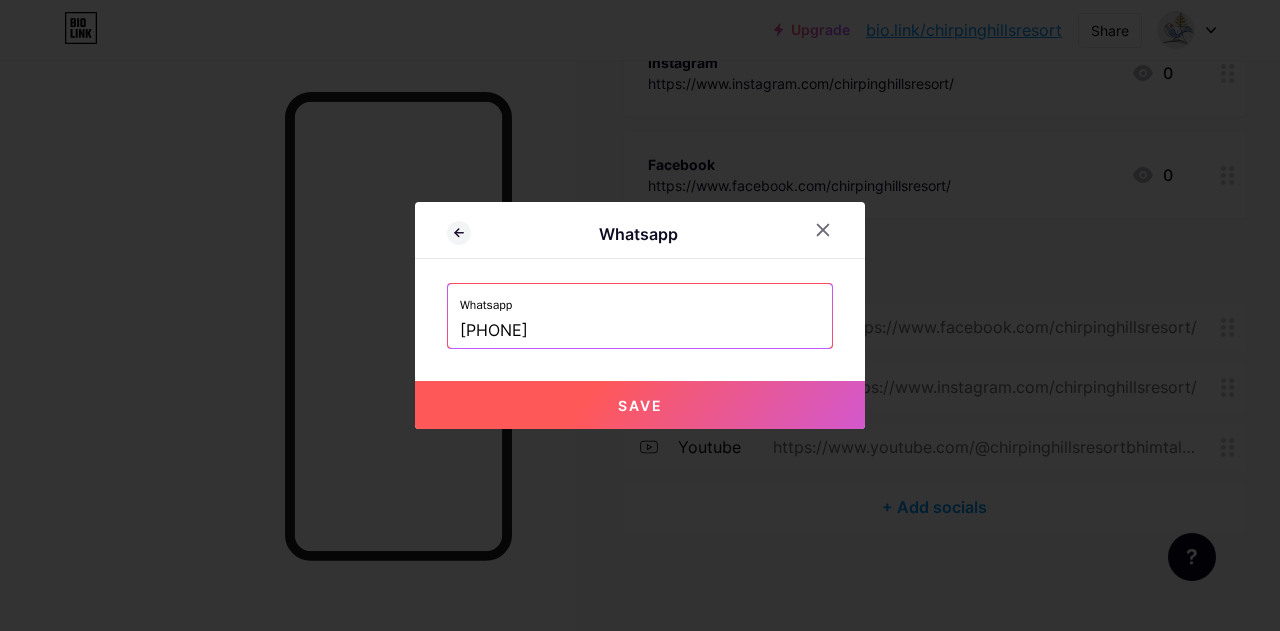 click on "Save" at bounding box center [640, 405] 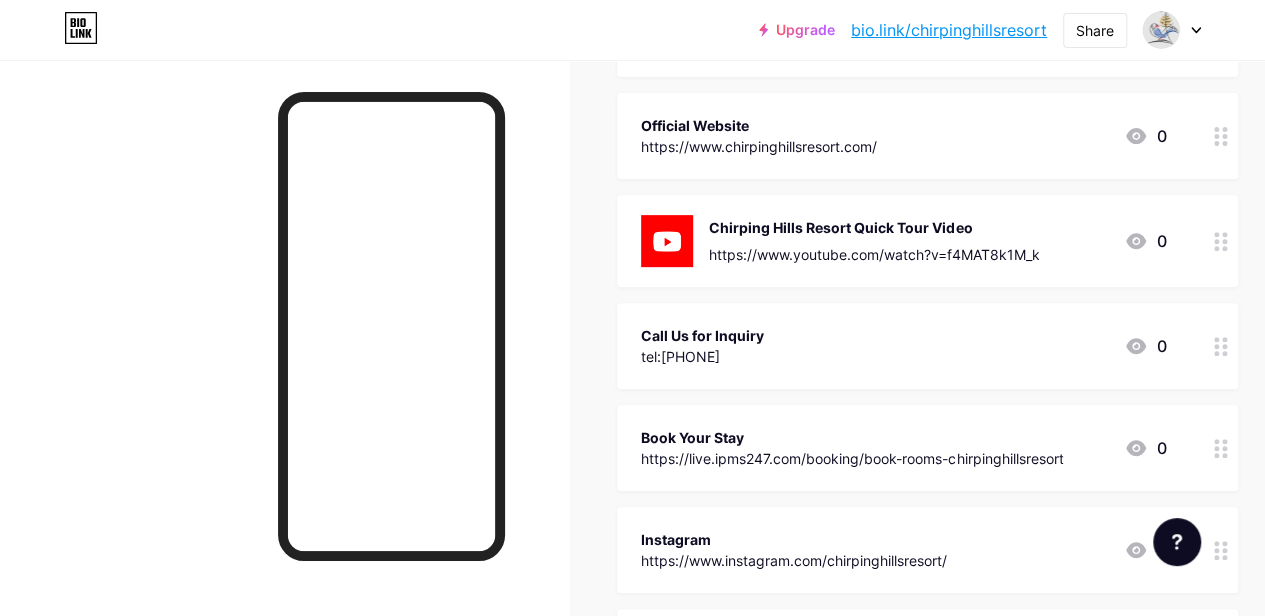 scroll, scrollTop: 302, scrollLeft: 0, axis: vertical 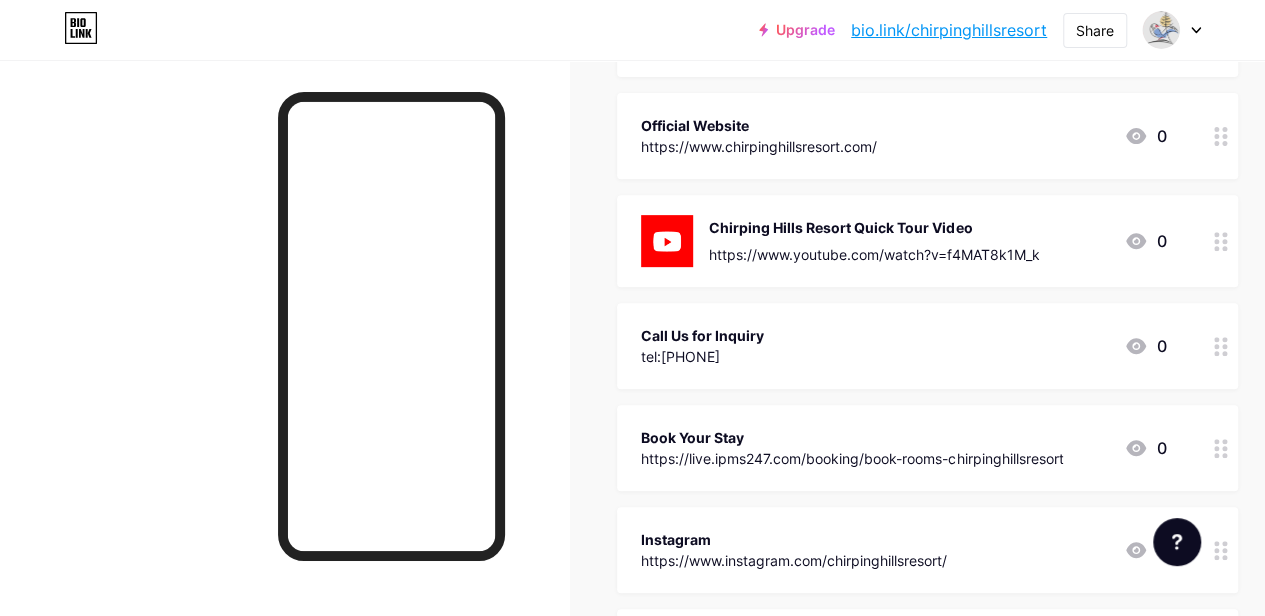 click on "bio.link/chirpinghillsresort" at bounding box center (949, 30) 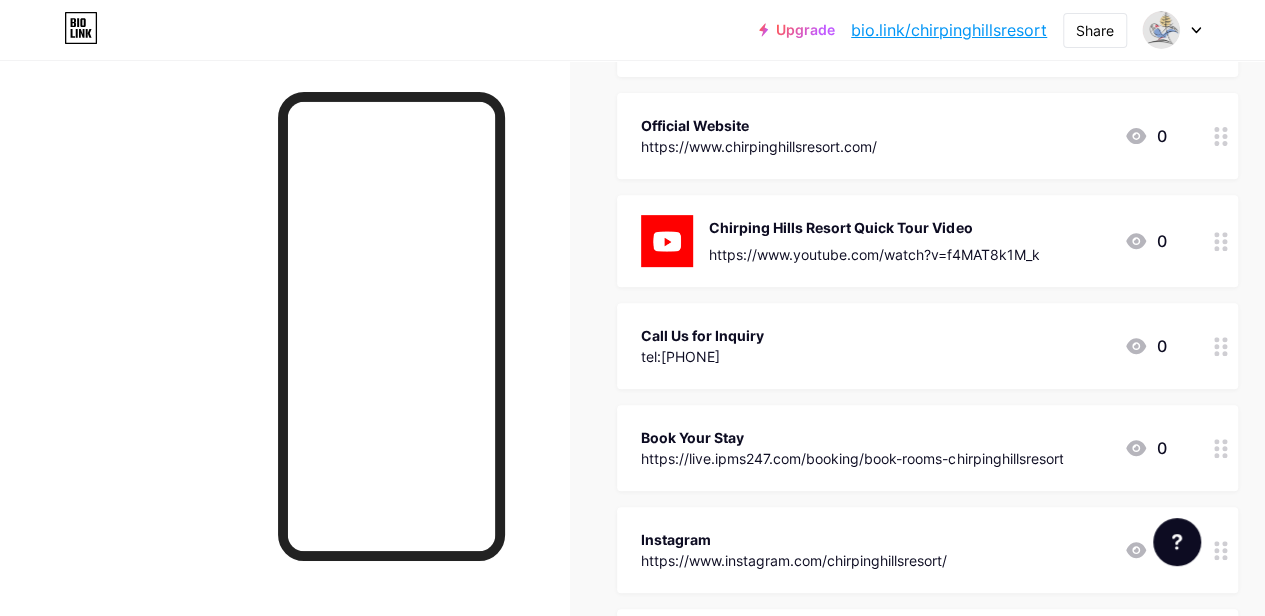 click on "https://www.youtube.com/watch?v=f4MAT8k1M_k" at bounding box center (874, 254) 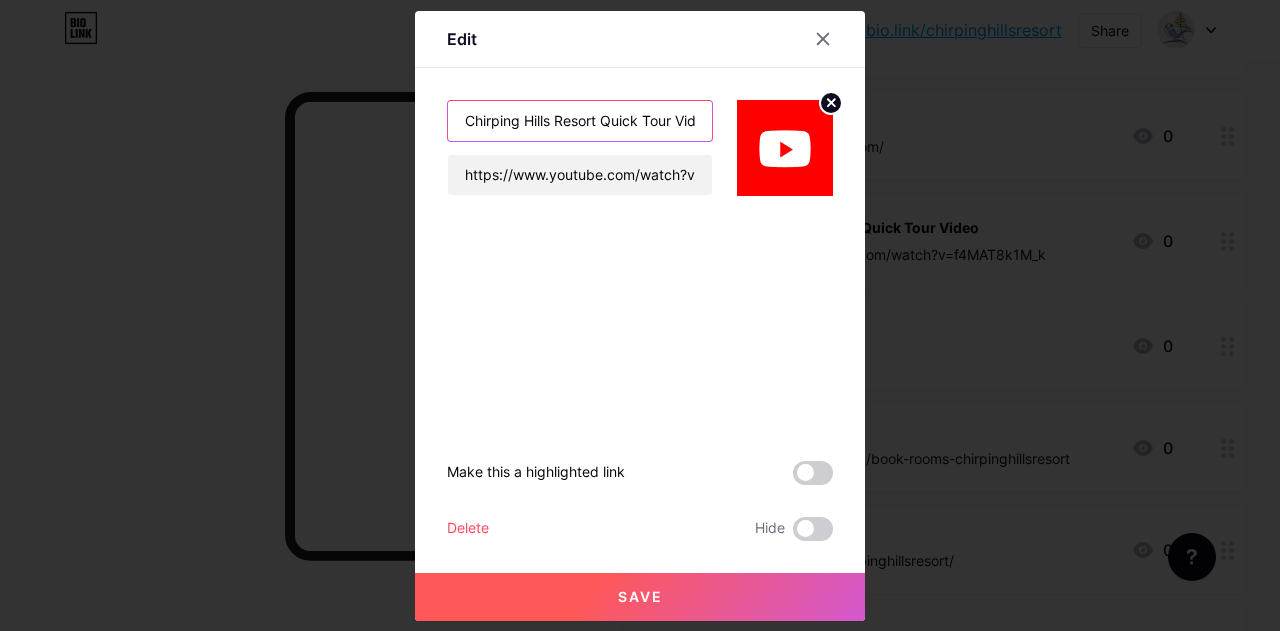 click on "Chirping Hills Resort Quick Tour Video" at bounding box center [580, 121] 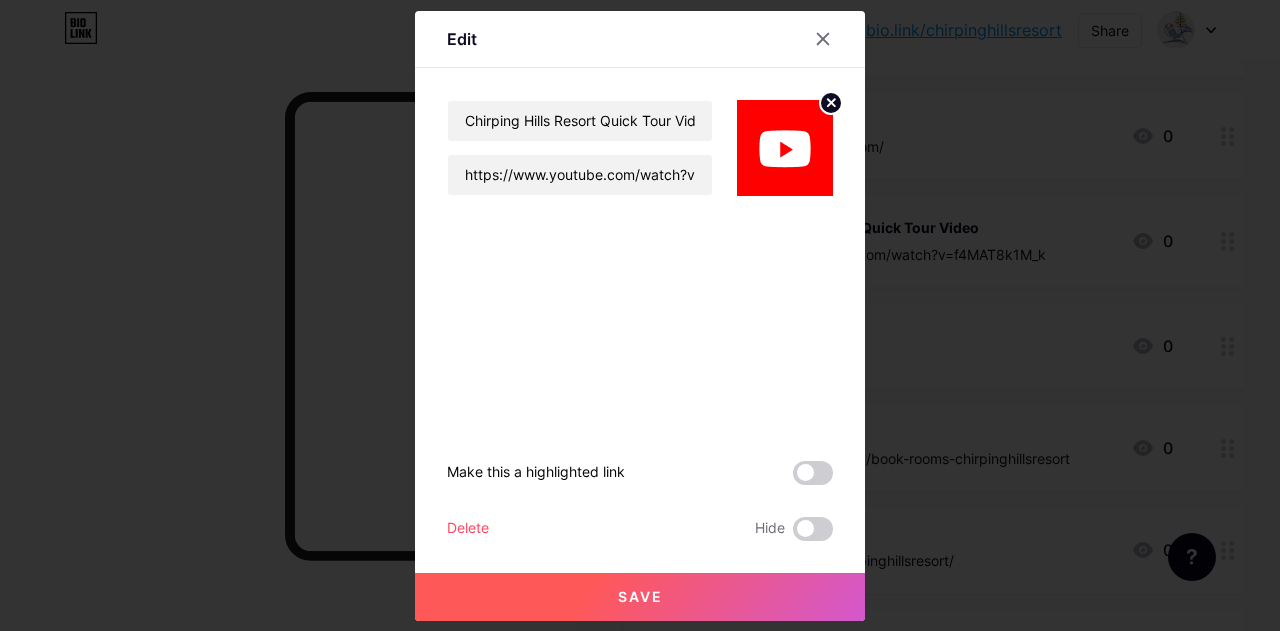 click on "Save" at bounding box center (640, 597) 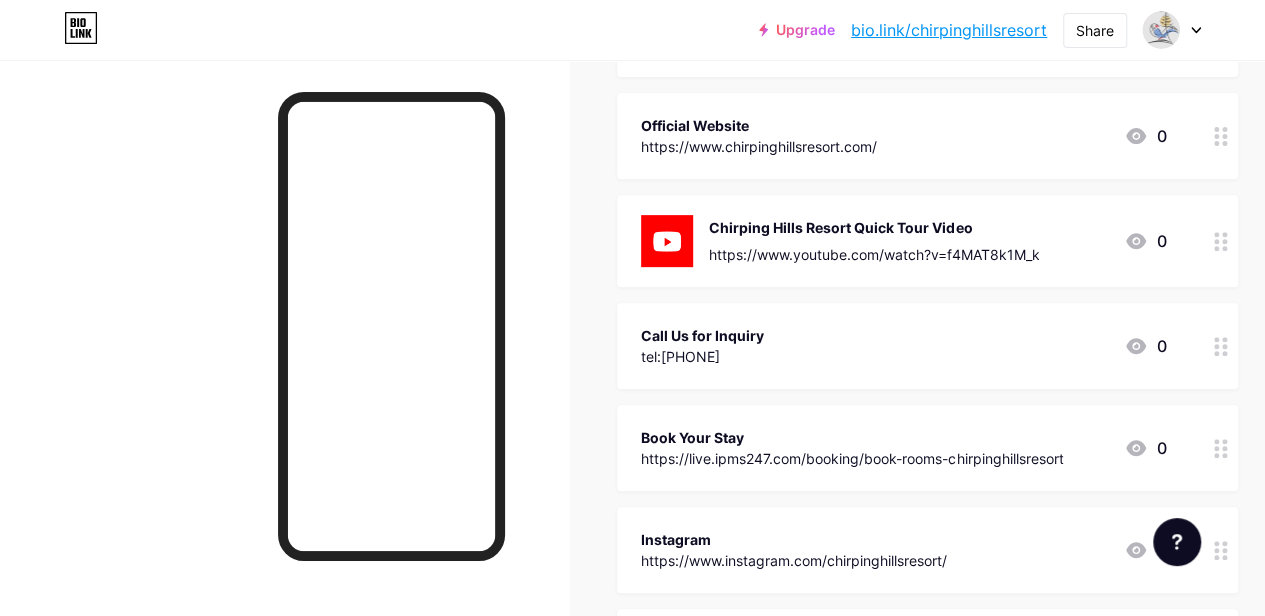 click at bounding box center (284, 368) 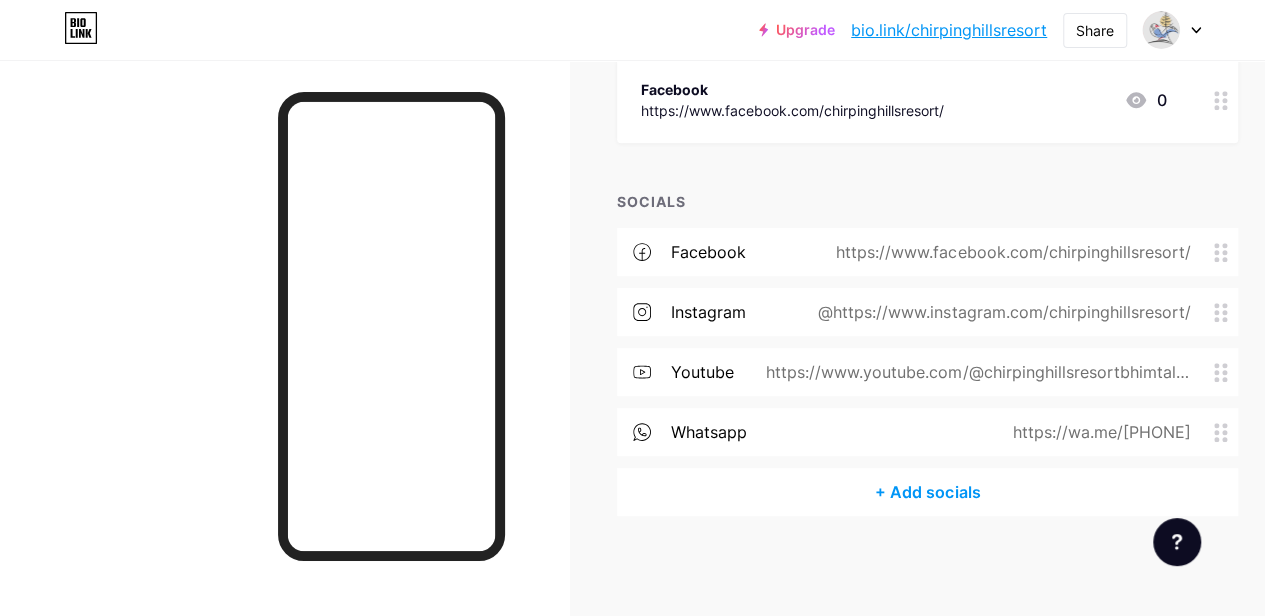 scroll, scrollTop: 877, scrollLeft: 0, axis: vertical 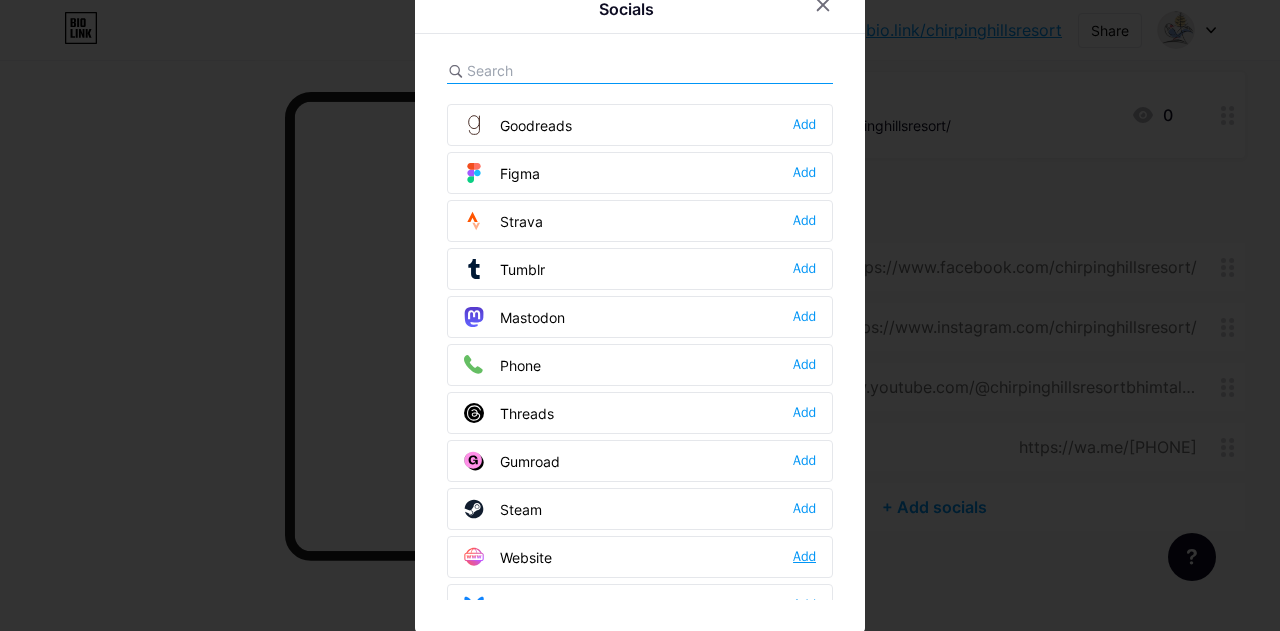 click on "Add" at bounding box center (804, 557) 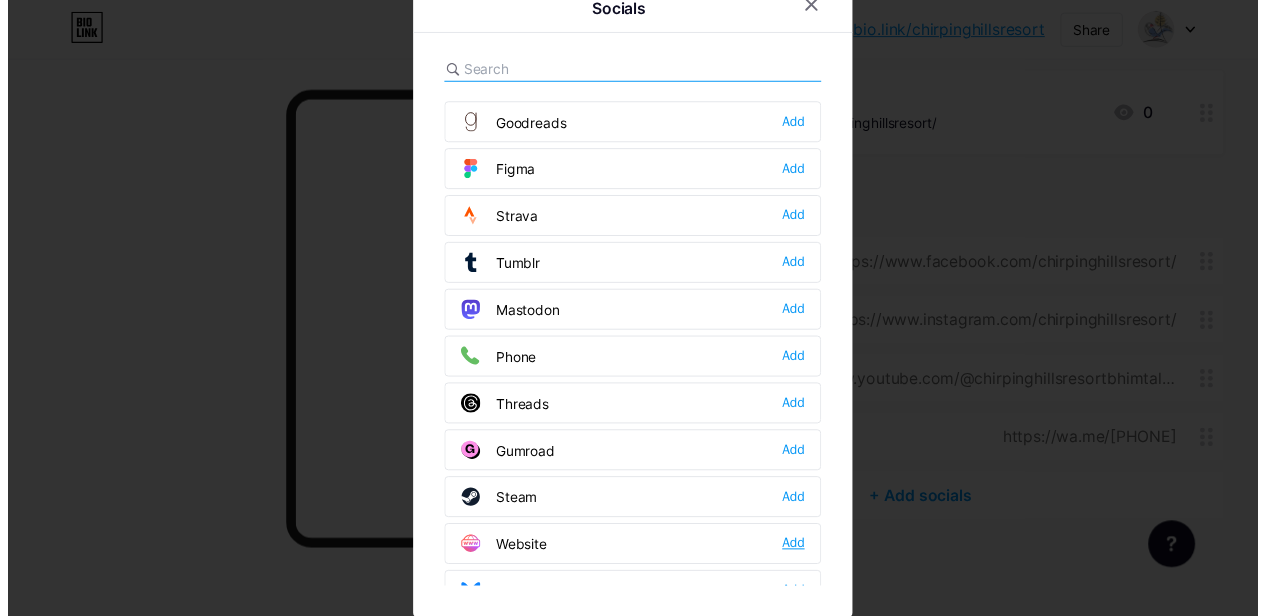 scroll, scrollTop: 0, scrollLeft: 0, axis: both 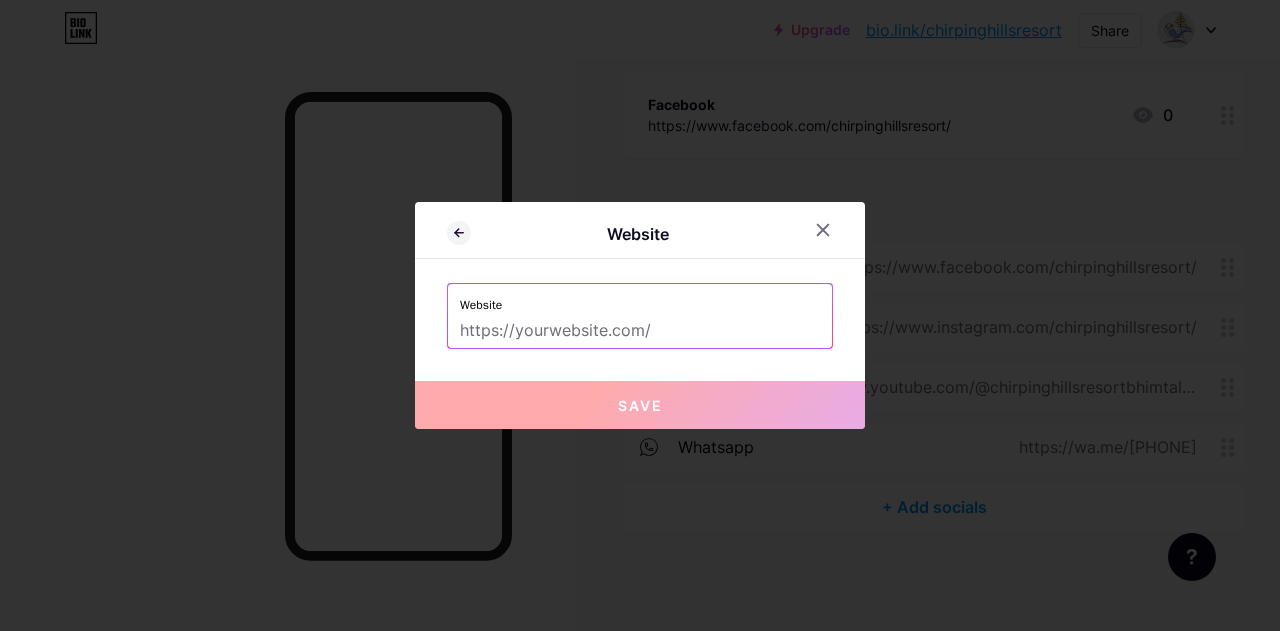 drag, startPoint x: 679, startPoint y: 325, endPoint x: 346, endPoint y: 323, distance: 333.006 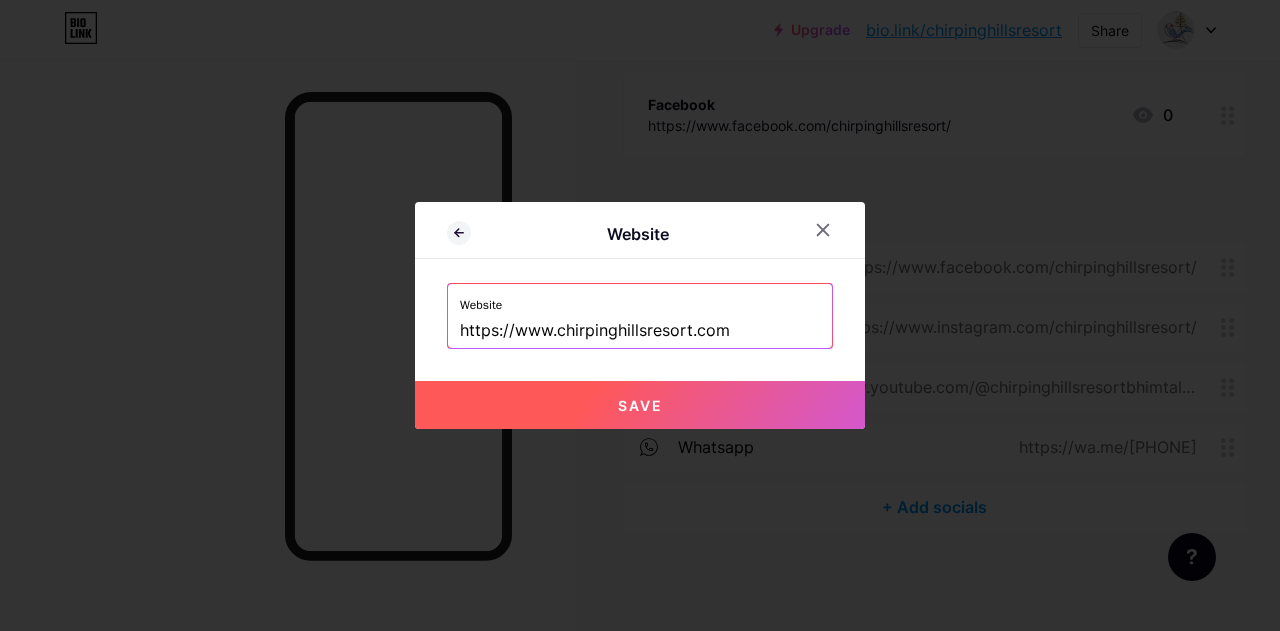type on "https://www.chirpinghillsresort.com" 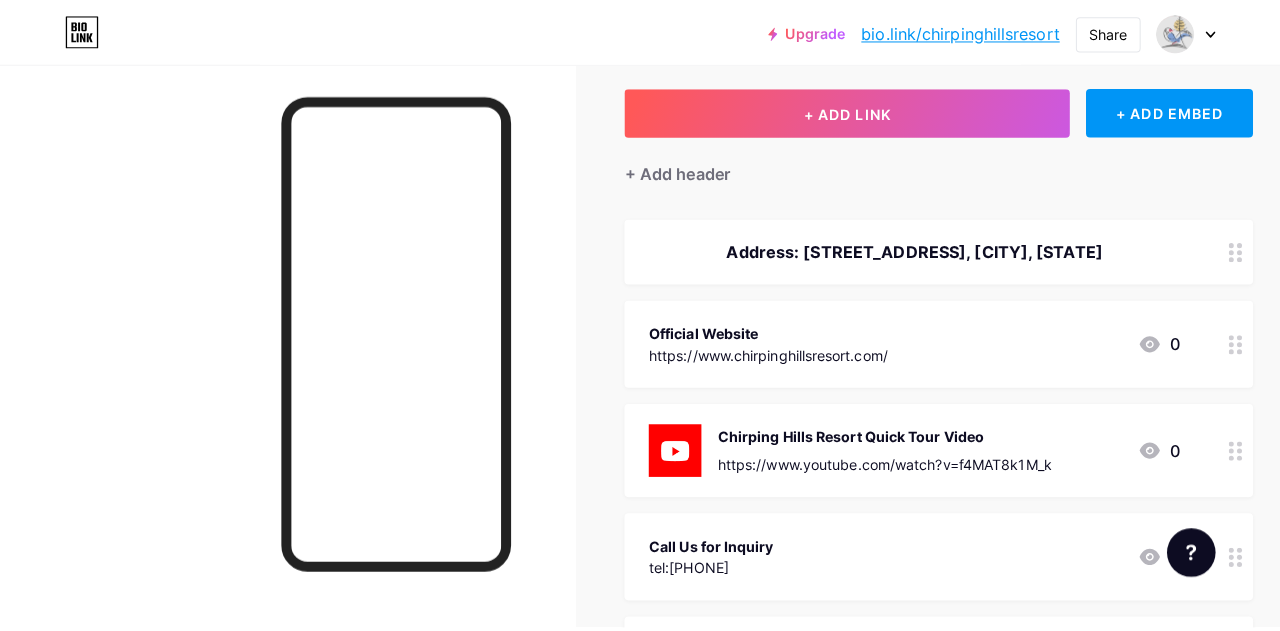 scroll, scrollTop: 200, scrollLeft: 0, axis: vertical 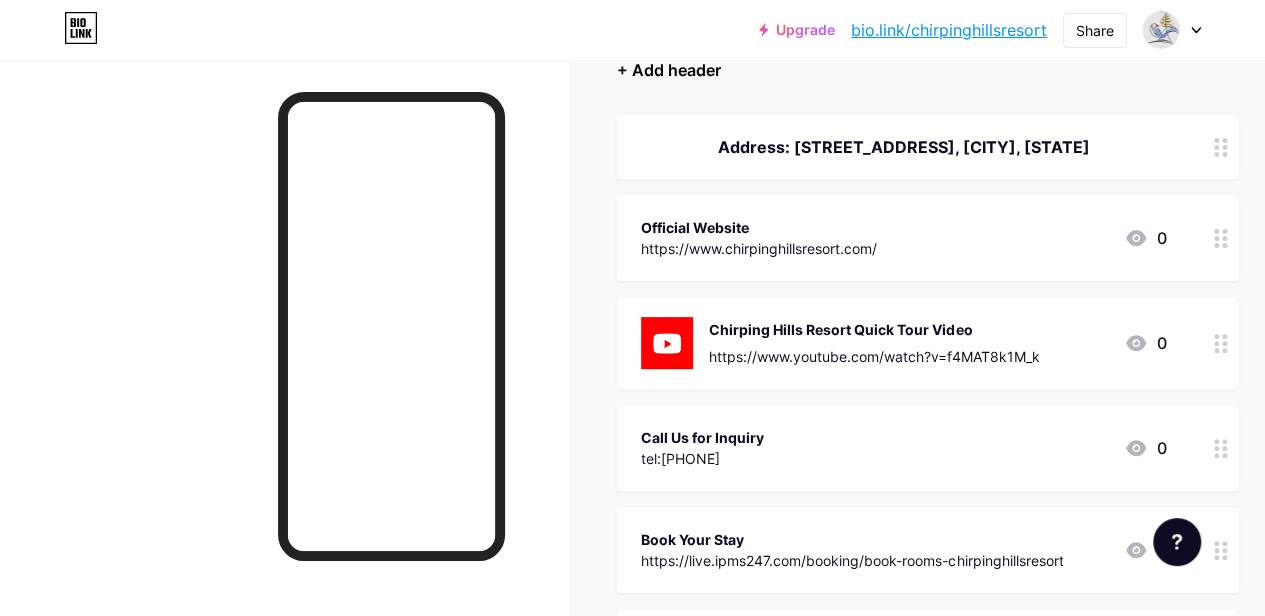click on "+ Add header" at bounding box center [669, 70] 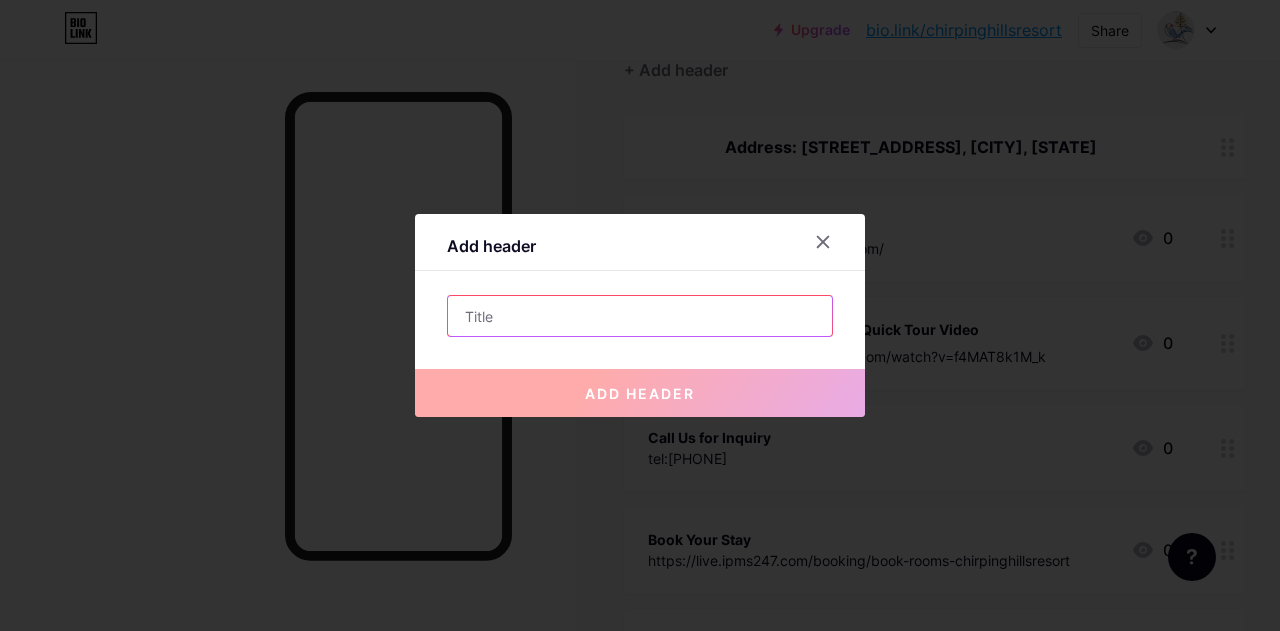 click at bounding box center [640, 316] 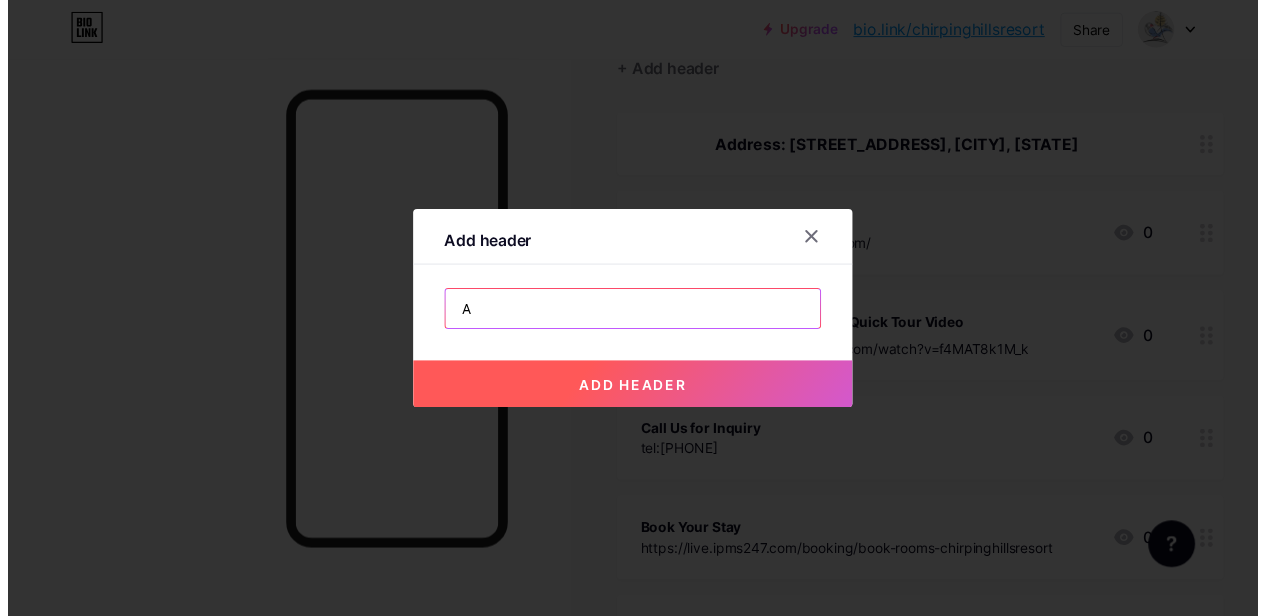 scroll, scrollTop: 0, scrollLeft: 0, axis: both 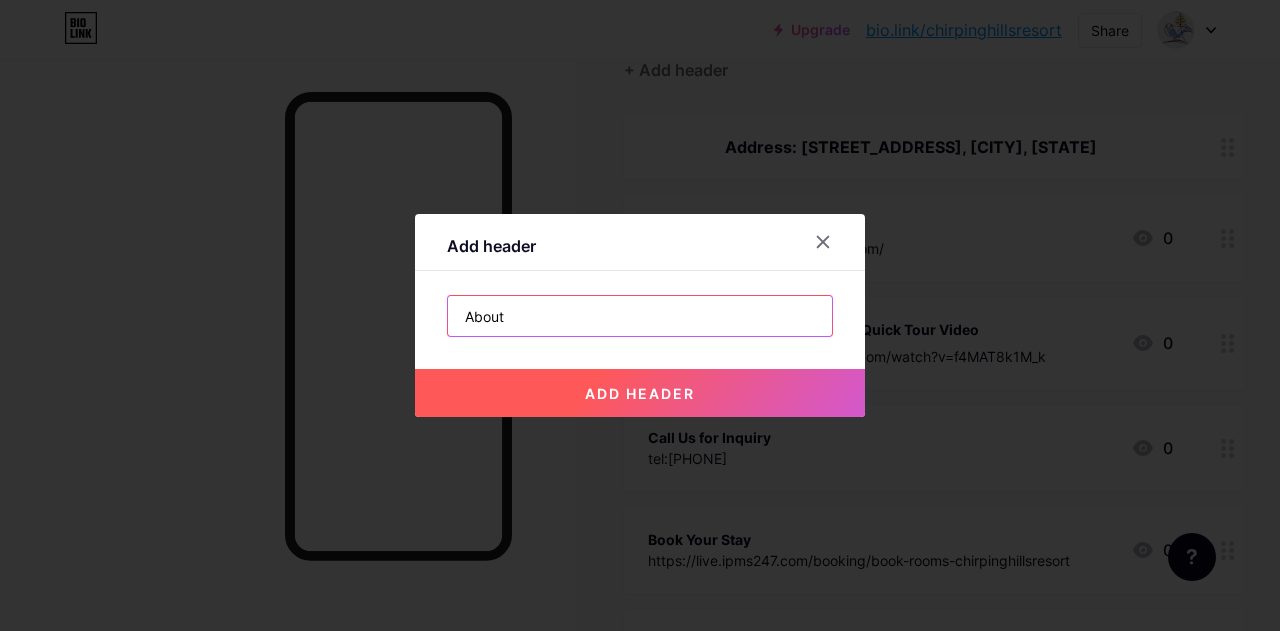type on "About" 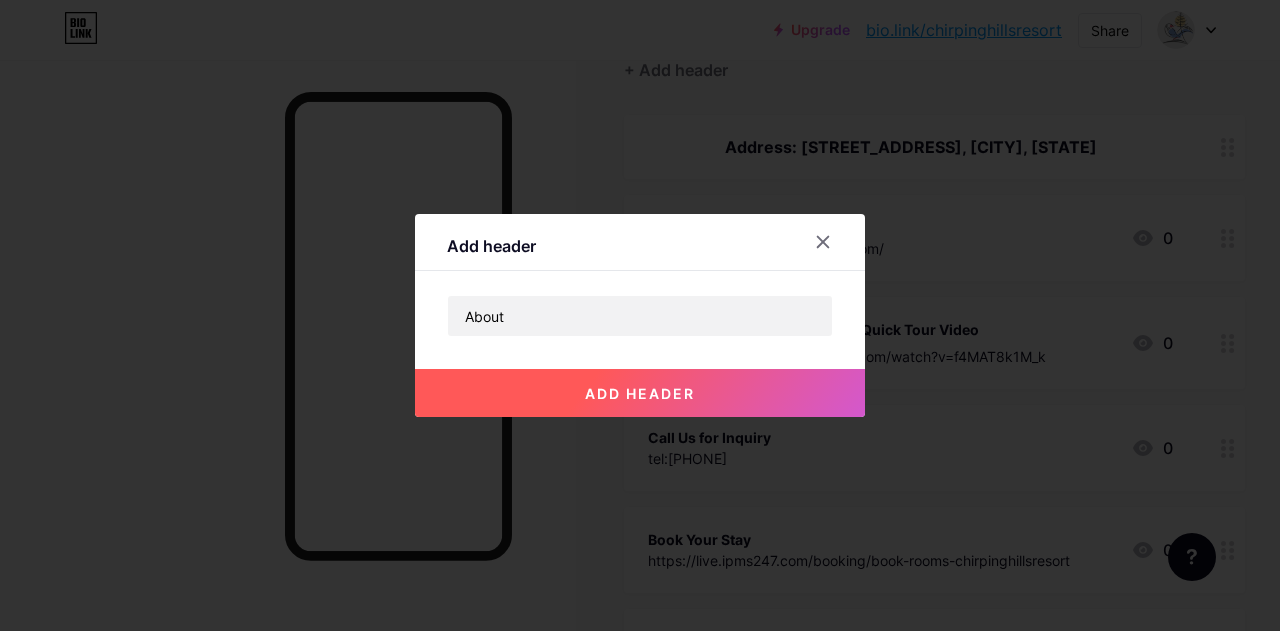 click on "add header" at bounding box center [640, 393] 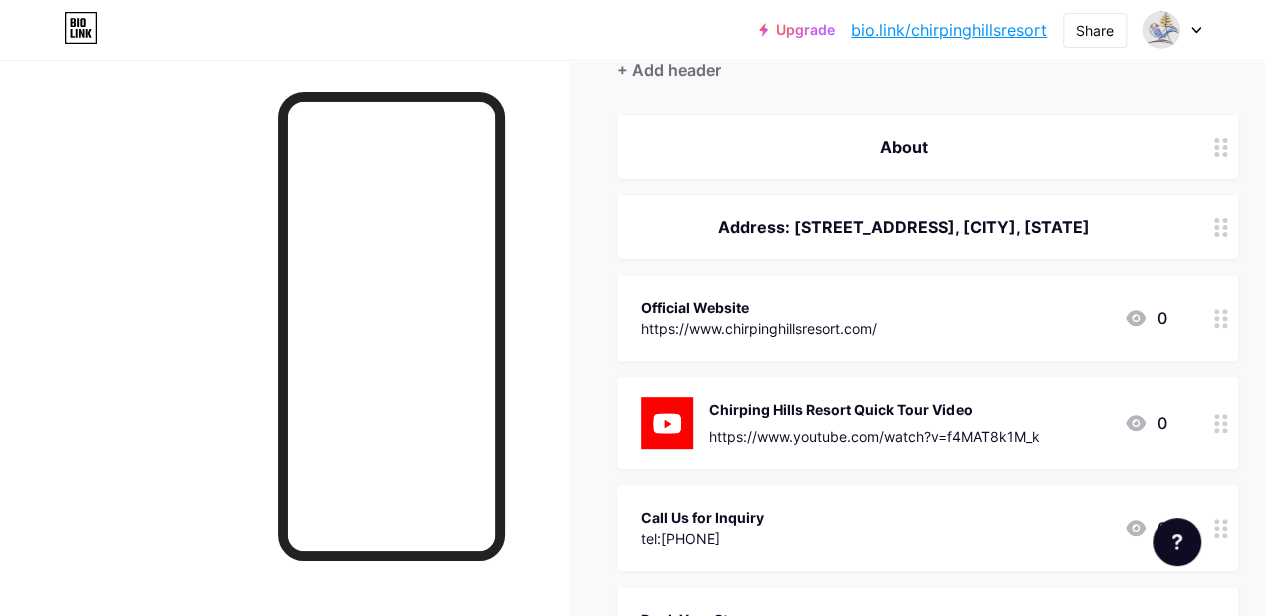 click on "About" at bounding box center (903, 147) 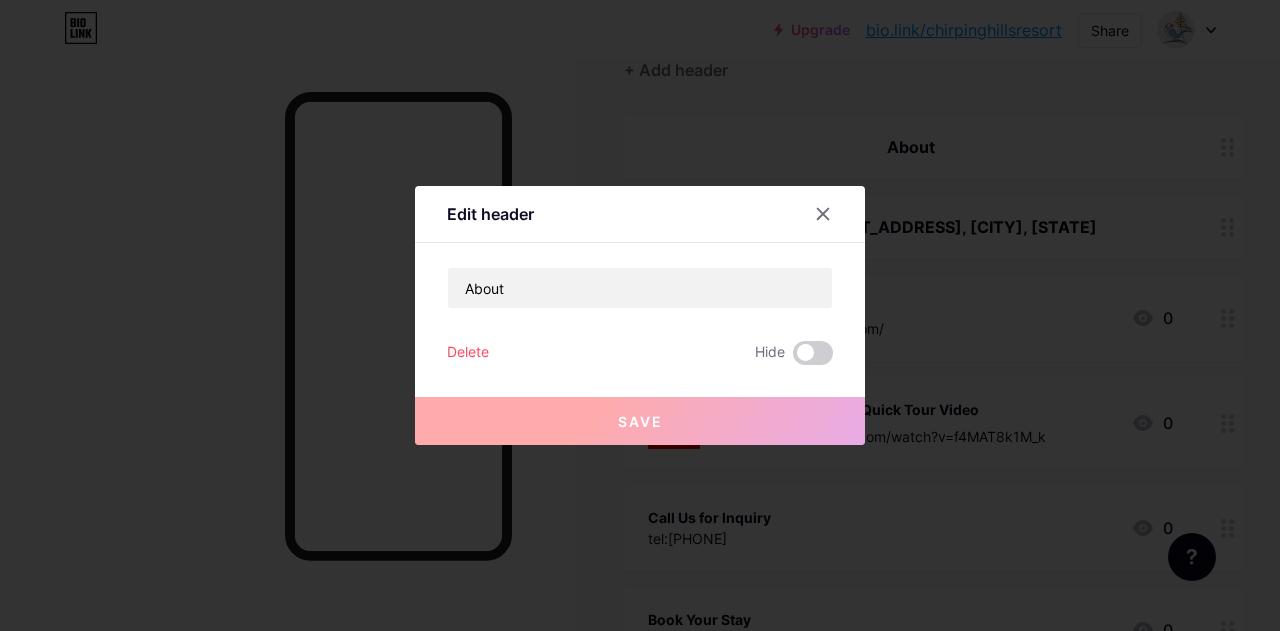 click on "Delete" at bounding box center (468, 353) 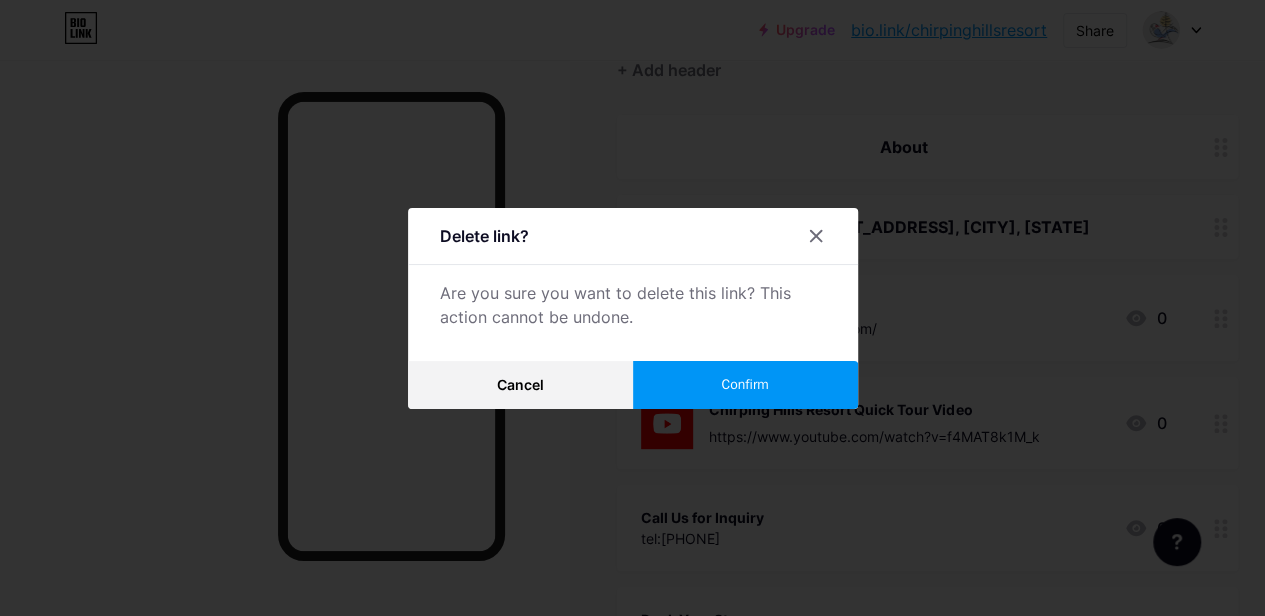 click on "Confirm" at bounding box center [744, 384] 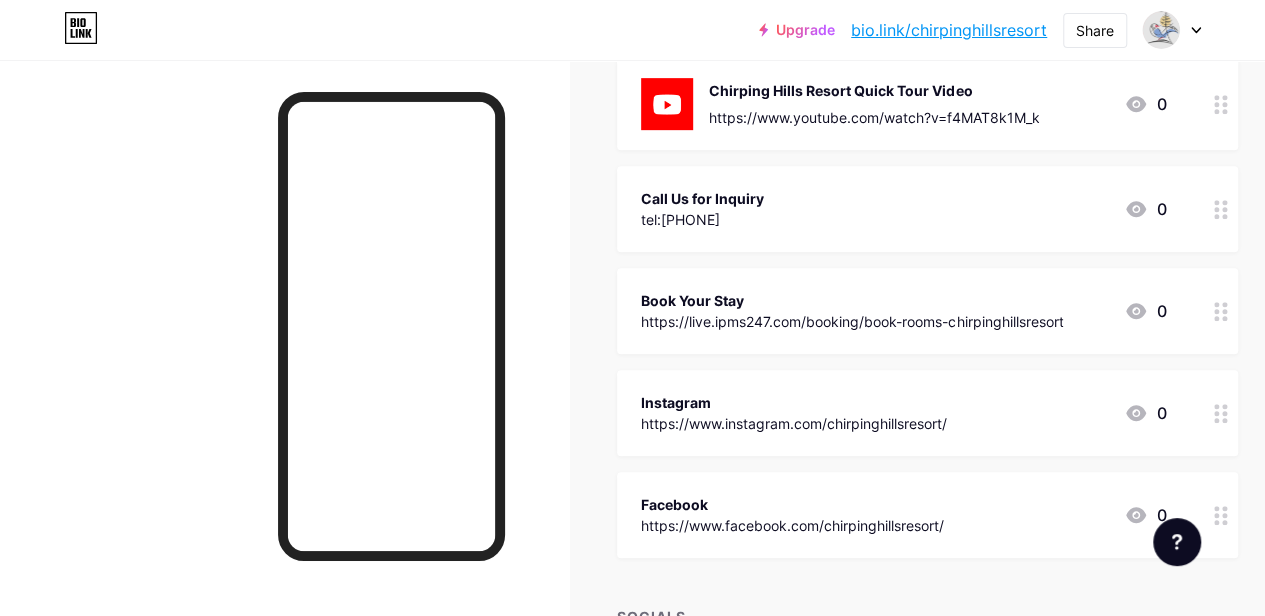 scroll, scrollTop: 500, scrollLeft: 0, axis: vertical 